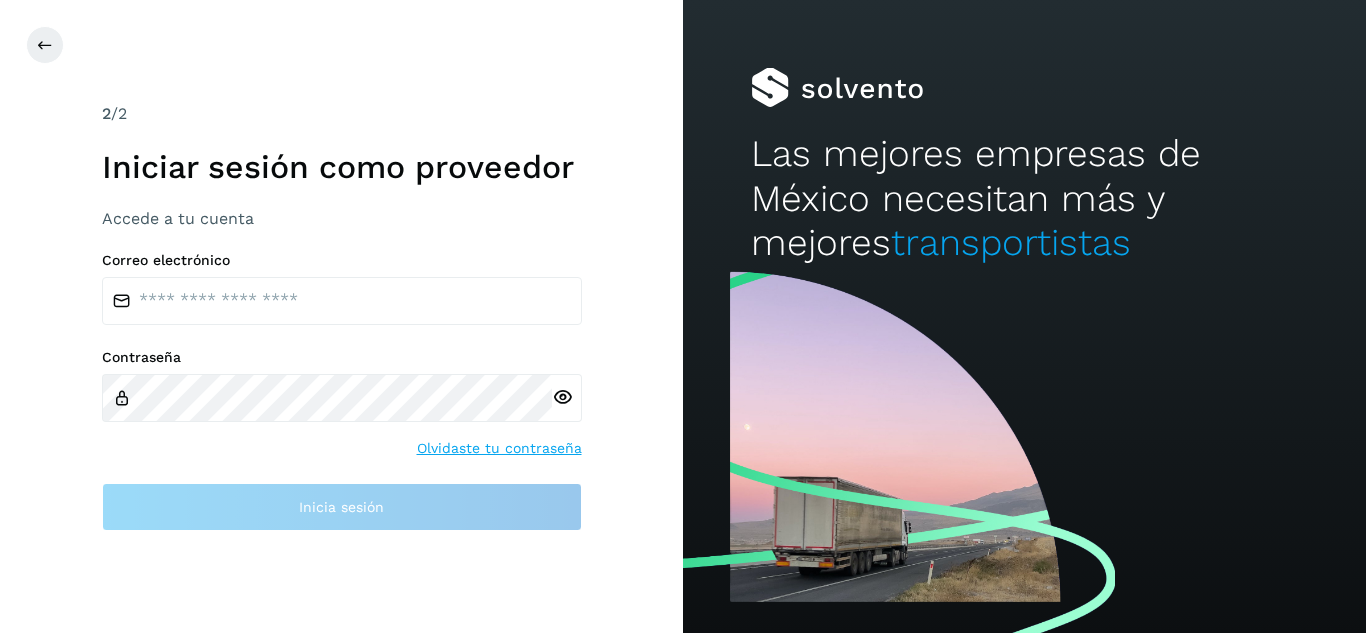 scroll, scrollTop: 0, scrollLeft: 0, axis: both 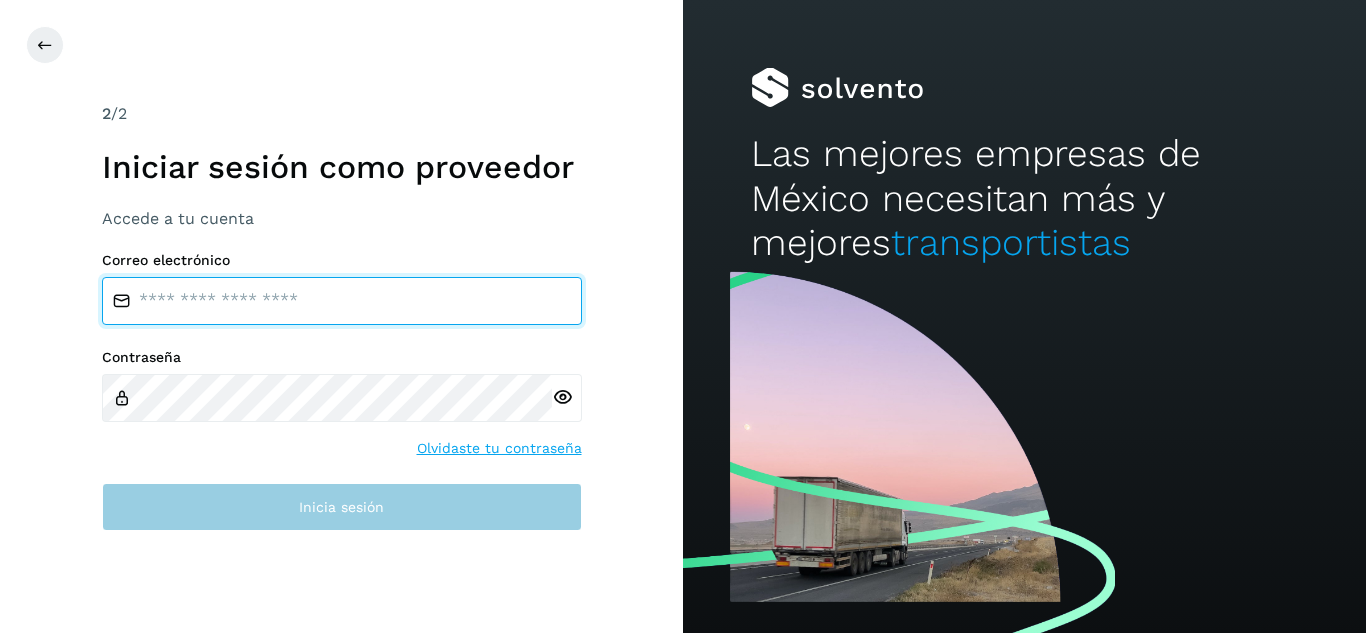 type on "**********" 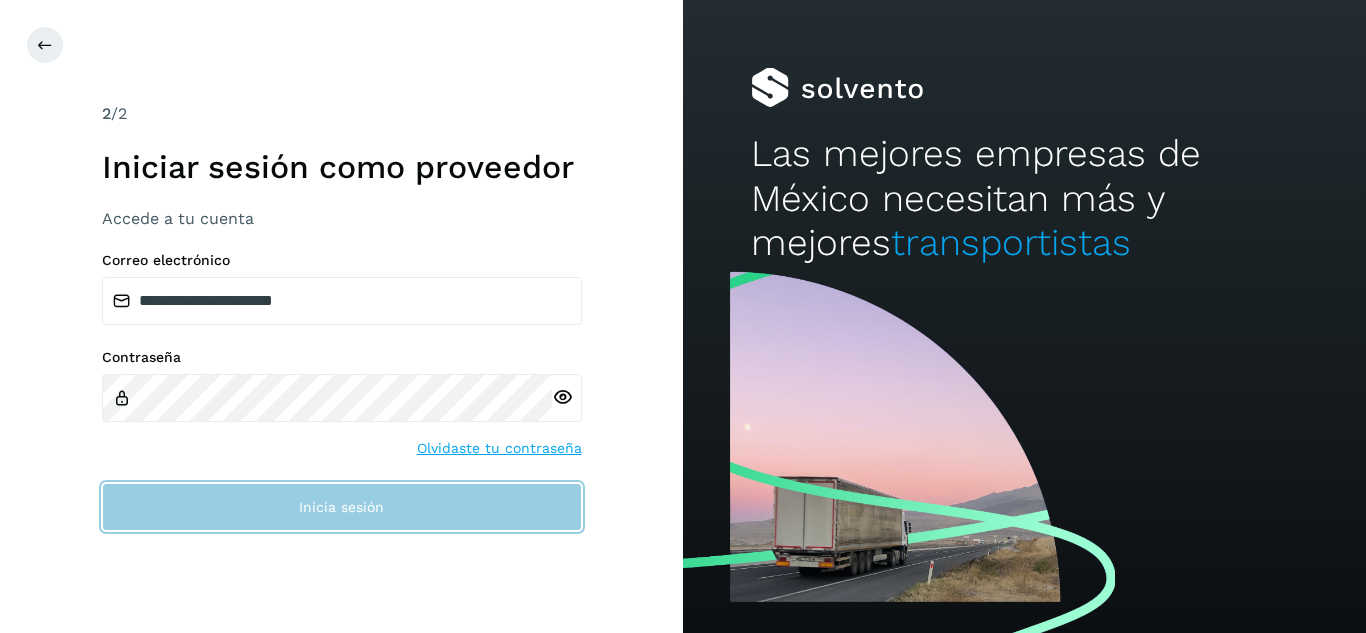 click on "Inicia sesión" at bounding box center [342, 507] 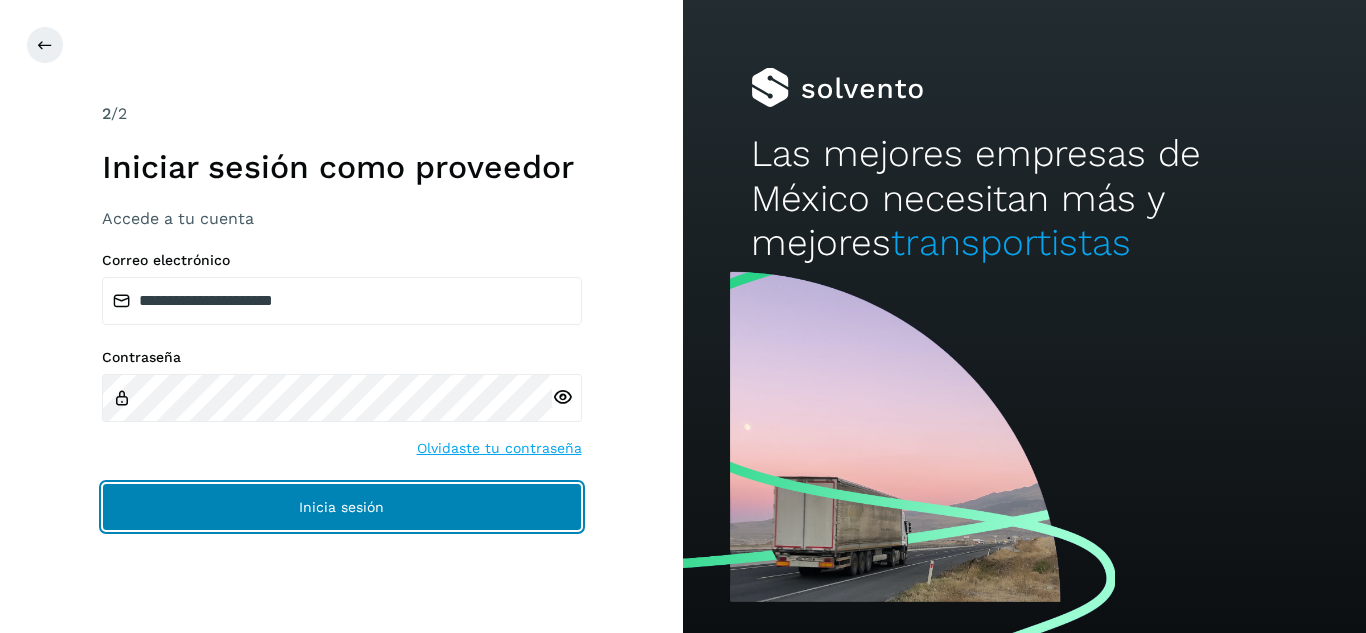click on "Inicia sesión" at bounding box center (342, 507) 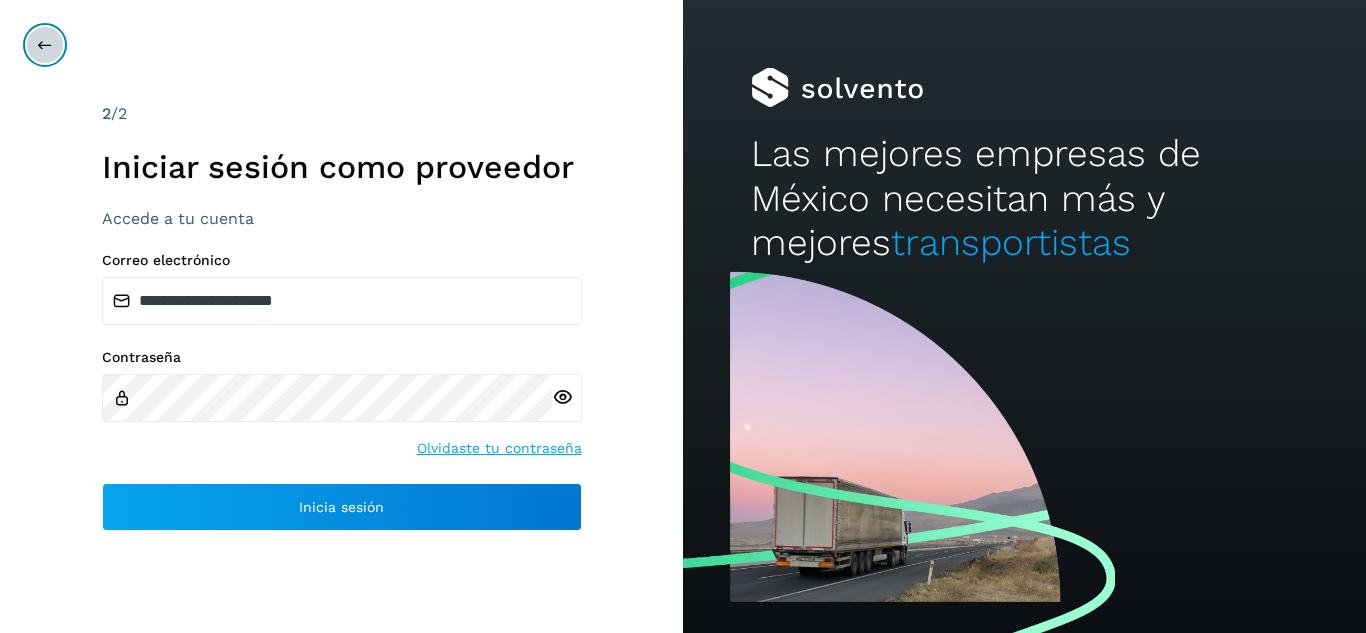 click at bounding box center (45, 45) 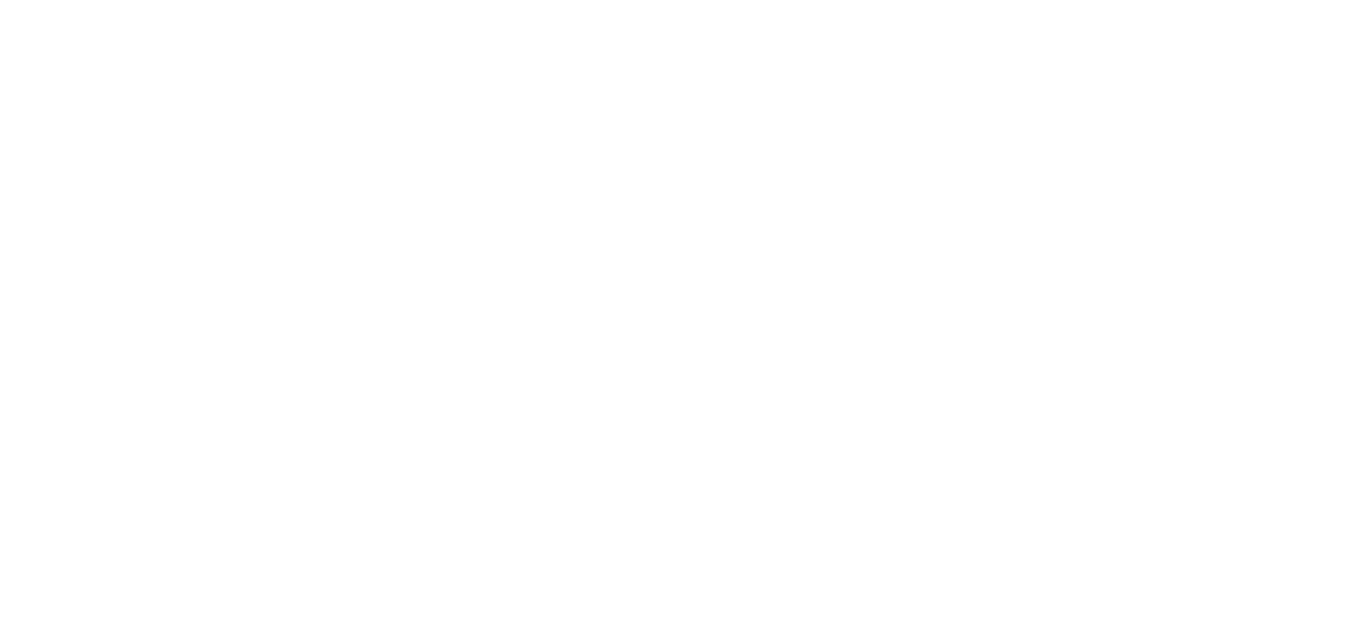 scroll, scrollTop: 0, scrollLeft: 0, axis: both 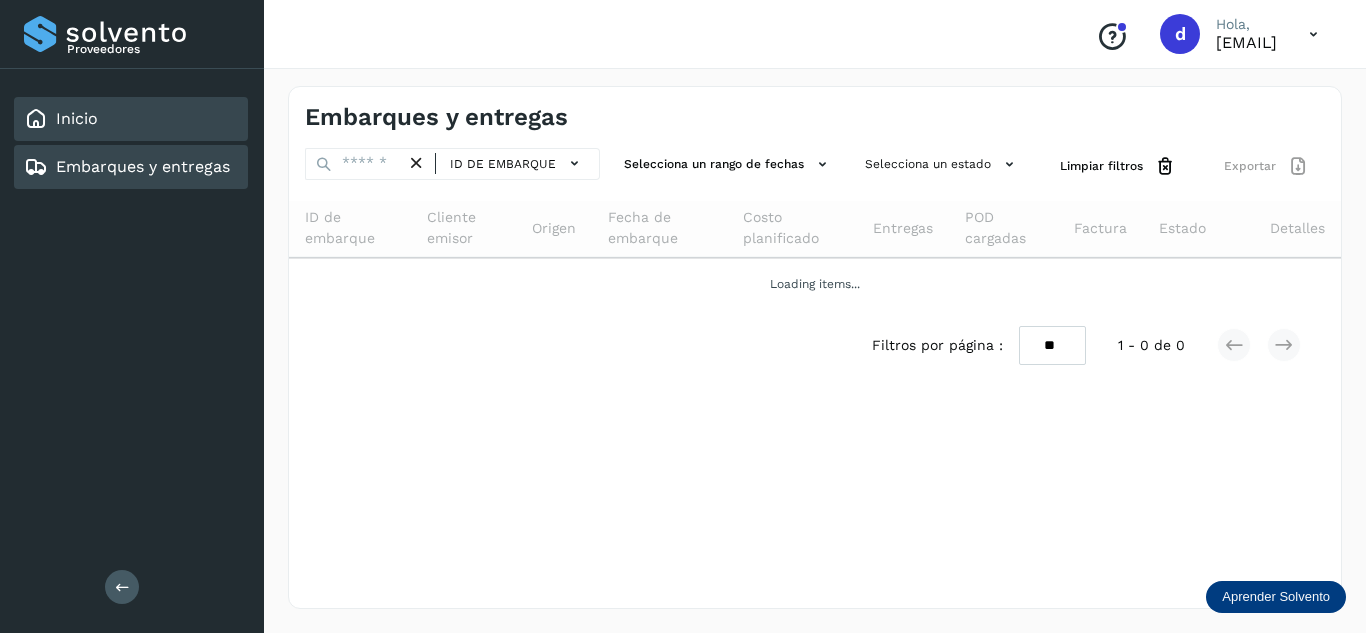 click on "Inicio" 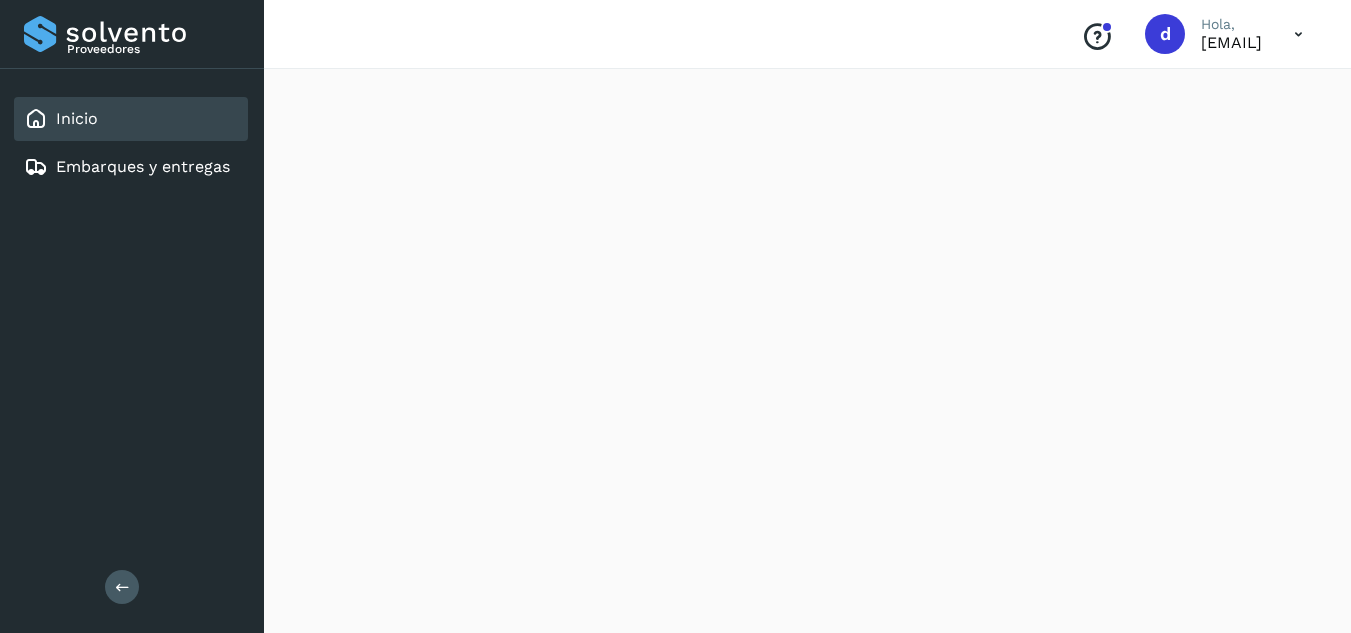 scroll, scrollTop: 1900, scrollLeft: 0, axis: vertical 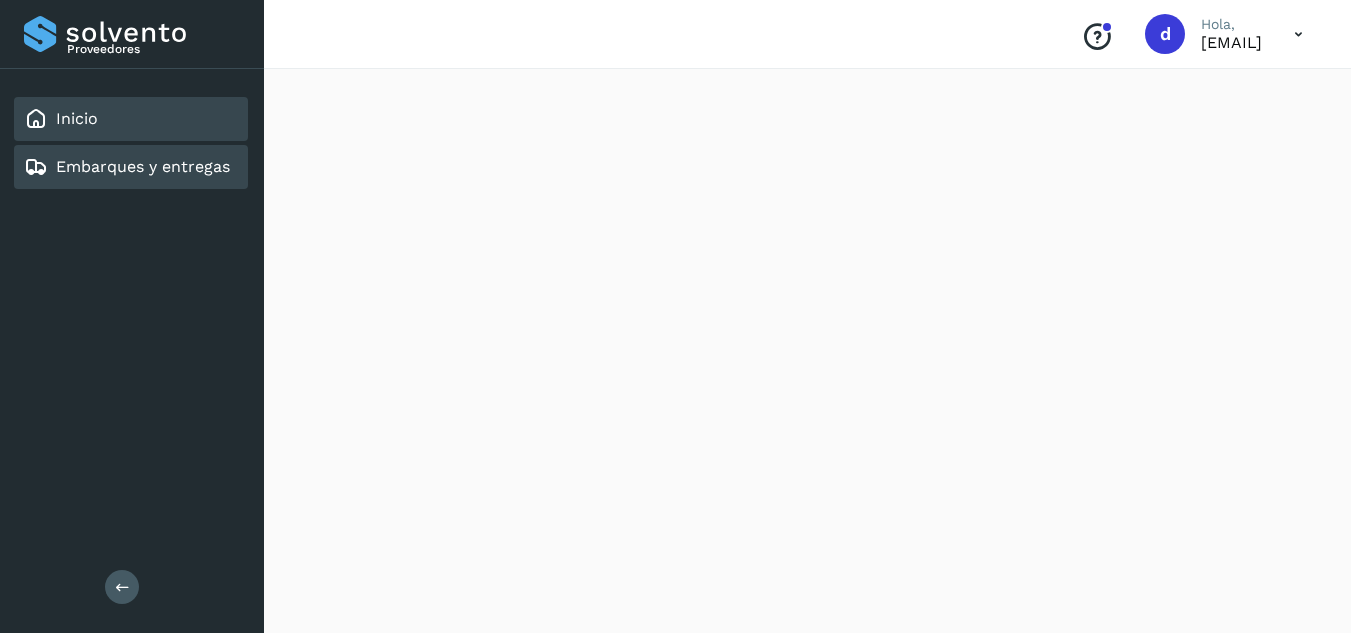 click on "Embarques y entregas" at bounding box center [127, 167] 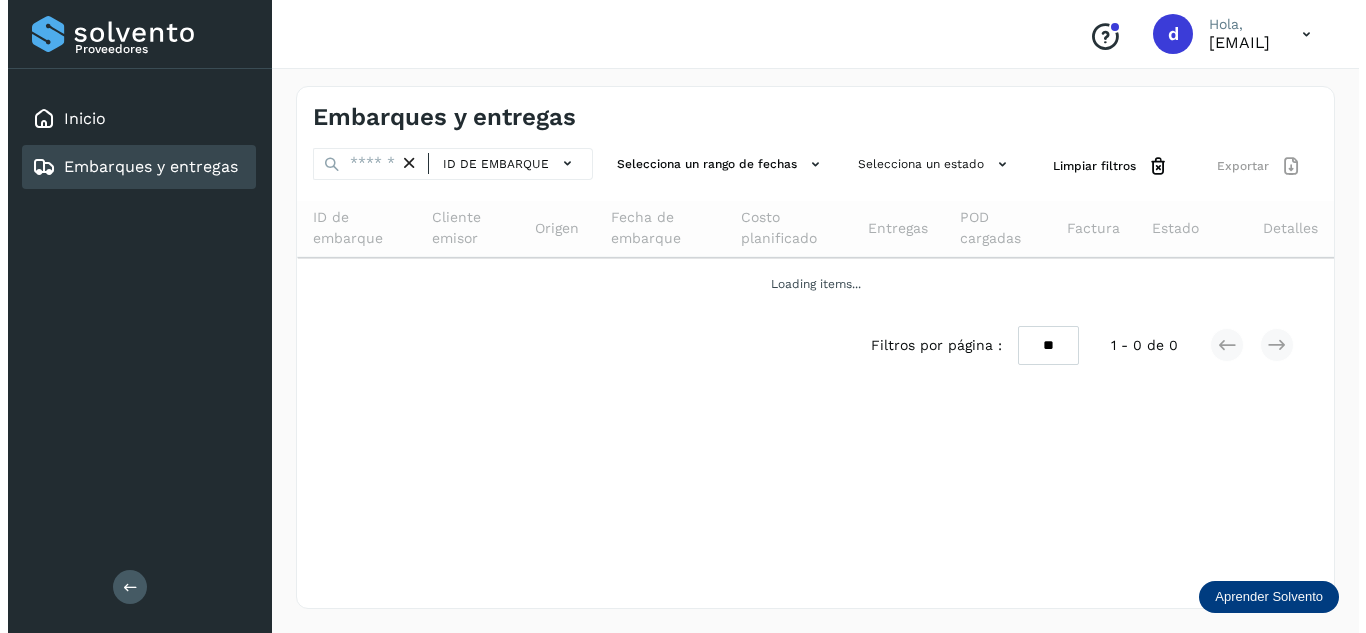 scroll, scrollTop: 0, scrollLeft: 0, axis: both 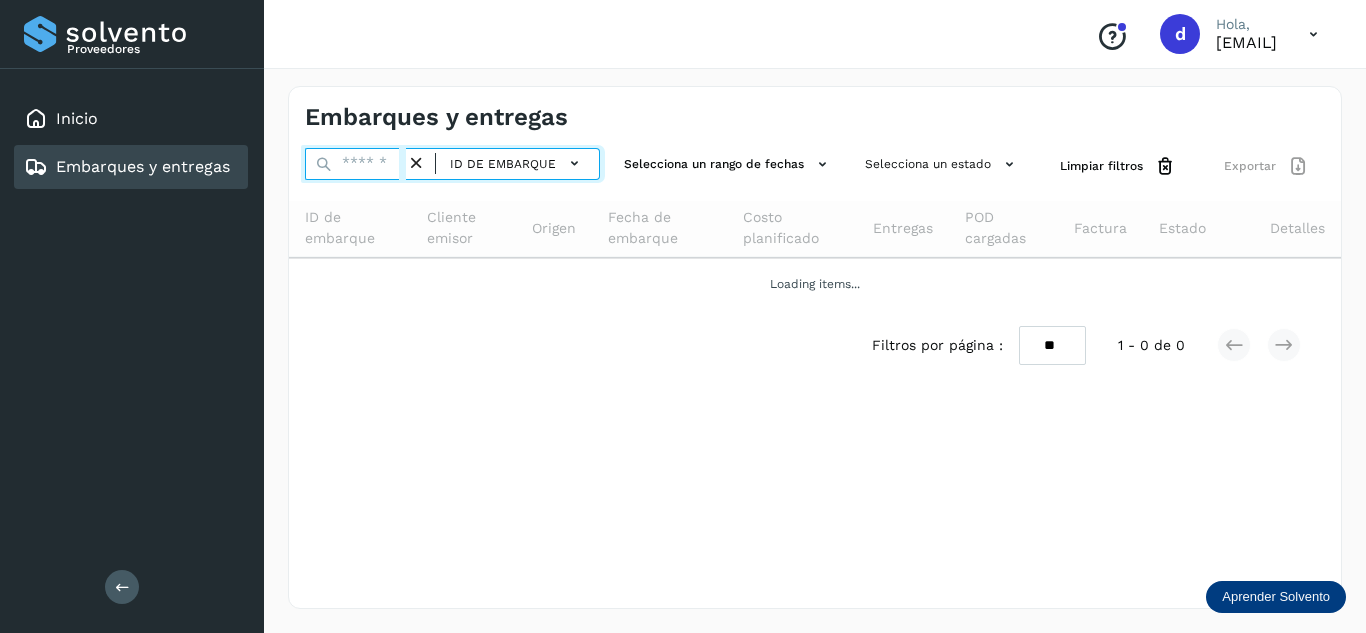 click at bounding box center (355, 164) 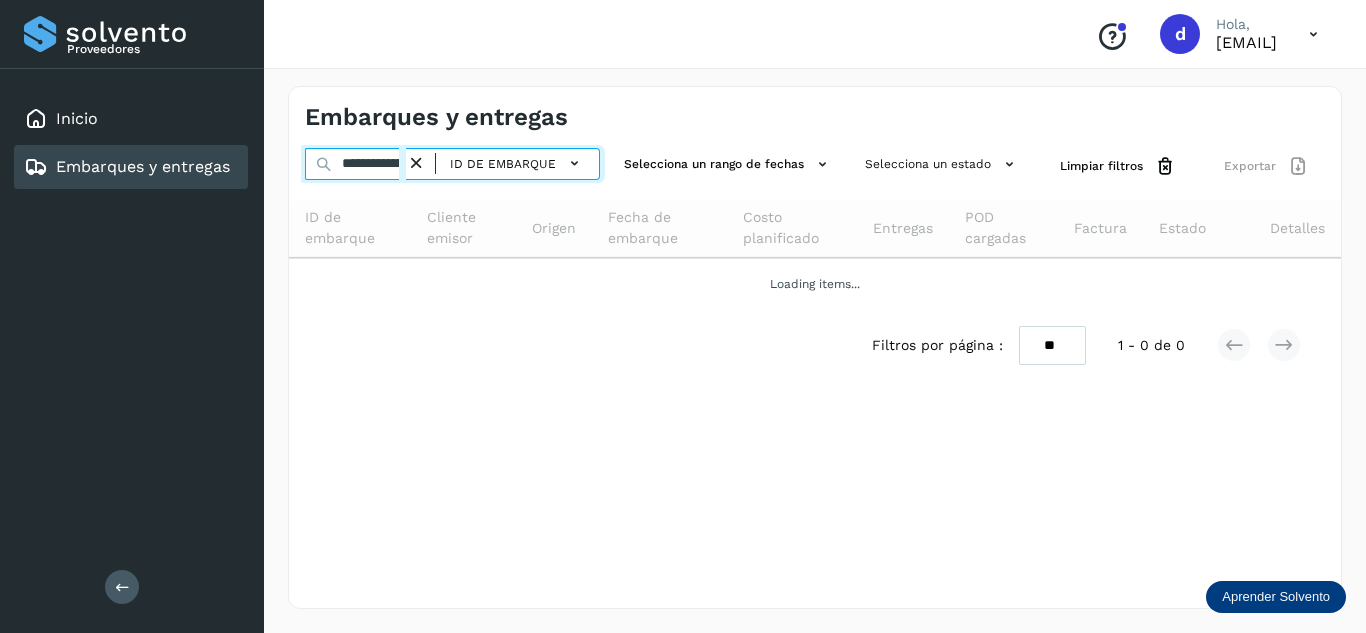 scroll, scrollTop: 0, scrollLeft: 72, axis: horizontal 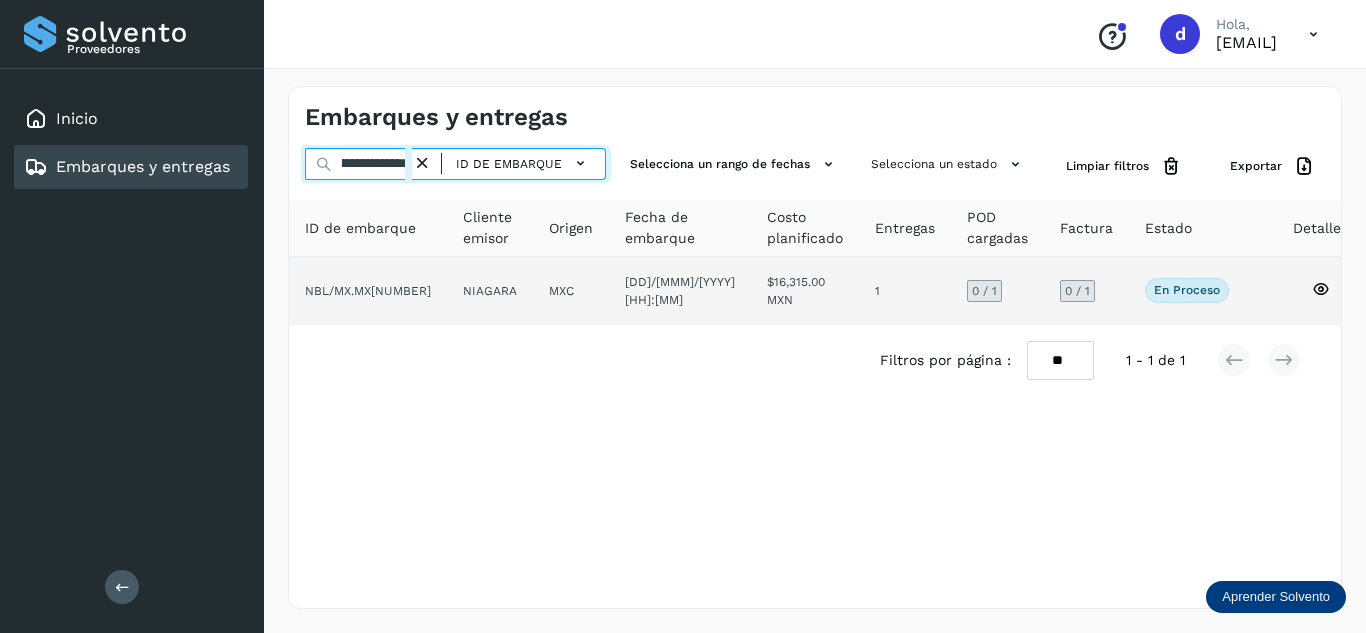 type on "**********" 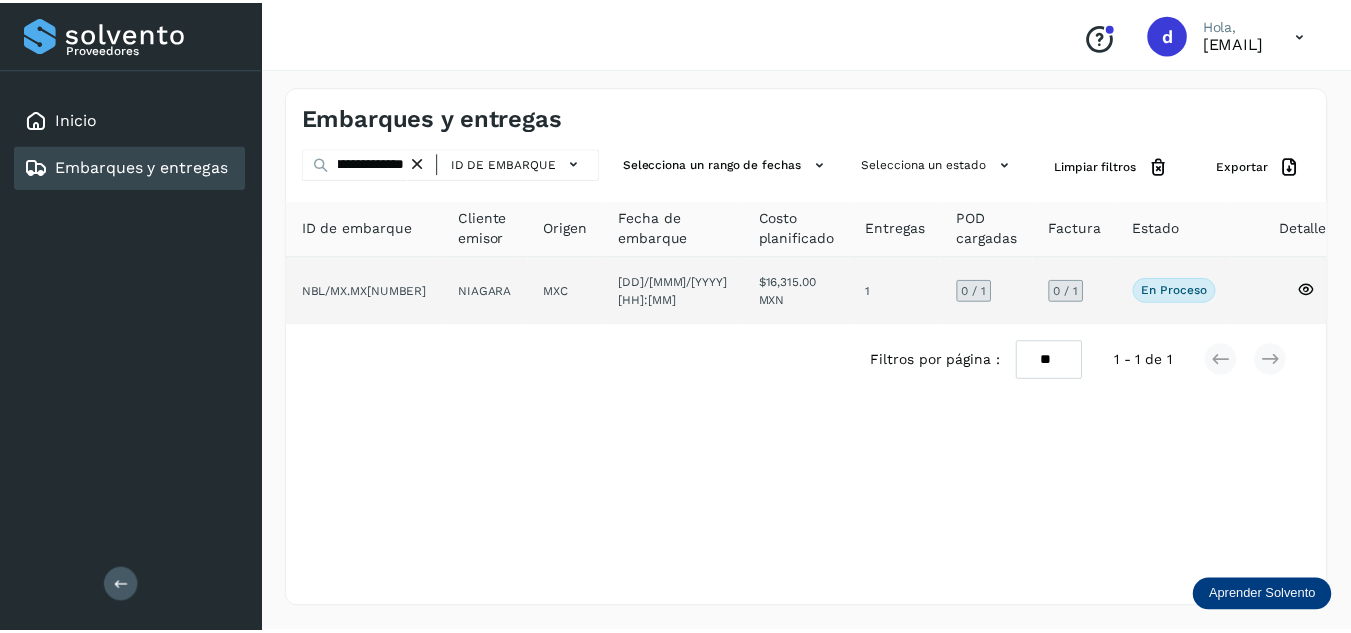 scroll, scrollTop: 0, scrollLeft: 0, axis: both 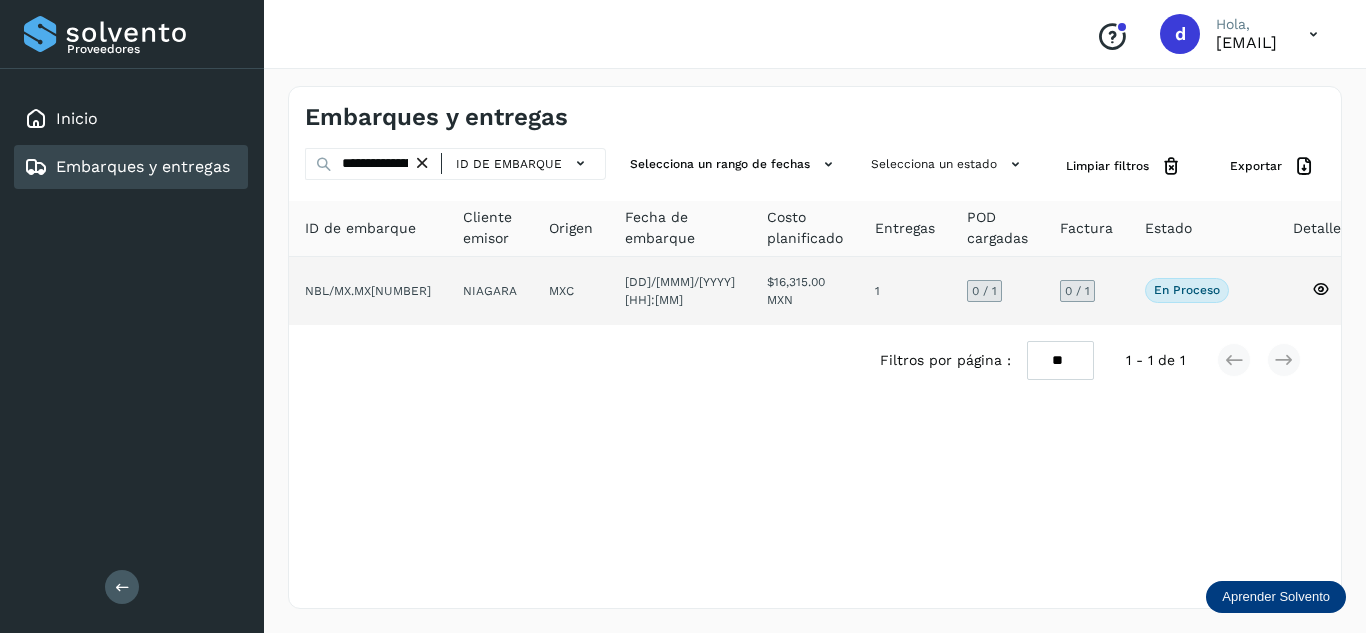 click 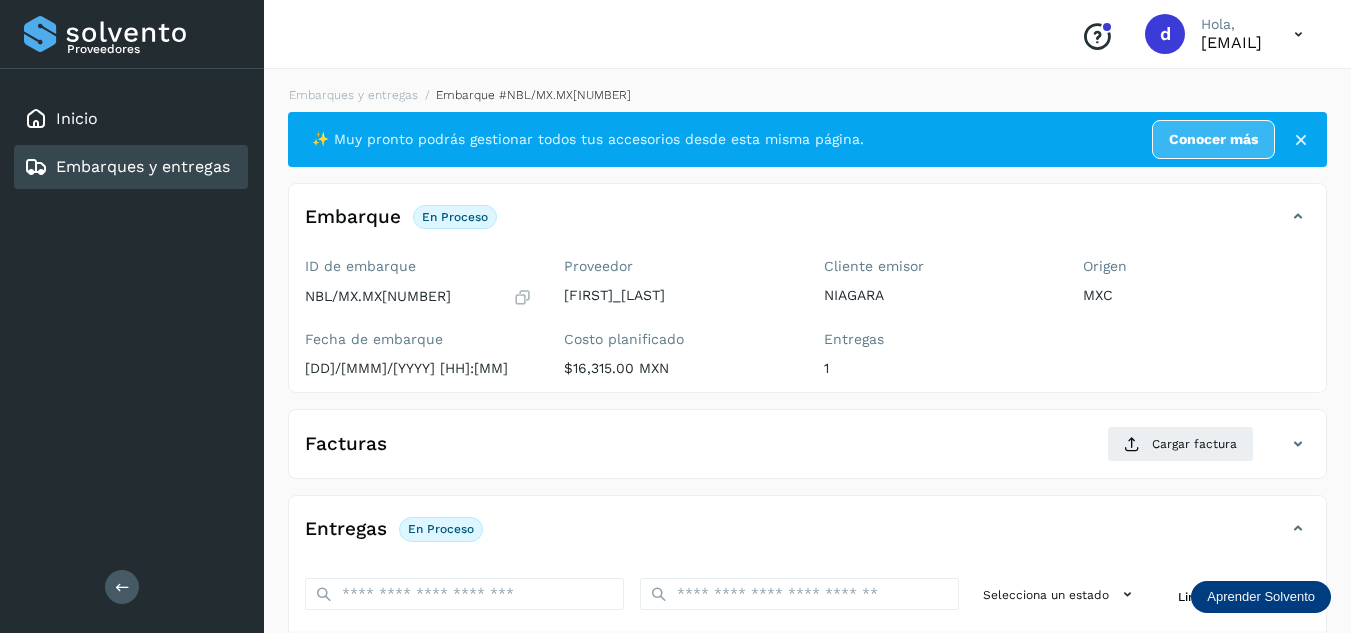 click on "Facturas Cargar factura Aún no has subido ninguna factura" 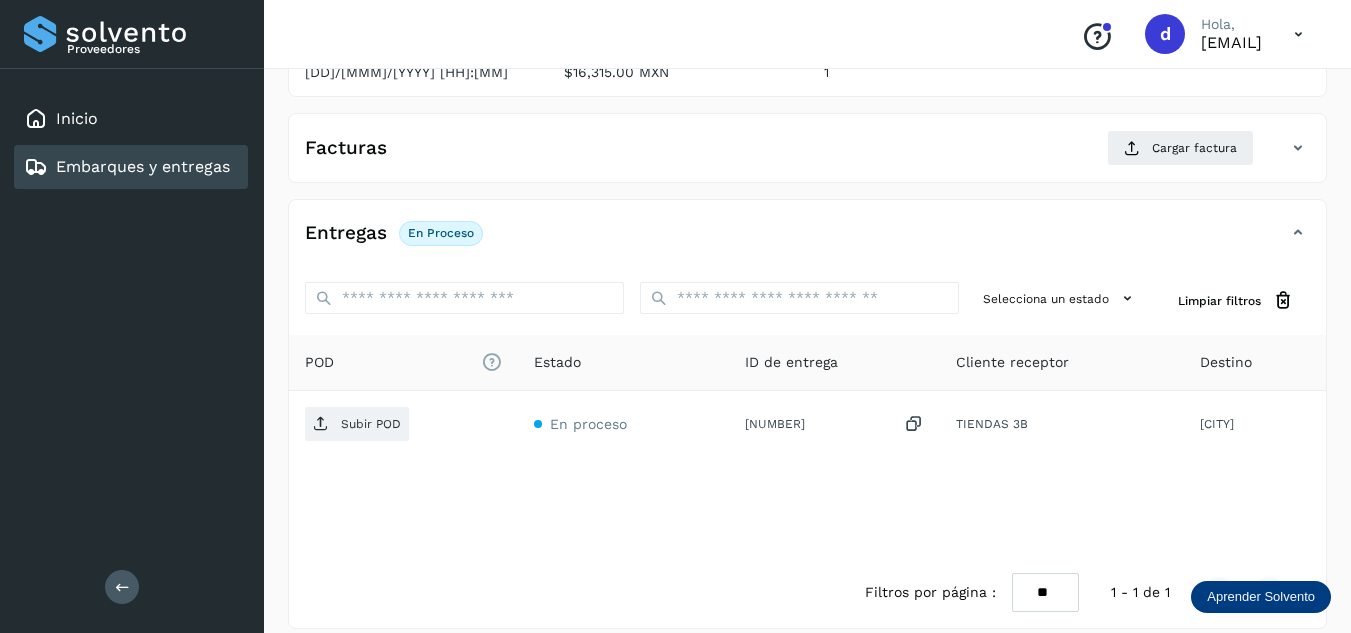 scroll, scrollTop: 316, scrollLeft: 0, axis: vertical 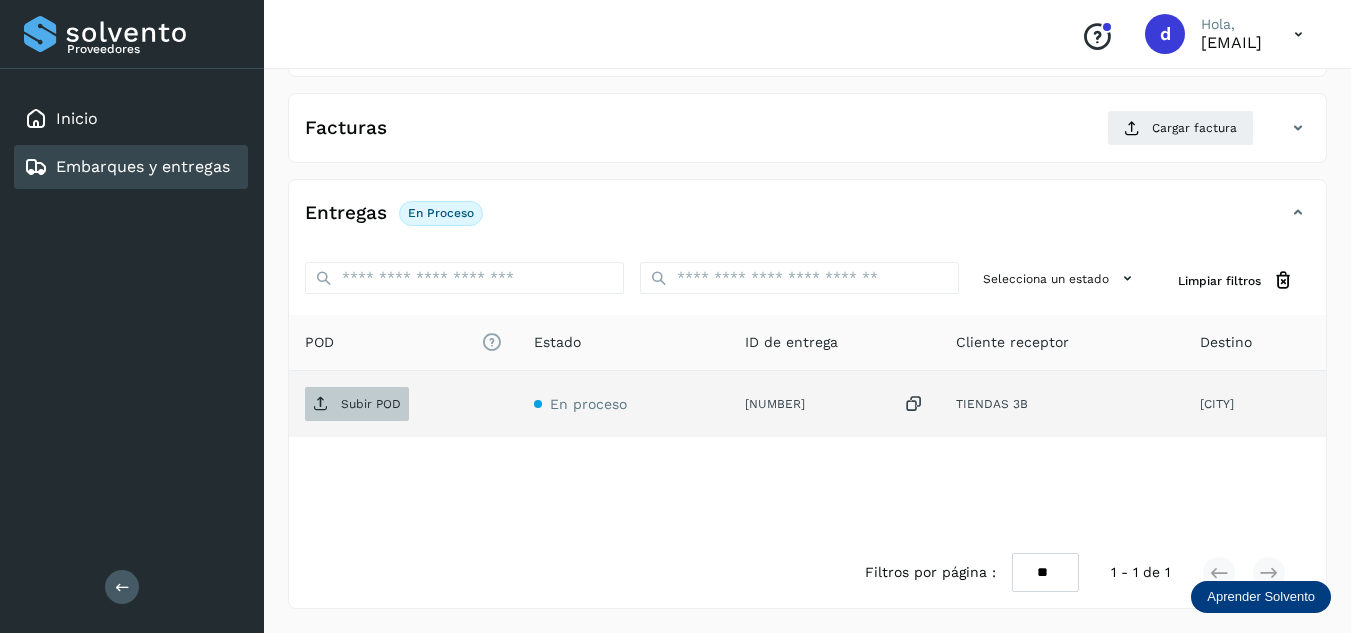 click on "Subir POD" at bounding box center (371, 404) 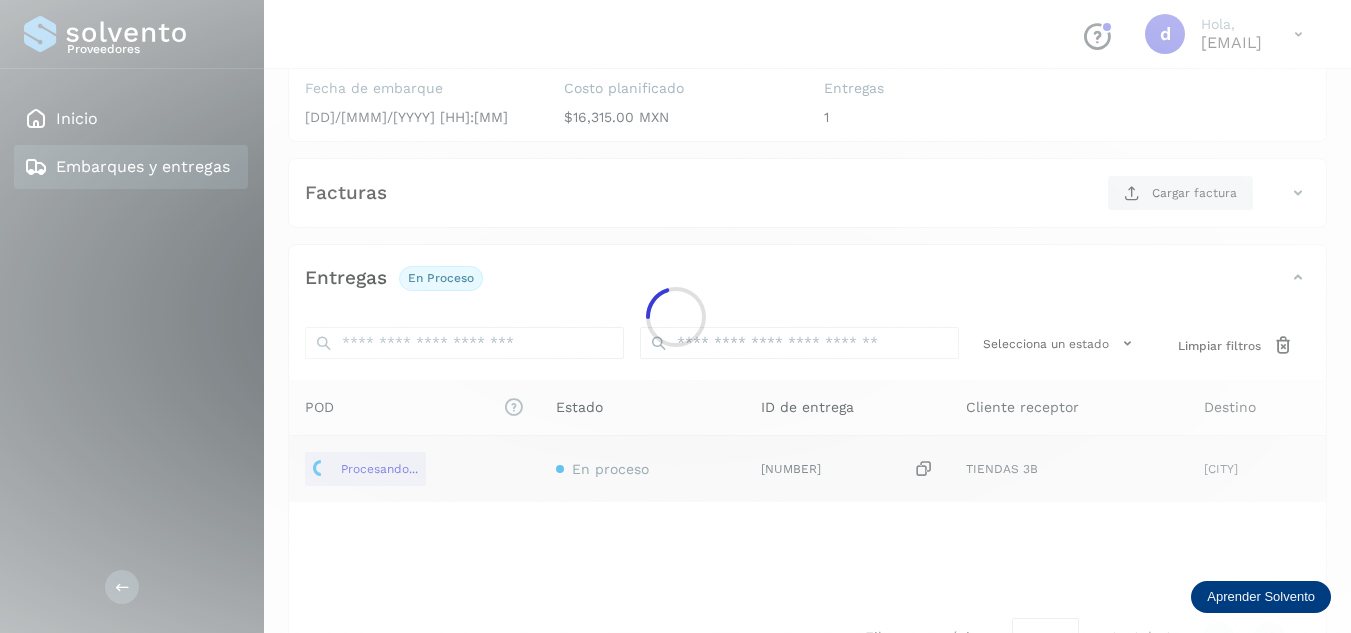 scroll, scrollTop: 216, scrollLeft: 0, axis: vertical 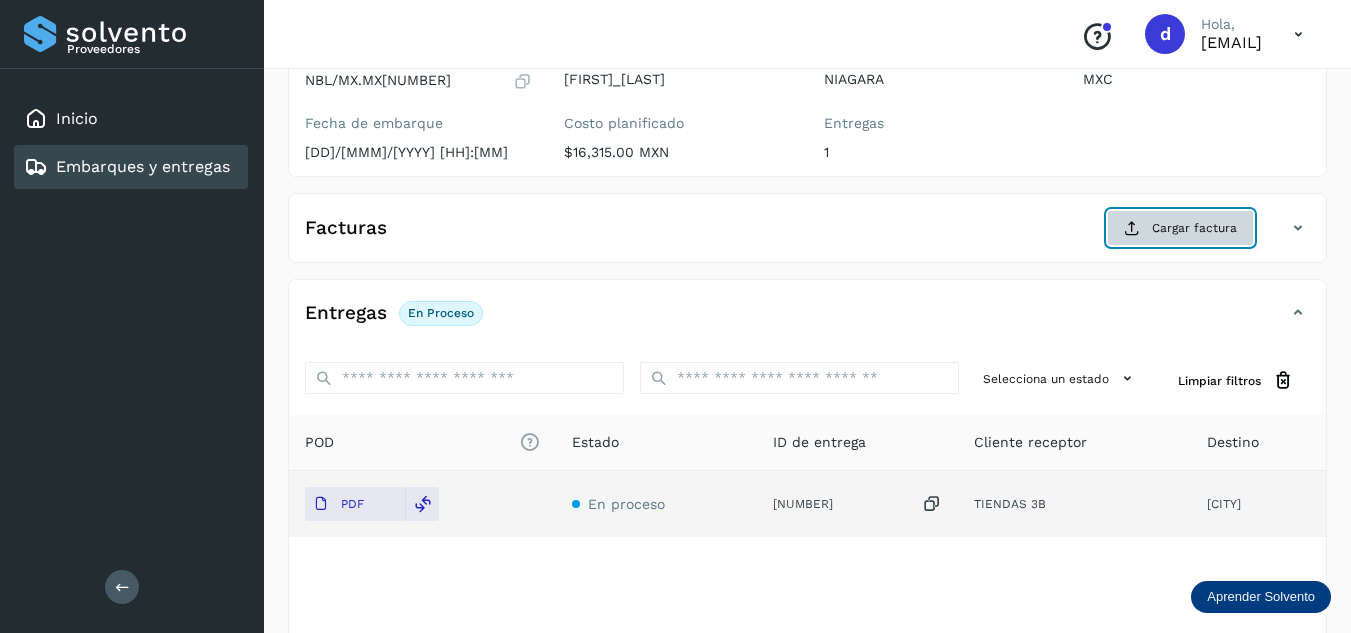 click on "Cargar factura" 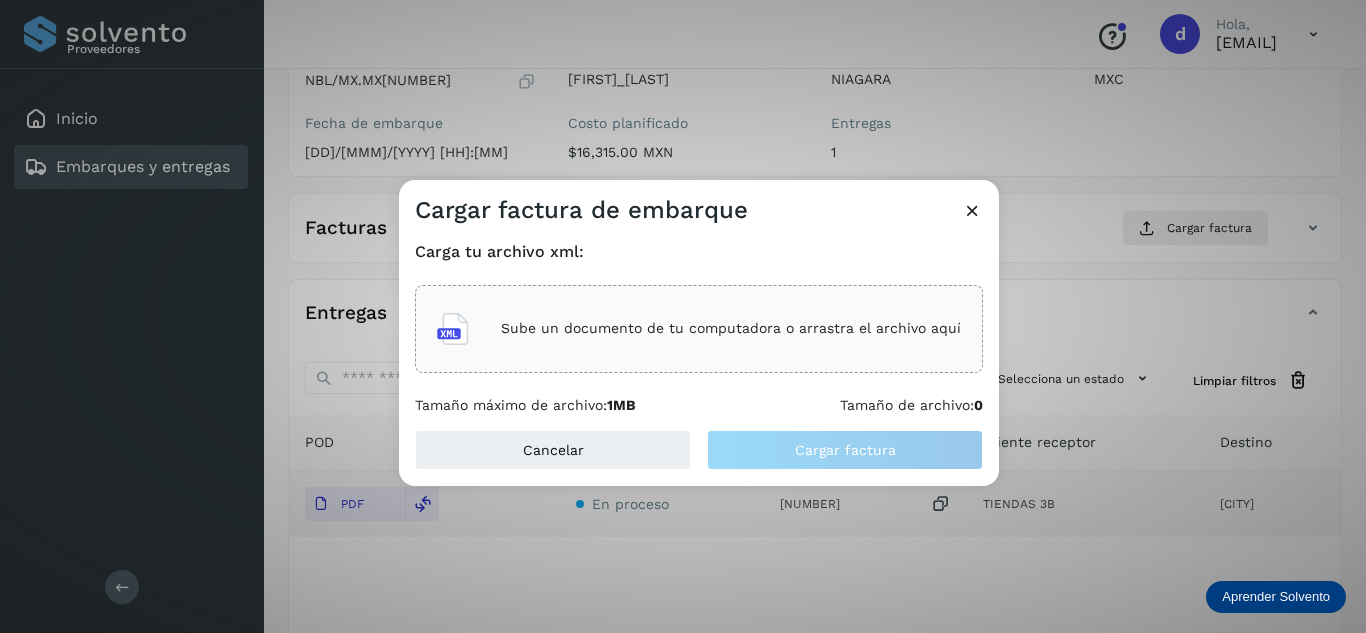 click on "Sube un documento de tu computadora o arrastra el archivo aquí" 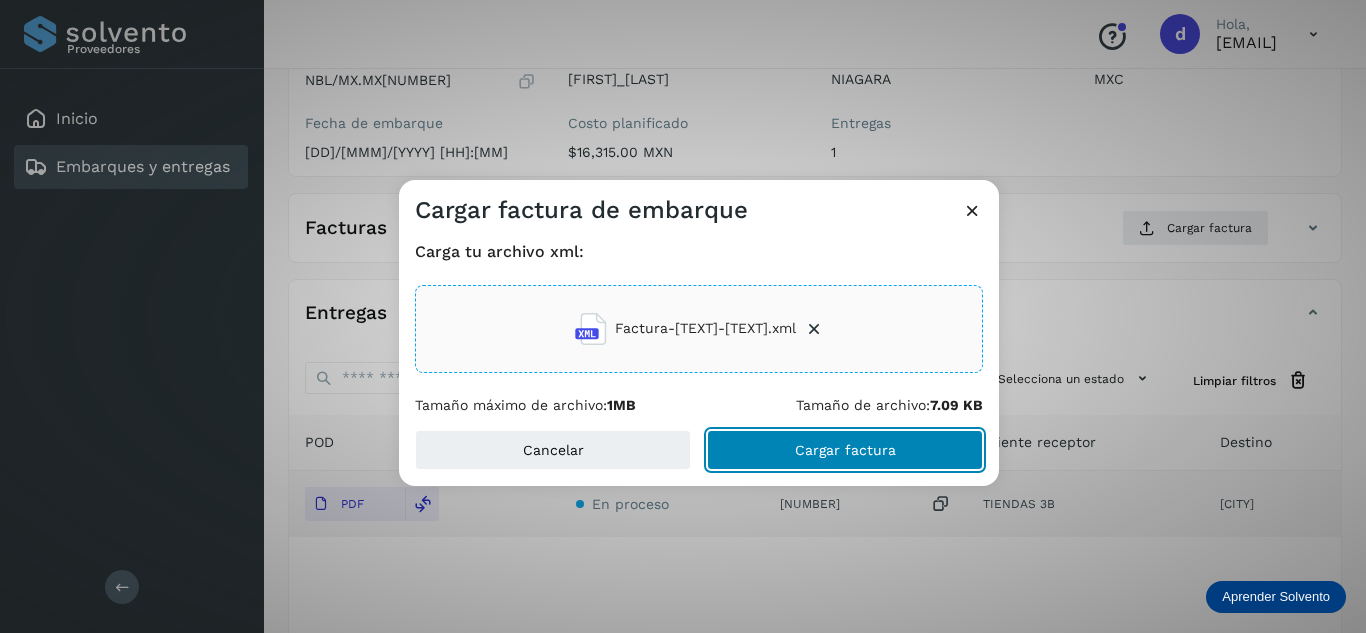 click on "Cargar factura" 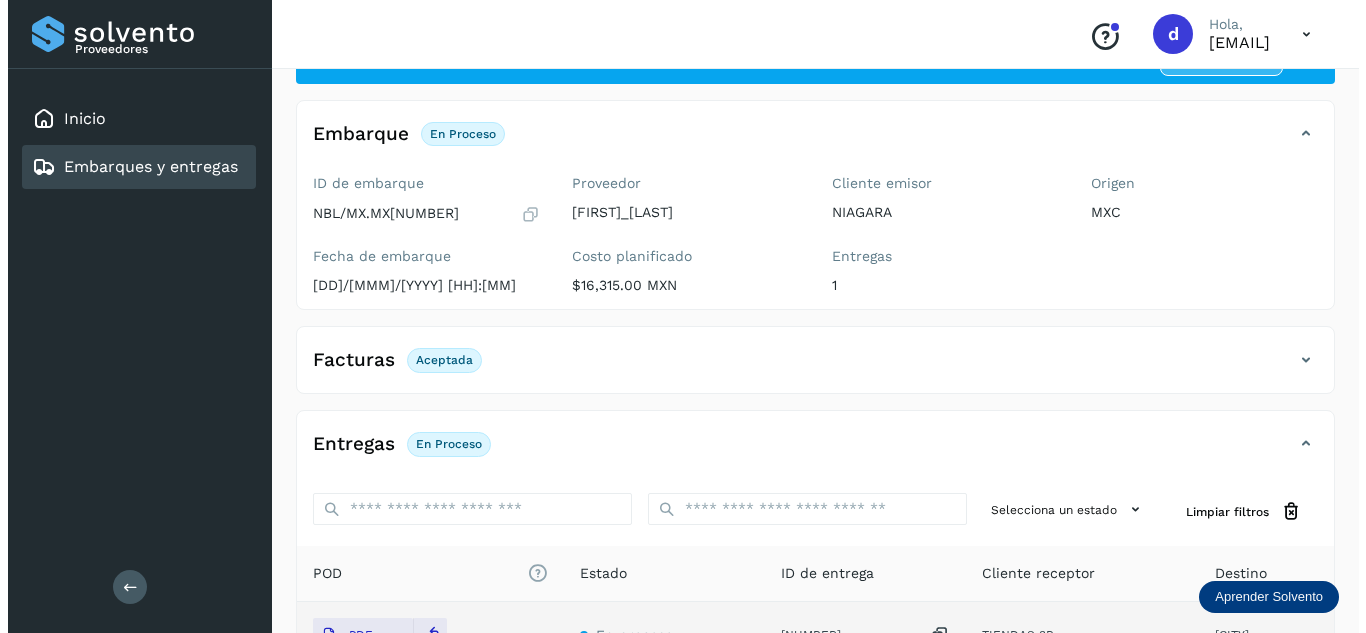 scroll, scrollTop: 0, scrollLeft: 0, axis: both 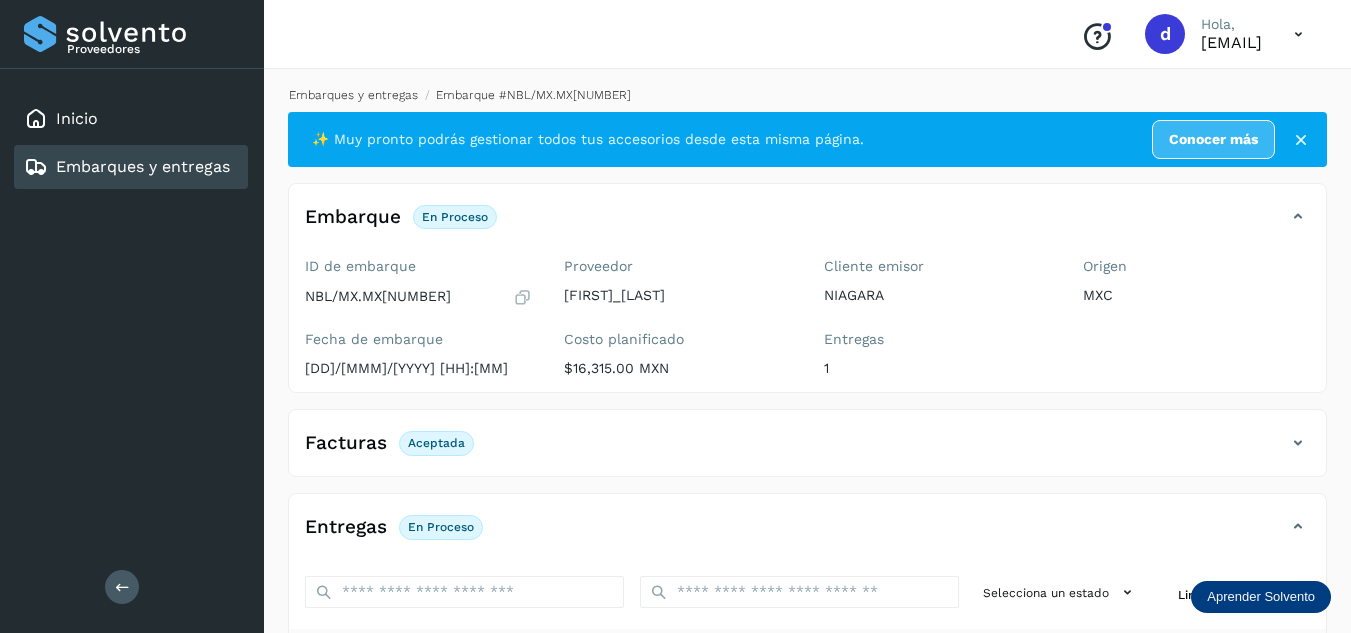 click on "Embarques y entregas" at bounding box center (353, 95) 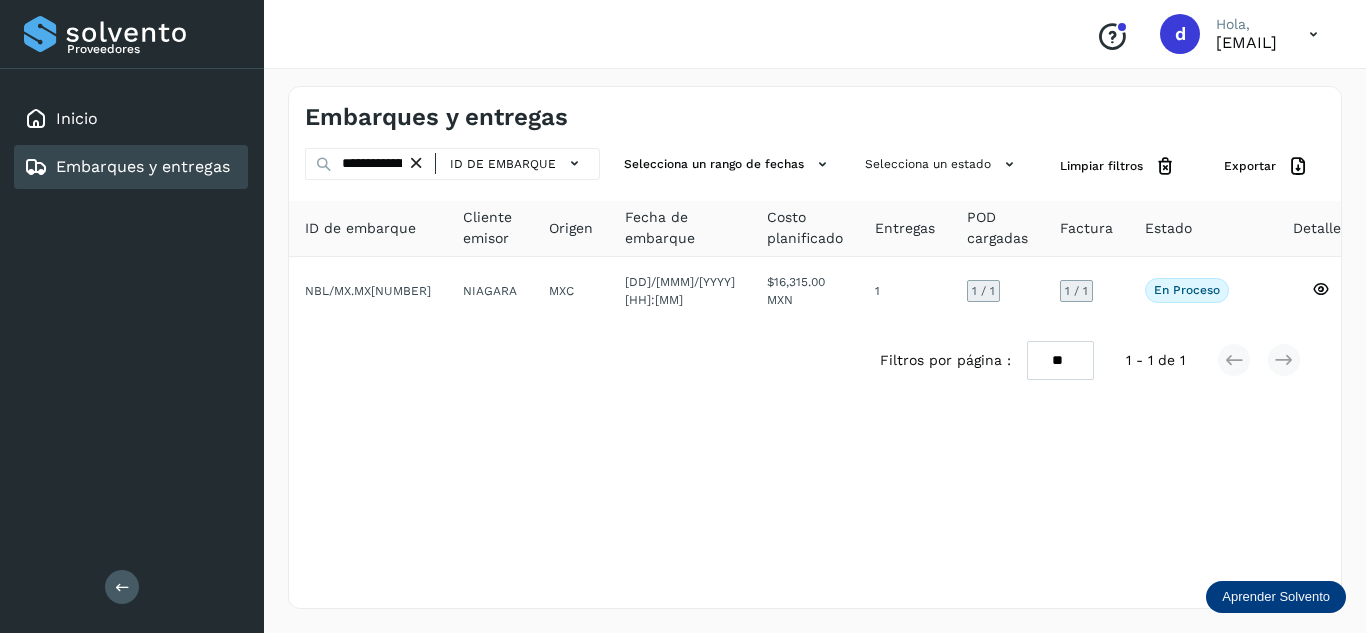 click at bounding box center (416, 163) 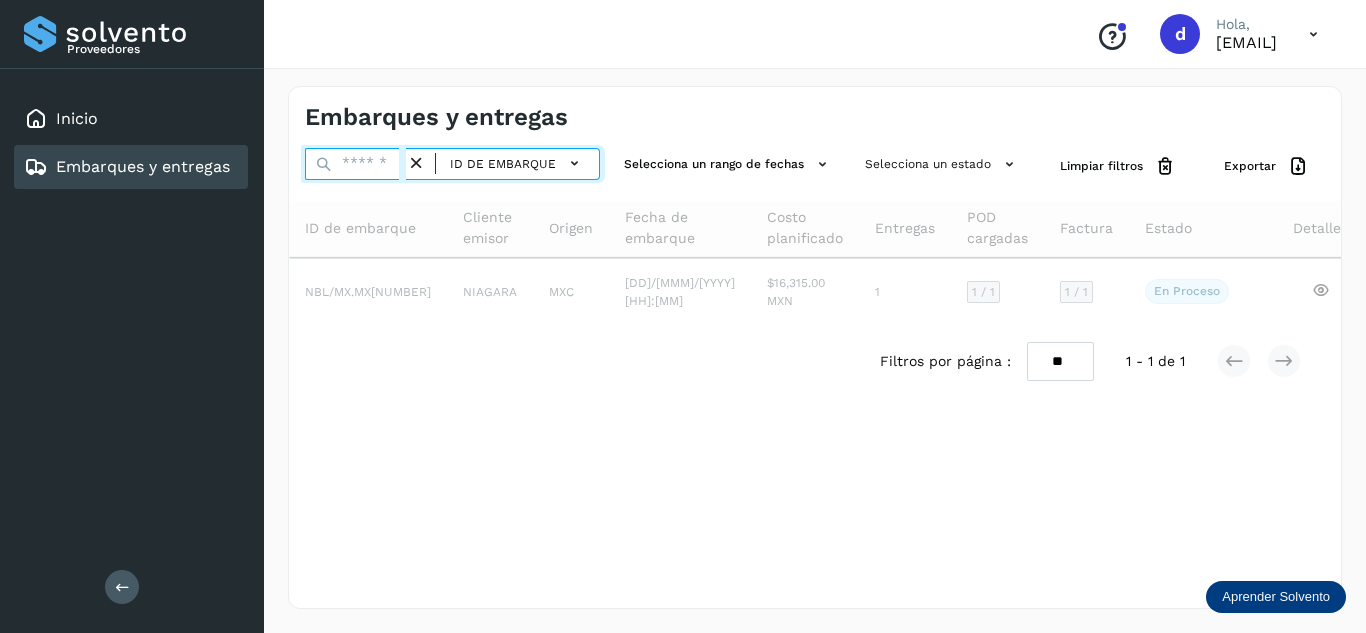 click at bounding box center (355, 164) 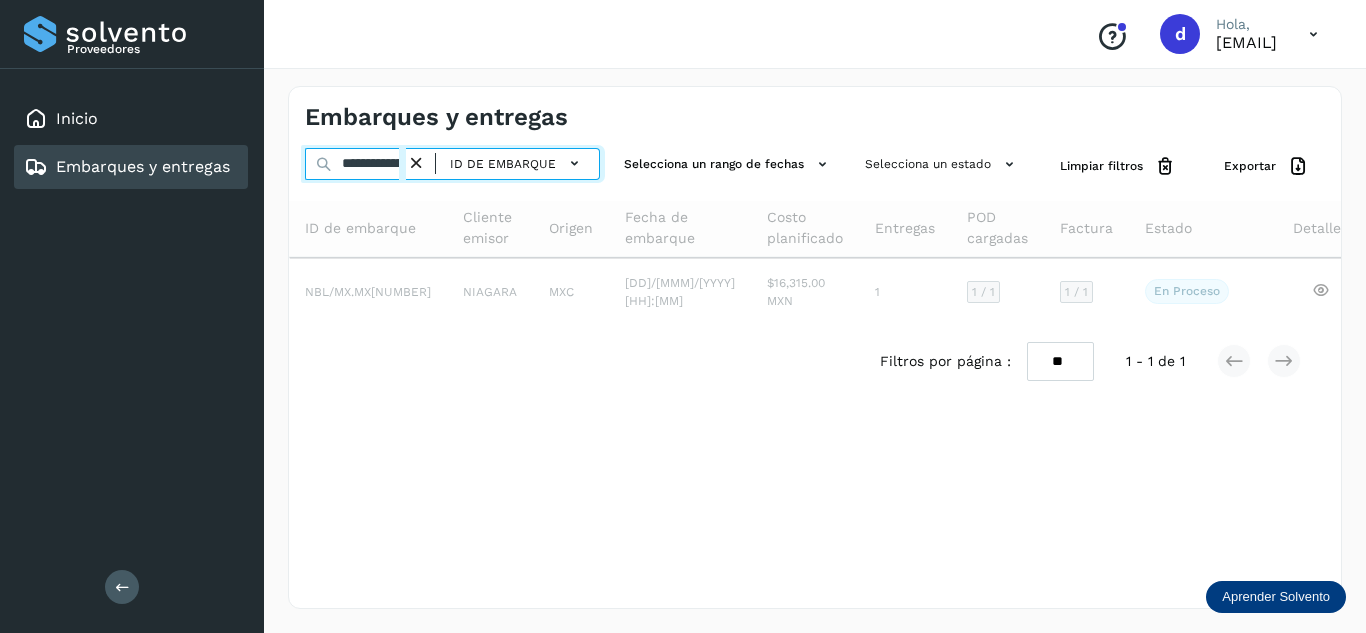 scroll, scrollTop: 0, scrollLeft: 77, axis: horizontal 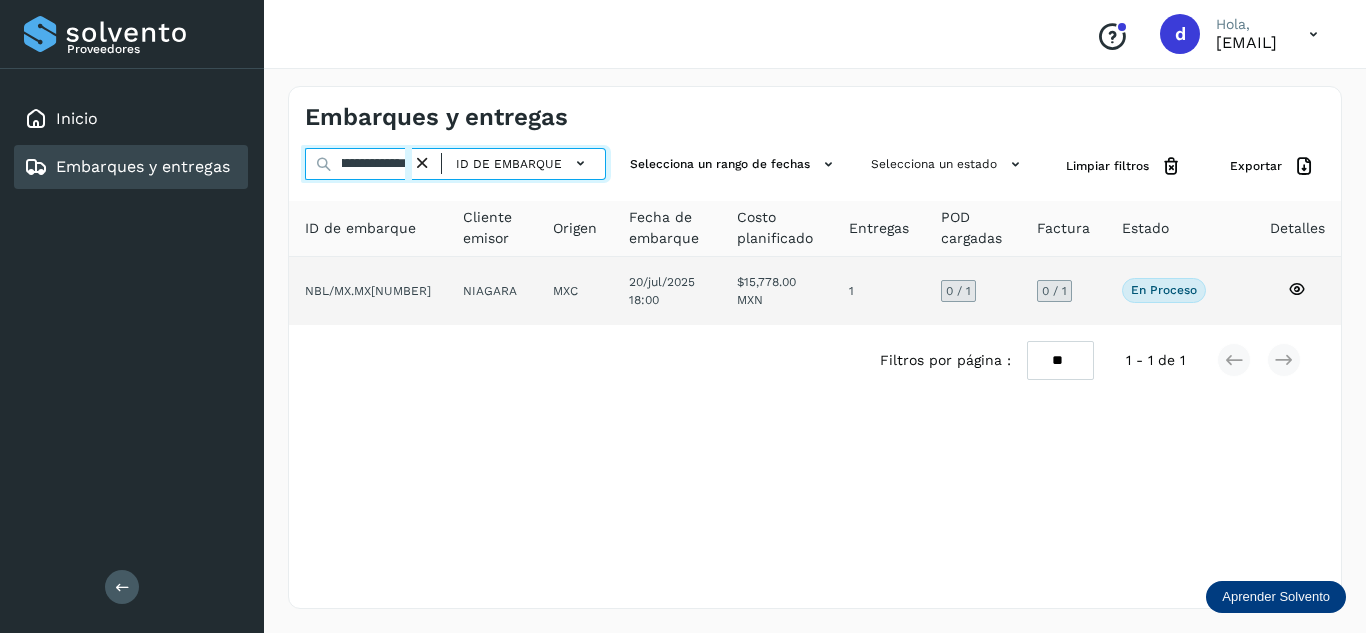 type on "**********" 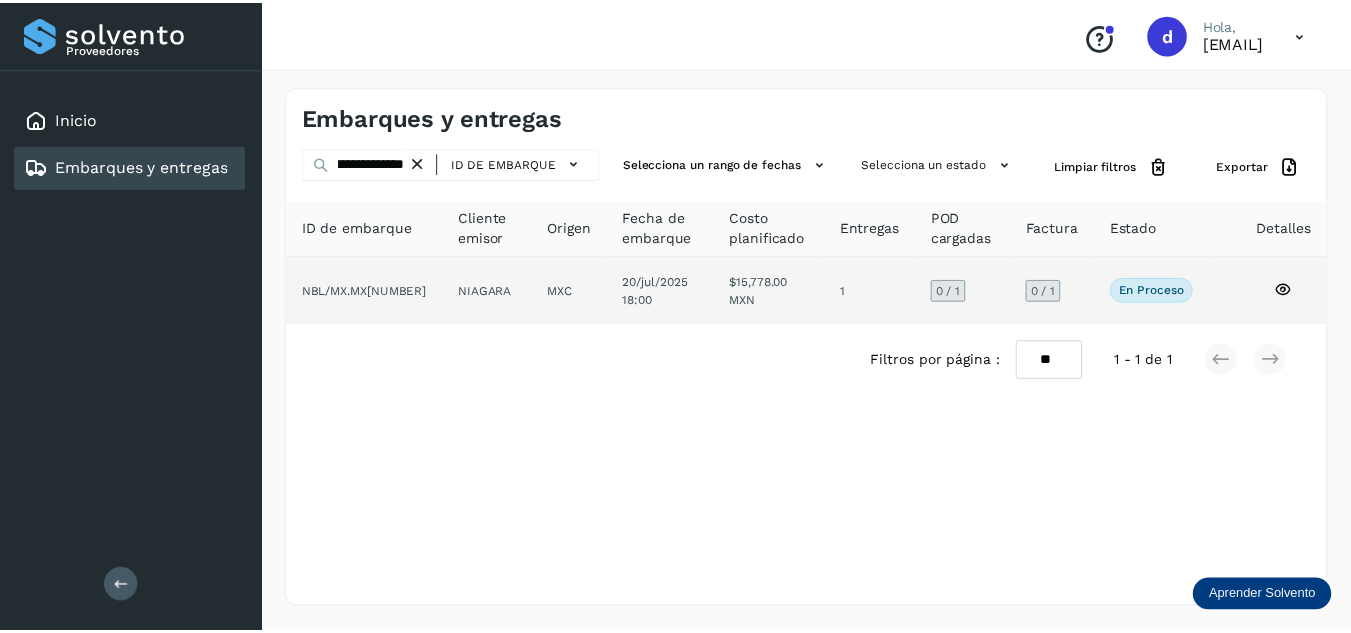 scroll, scrollTop: 0, scrollLeft: 0, axis: both 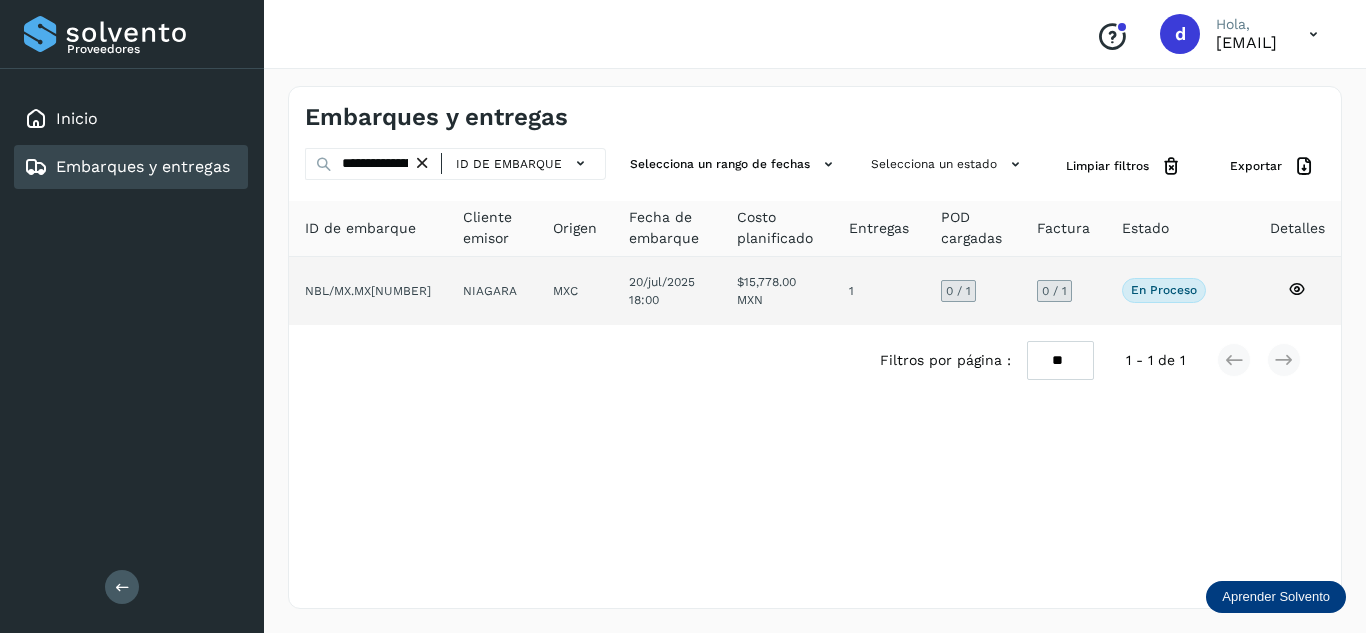 click 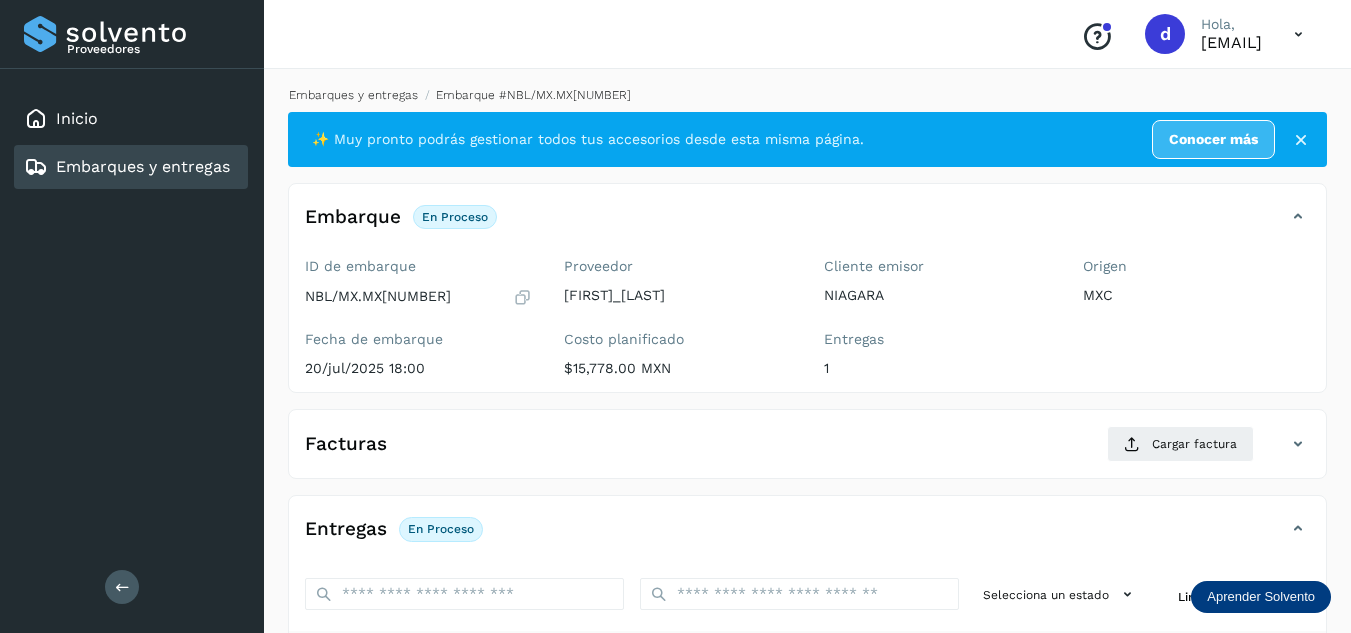 click on "Embarques y entregas" at bounding box center (353, 95) 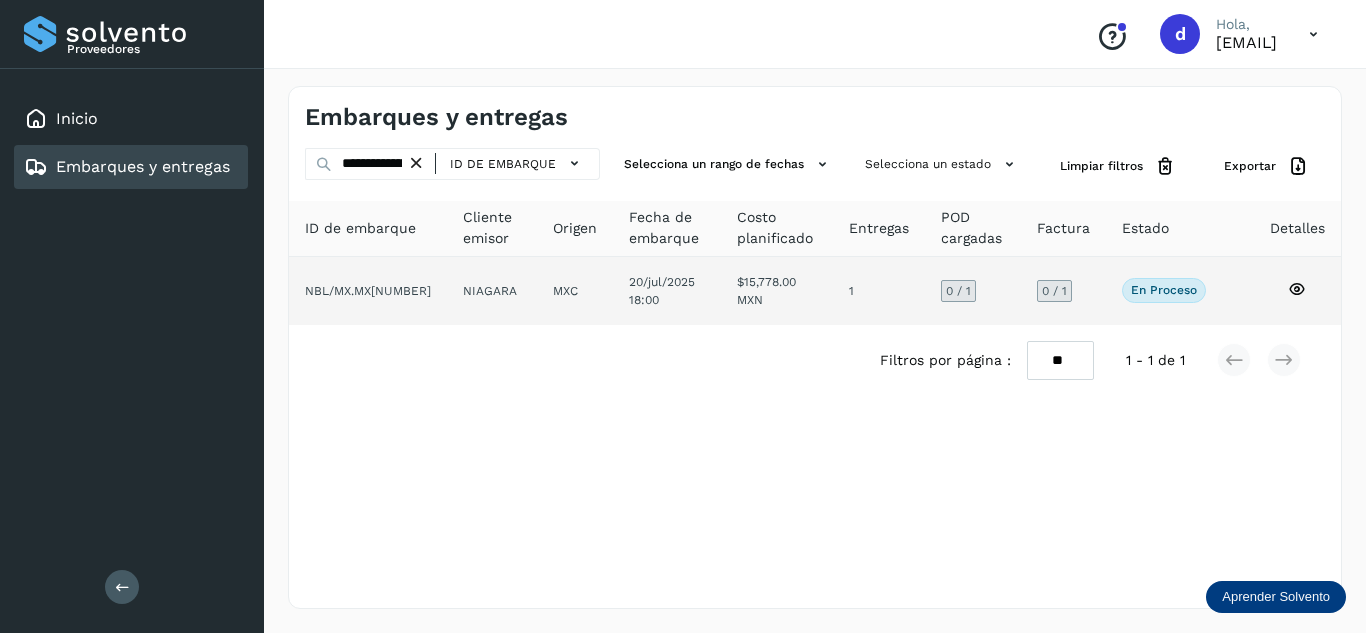 click 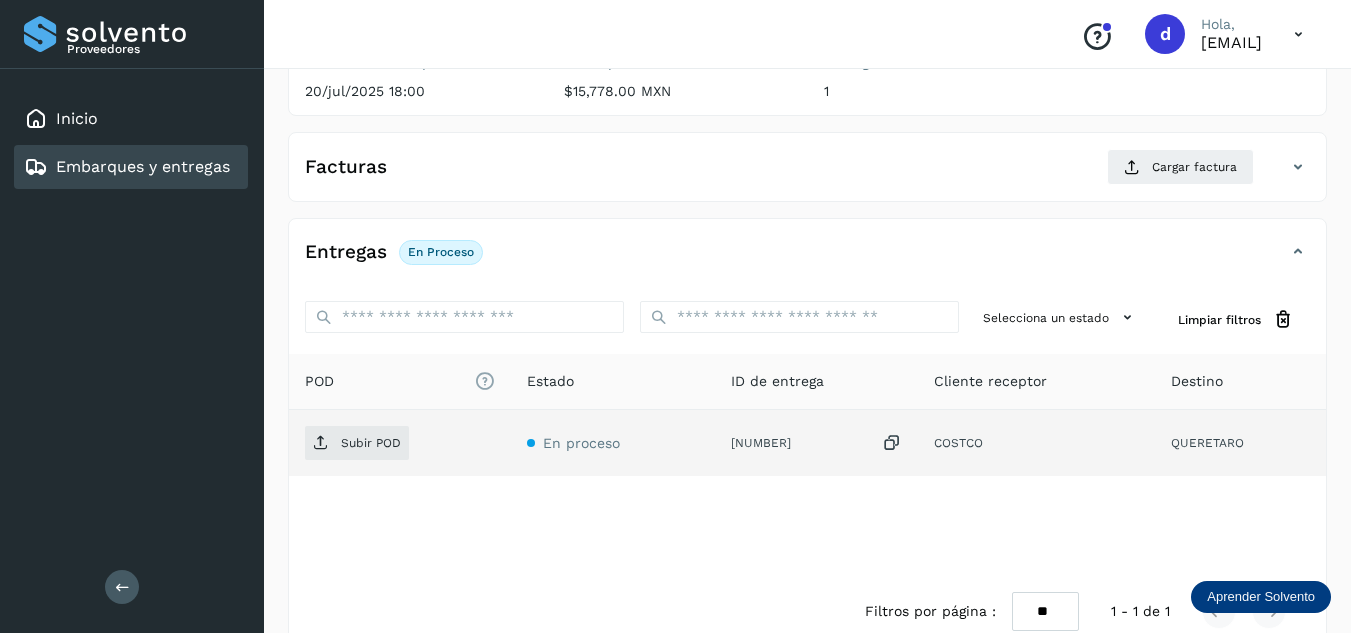 scroll, scrollTop: 316, scrollLeft: 0, axis: vertical 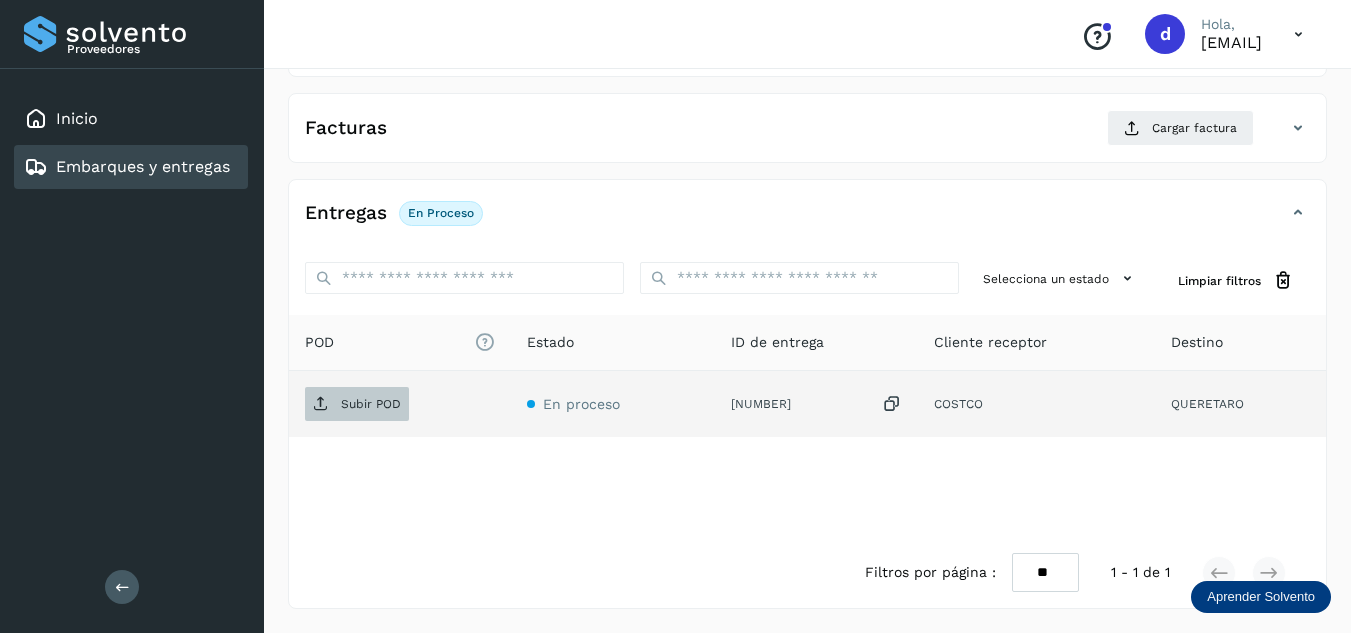 click on "Subir POD" at bounding box center (371, 404) 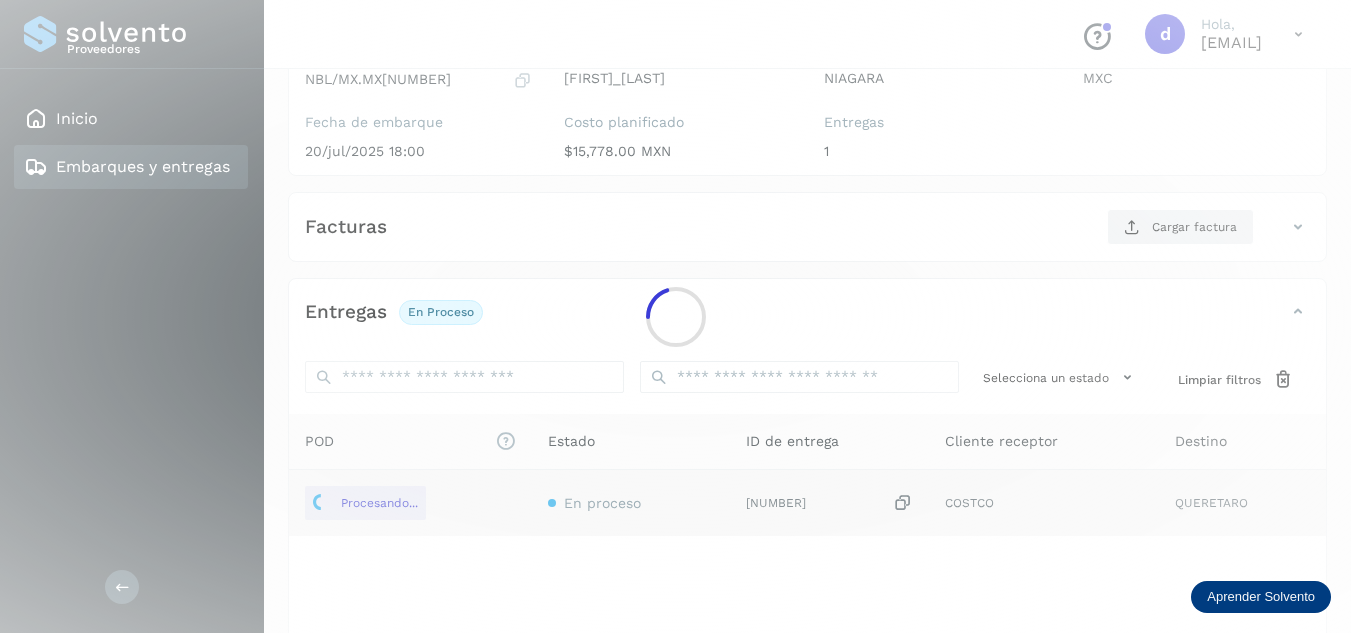 scroll, scrollTop: 216, scrollLeft: 0, axis: vertical 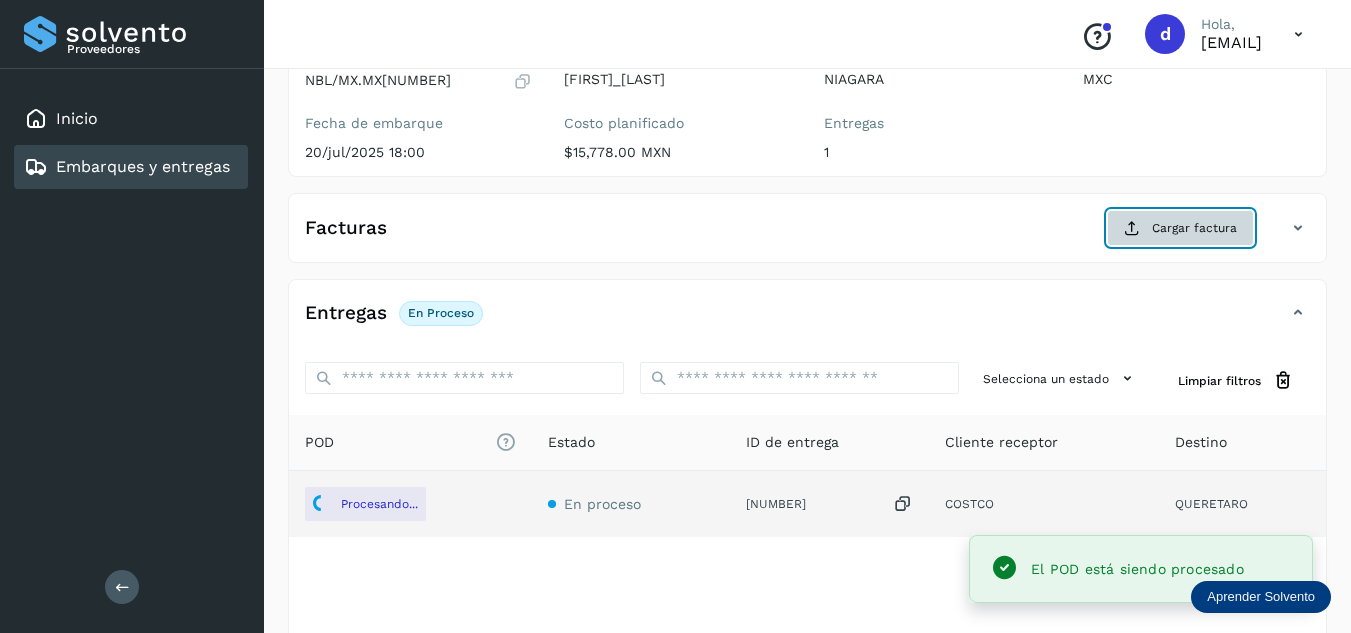 click on "Cargar factura" 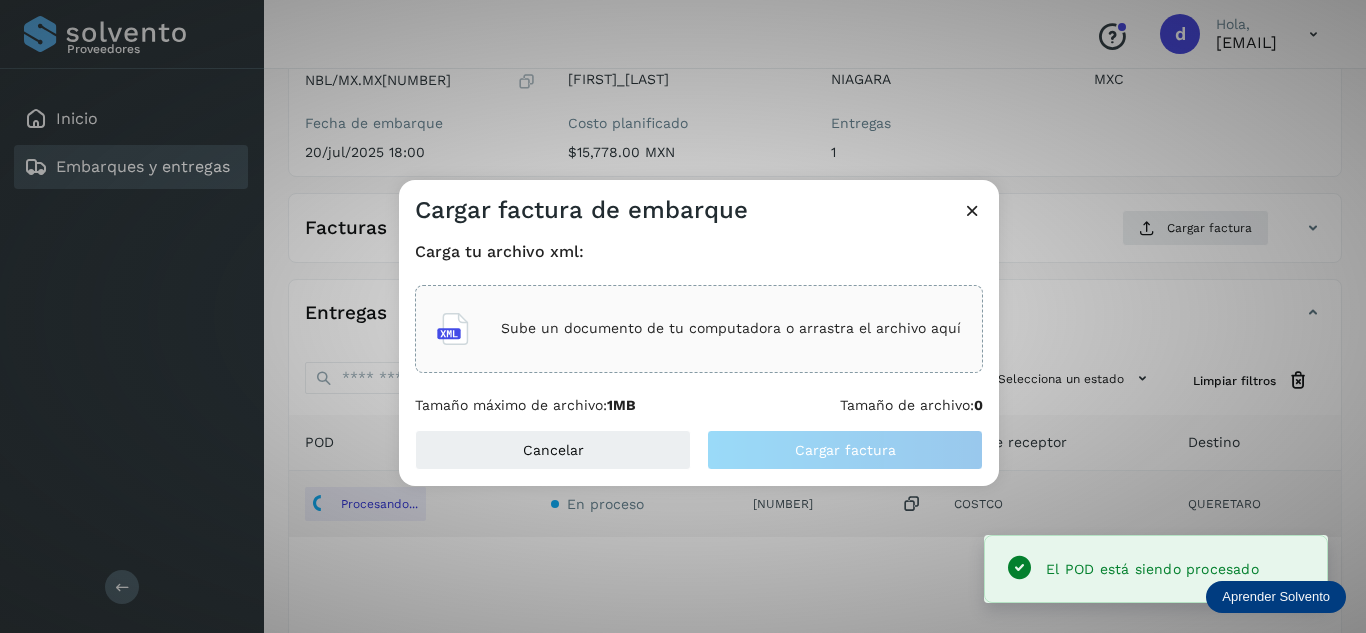 click on "Sube un documento de tu computadora o arrastra el archivo aquí" 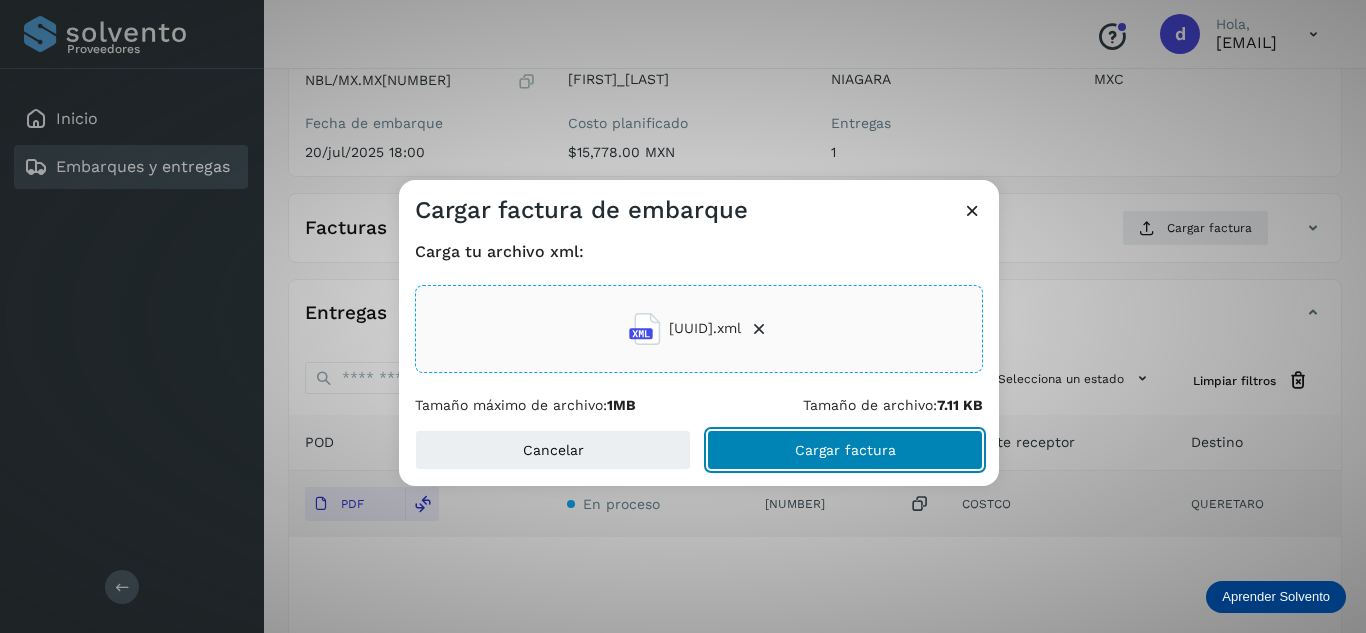 click on "Cargar factura" 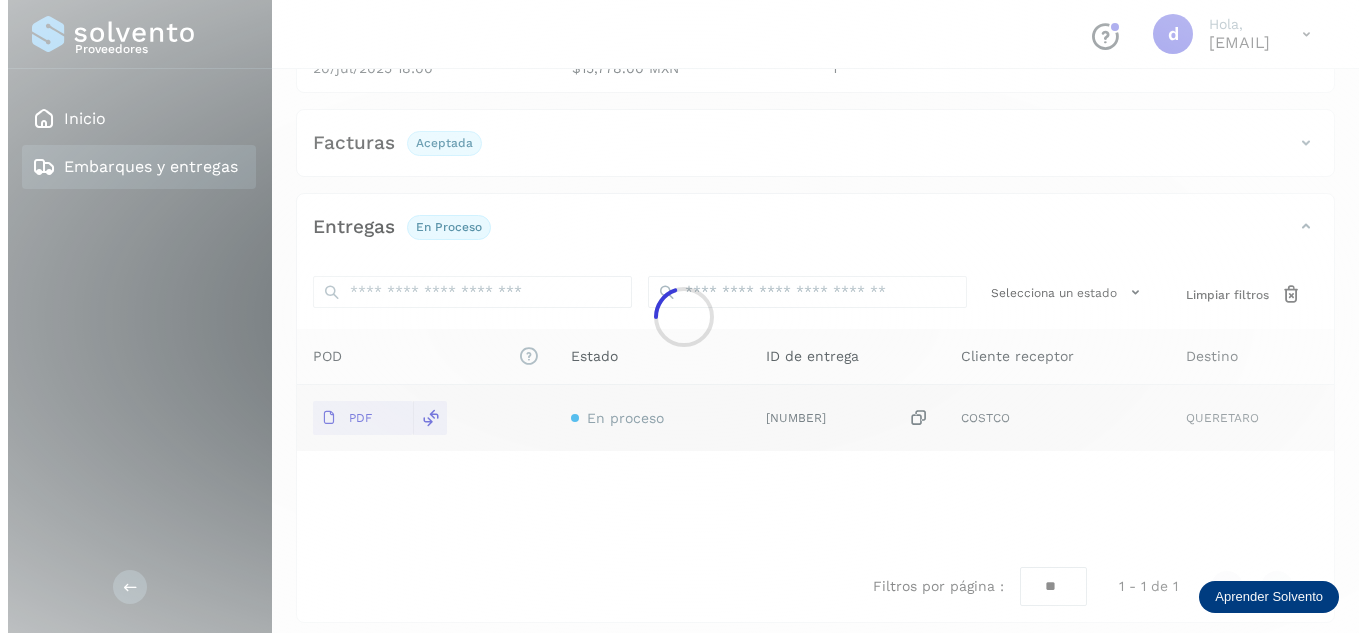 scroll, scrollTop: 0, scrollLeft: 0, axis: both 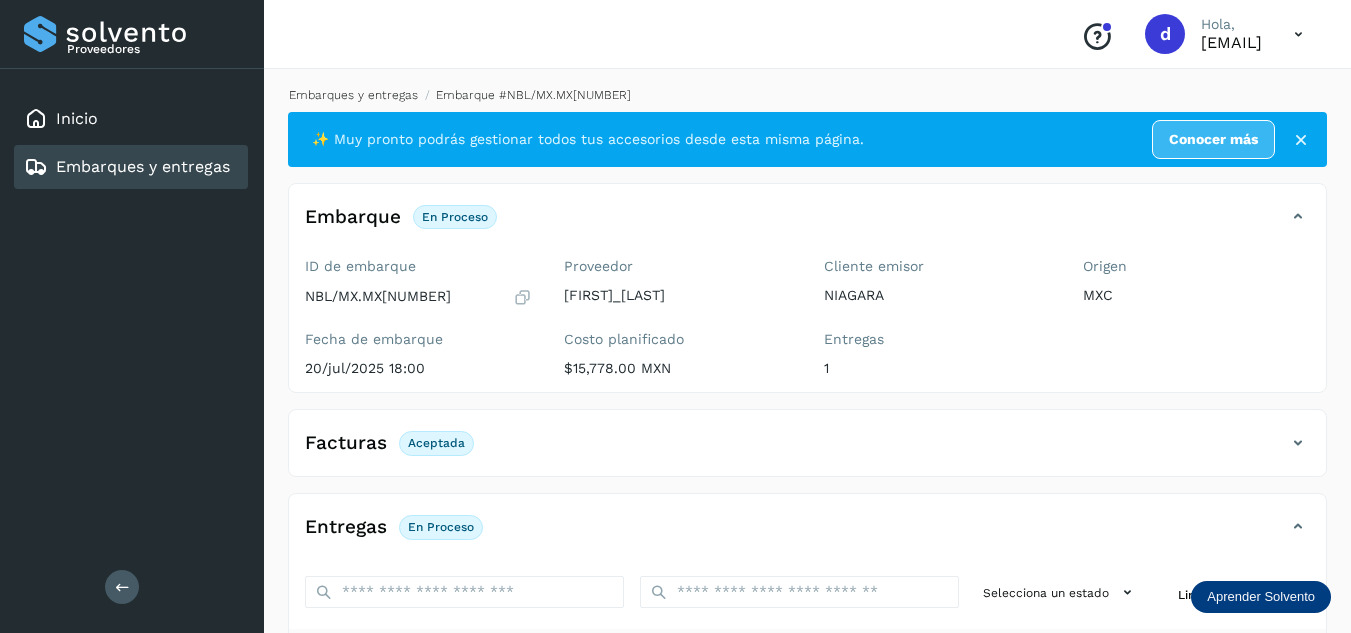 click on "Embarques y entregas" at bounding box center [353, 95] 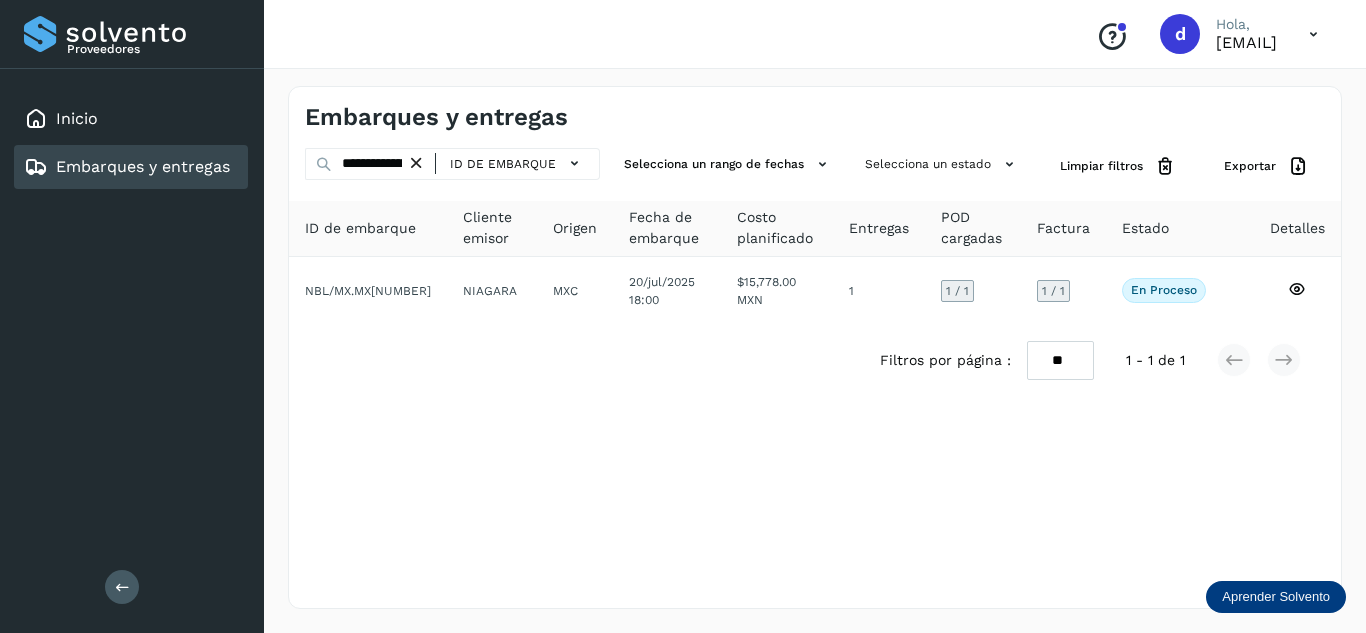 click at bounding box center (416, 163) 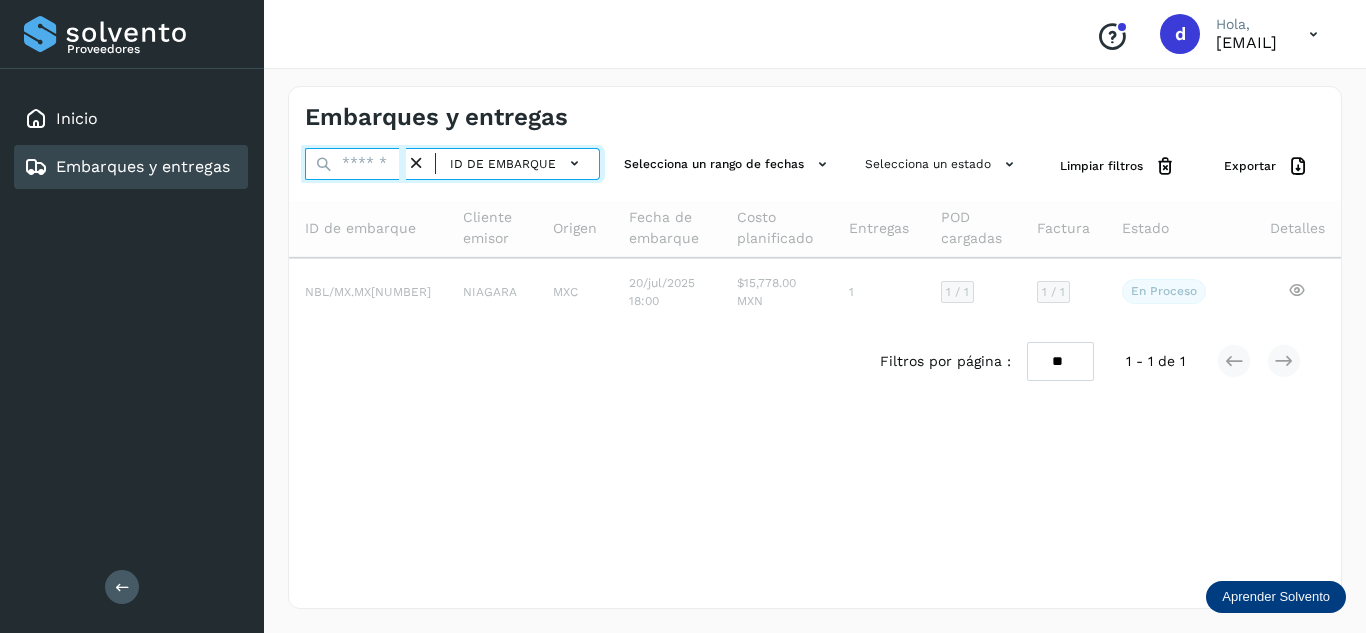 click at bounding box center (355, 164) 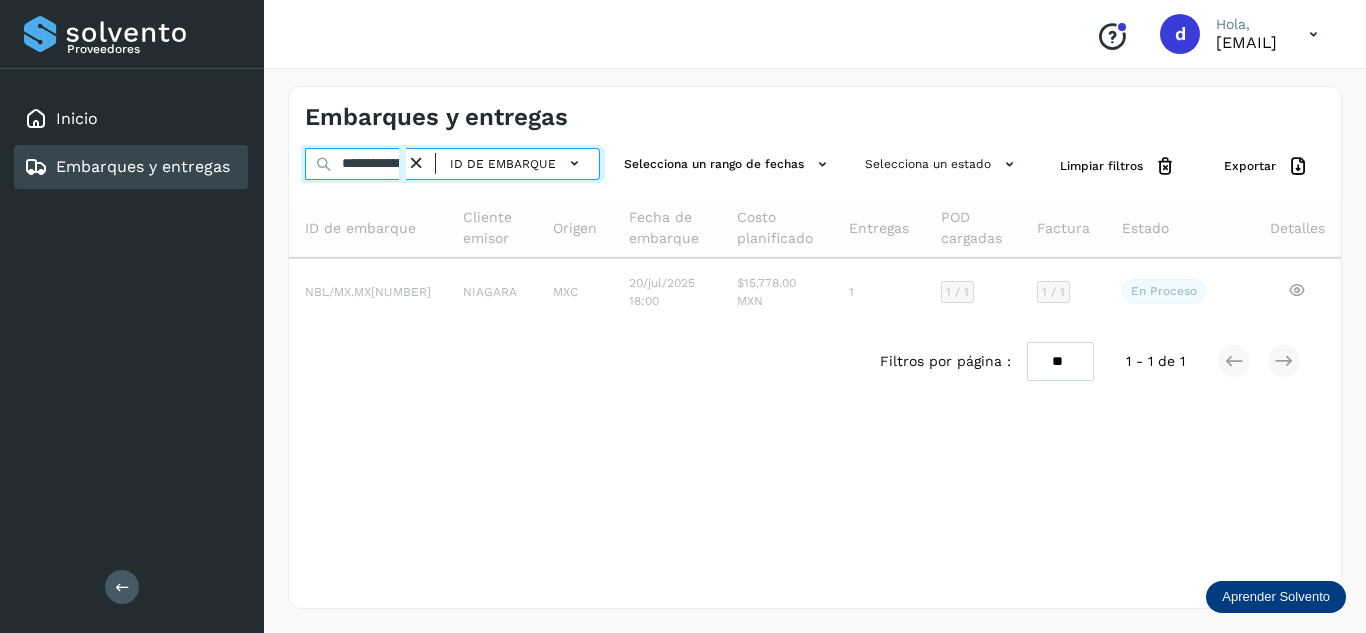 scroll, scrollTop: 0, scrollLeft: 76, axis: horizontal 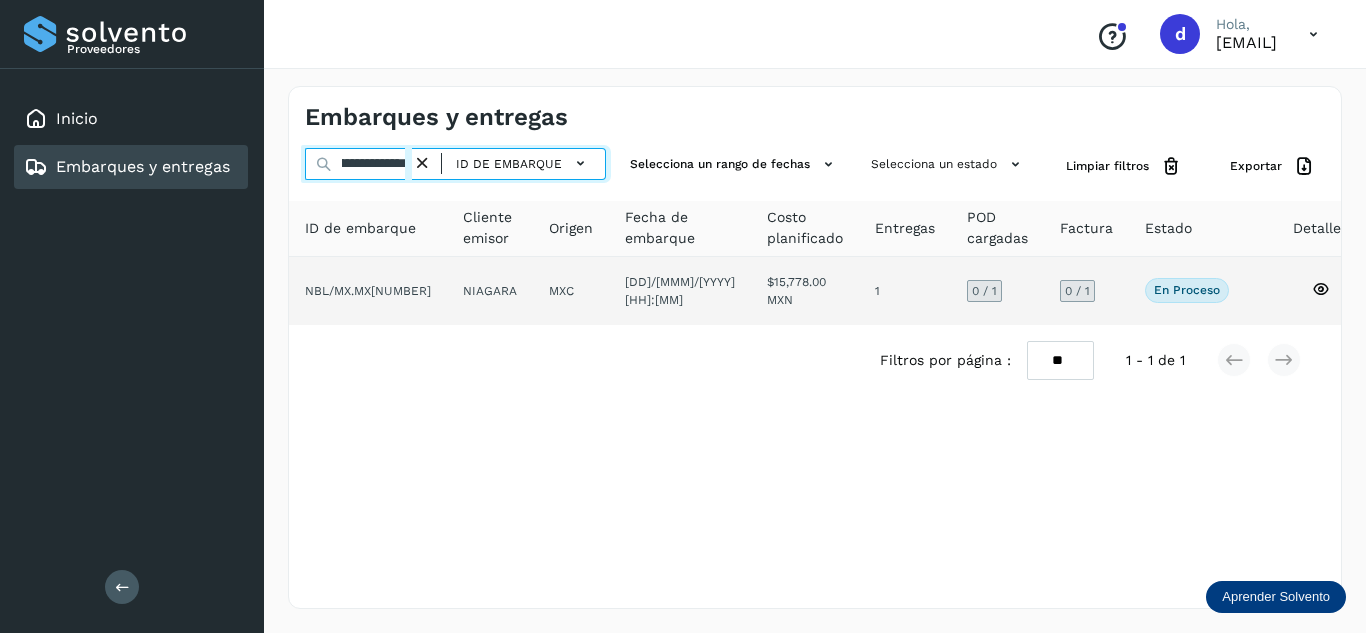 type on "**********" 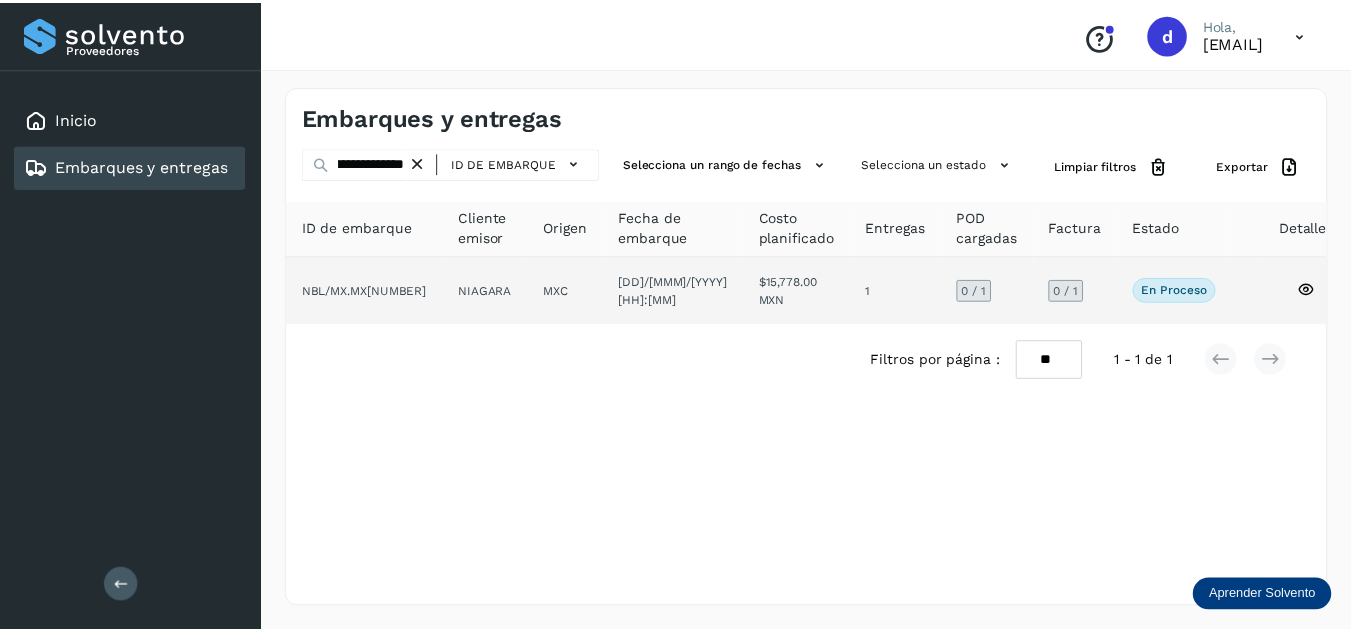 scroll, scrollTop: 0, scrollLeft: 0, axis: both 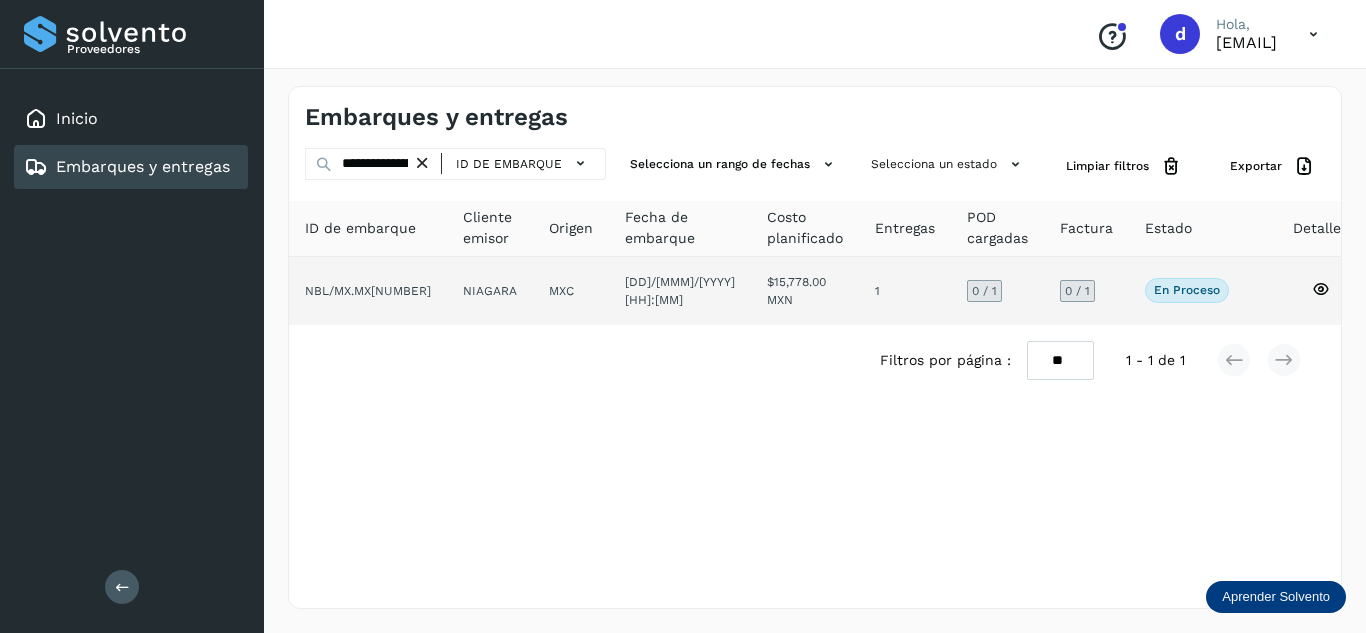 click 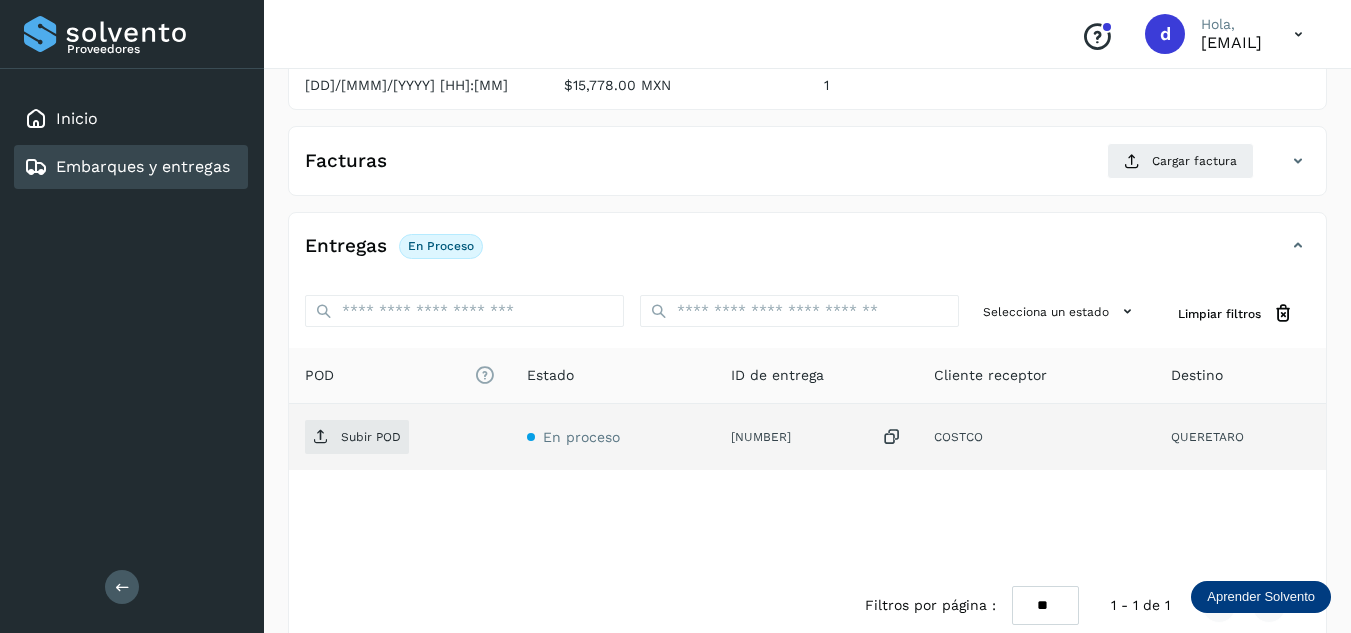 scroll, scrollTop: 300, scrollLeft: 0, axis: vertical 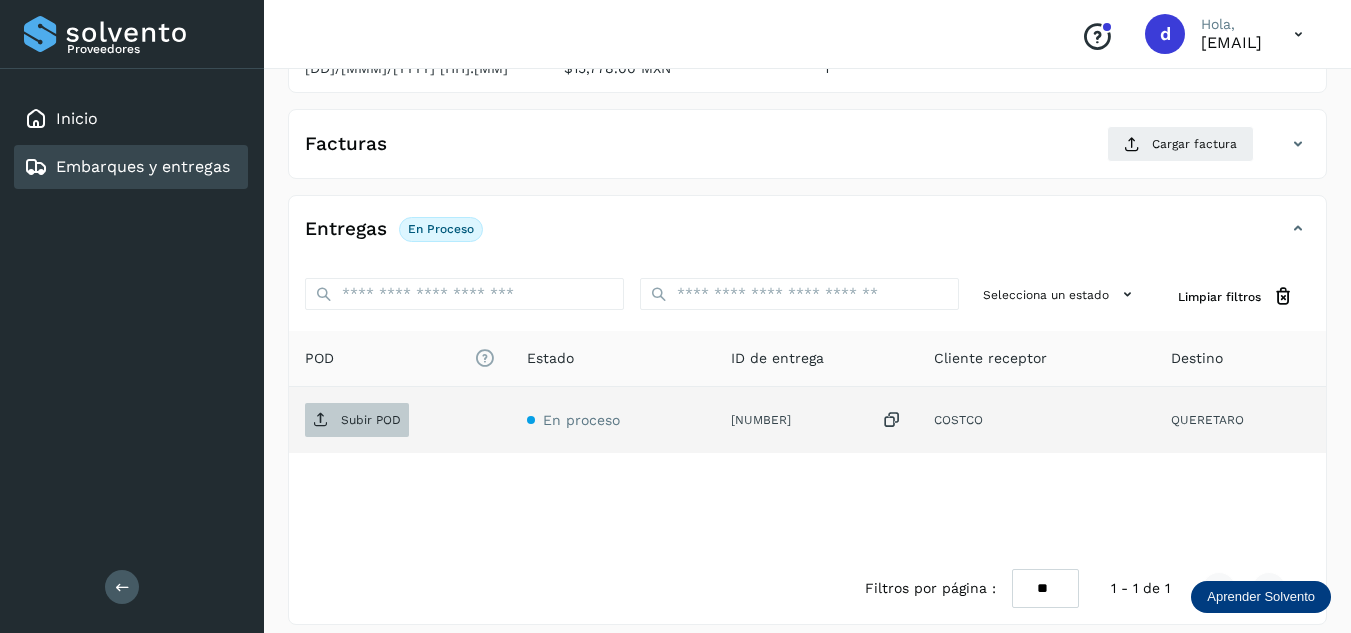 click on "Subir POD" at bounding box center [357, 420] 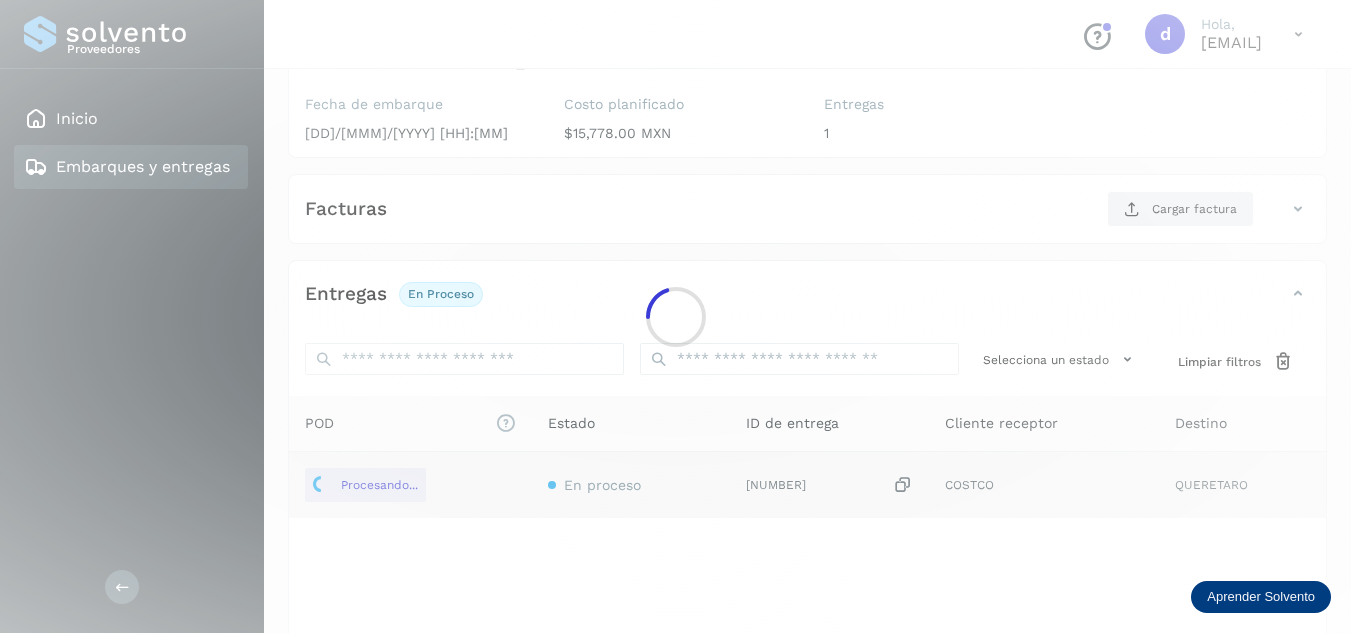 scroll, scrollTop: 200, scrollLeft: 0, axis: vertical 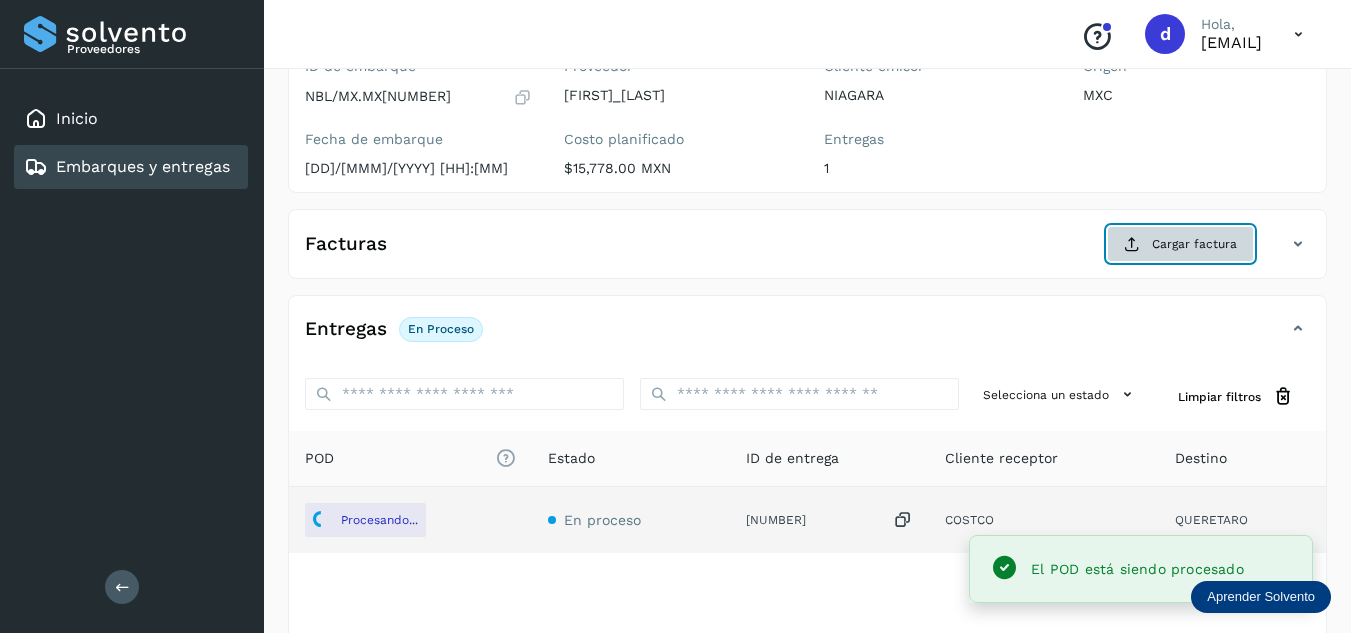 click on "Cargar factura" 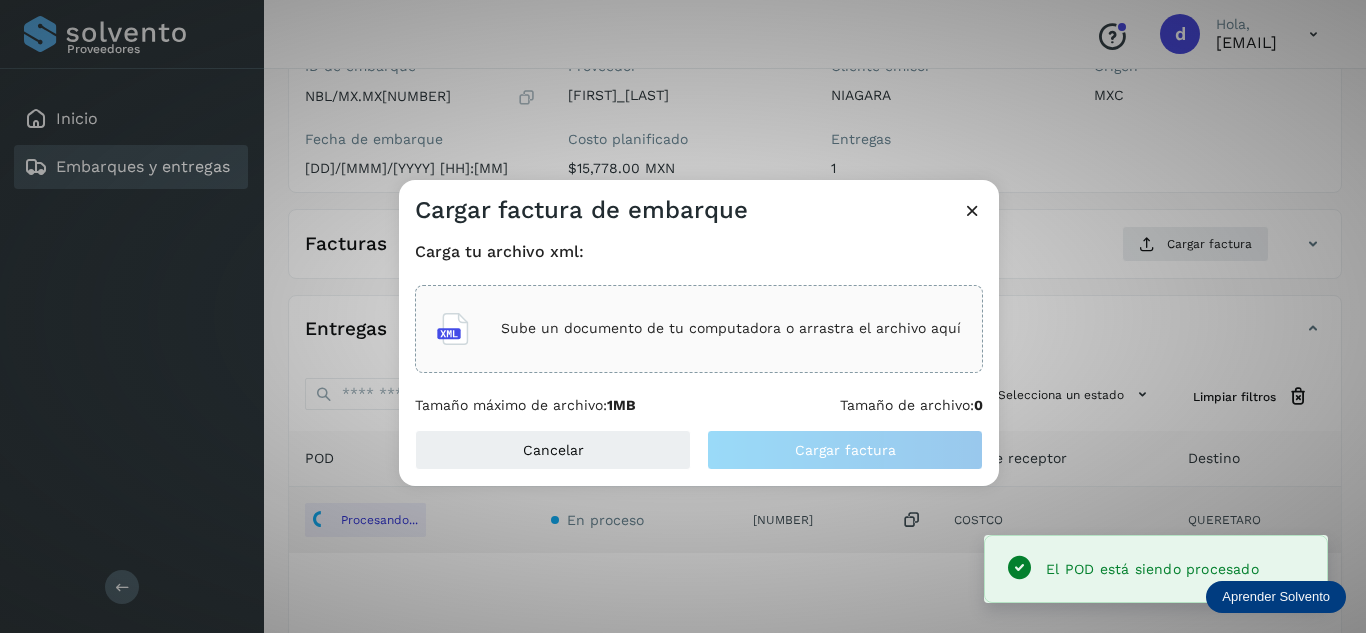 click on "Sube un documento de tu computadora o arrastra el archivo aquí" at bounding box center (731, 328) 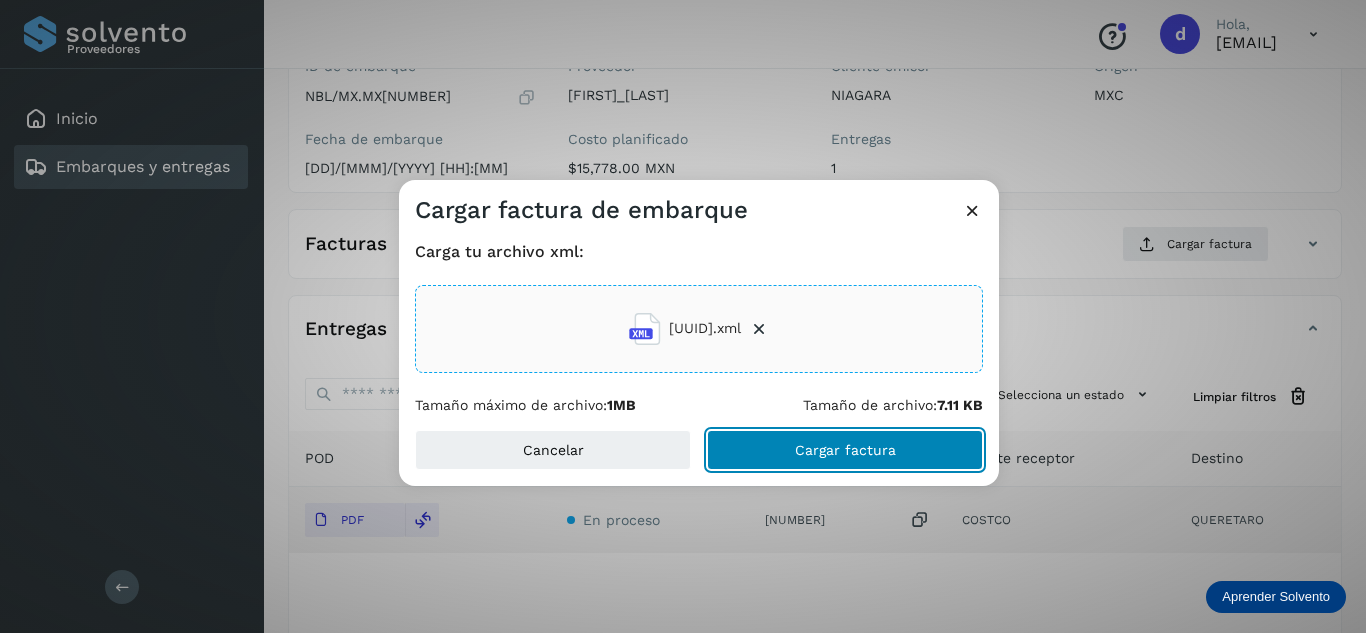 click on "Cargar factura" 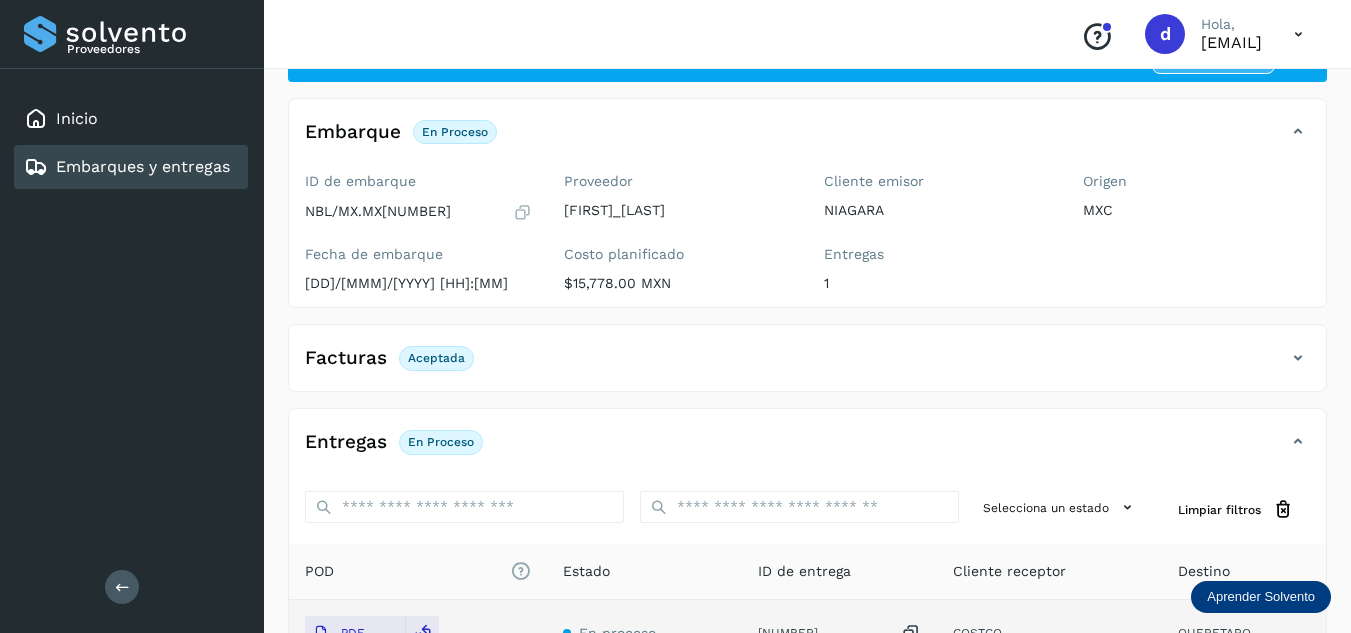 scroll, scrollTop: 0, scrollLeft: 0, axis: both 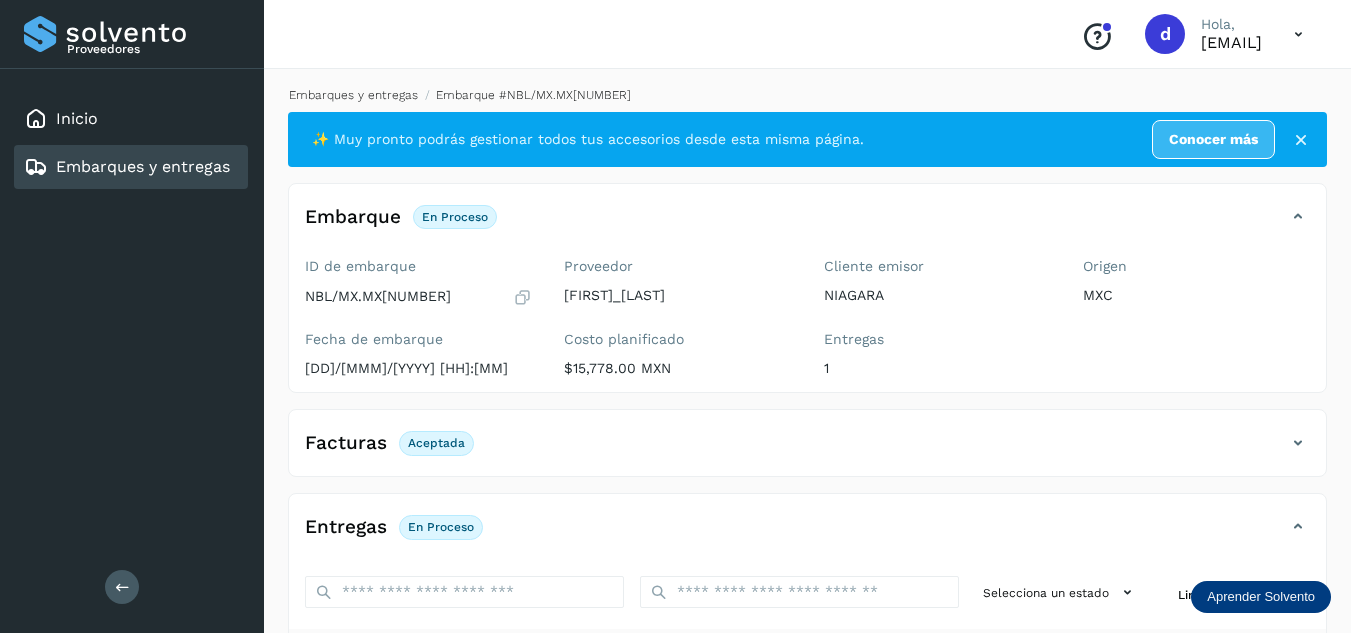 click on "Embarques y entregas" at bounding box center [353, 95] 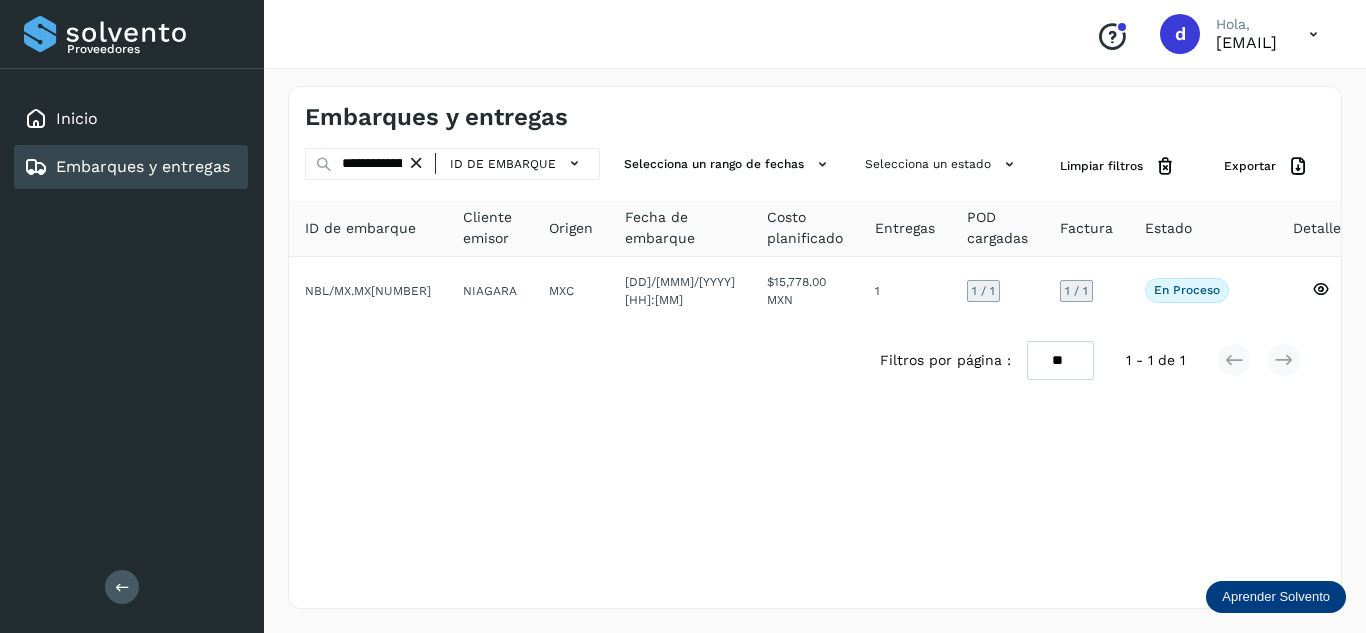 click at bounding box center (416, 163) 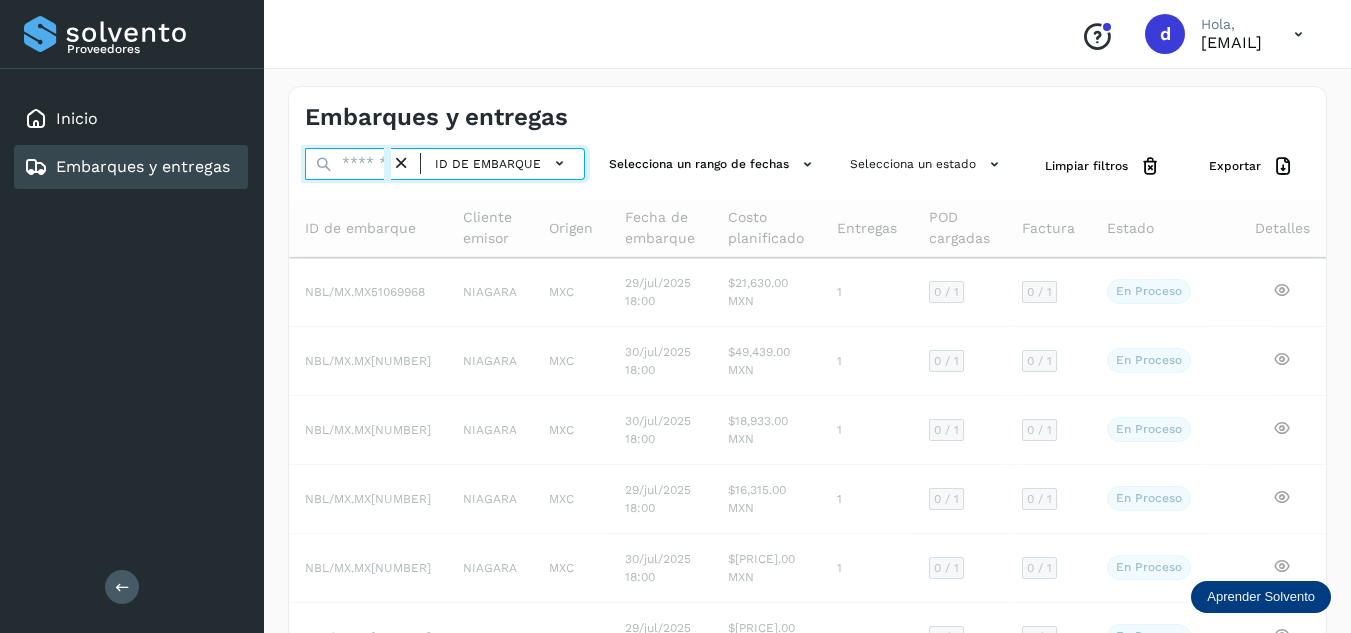 click at bounding box center [348, 164] 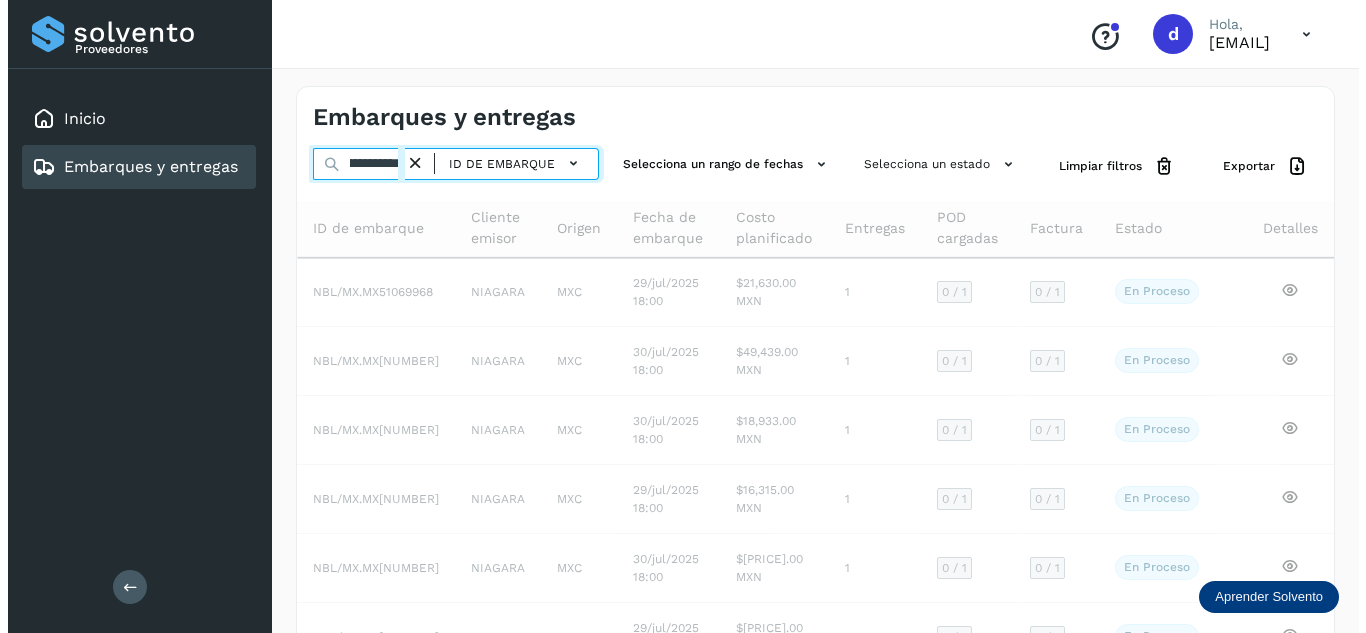 scroll, scrollTop: 0, scrollLeft: 77, axis: horizontal 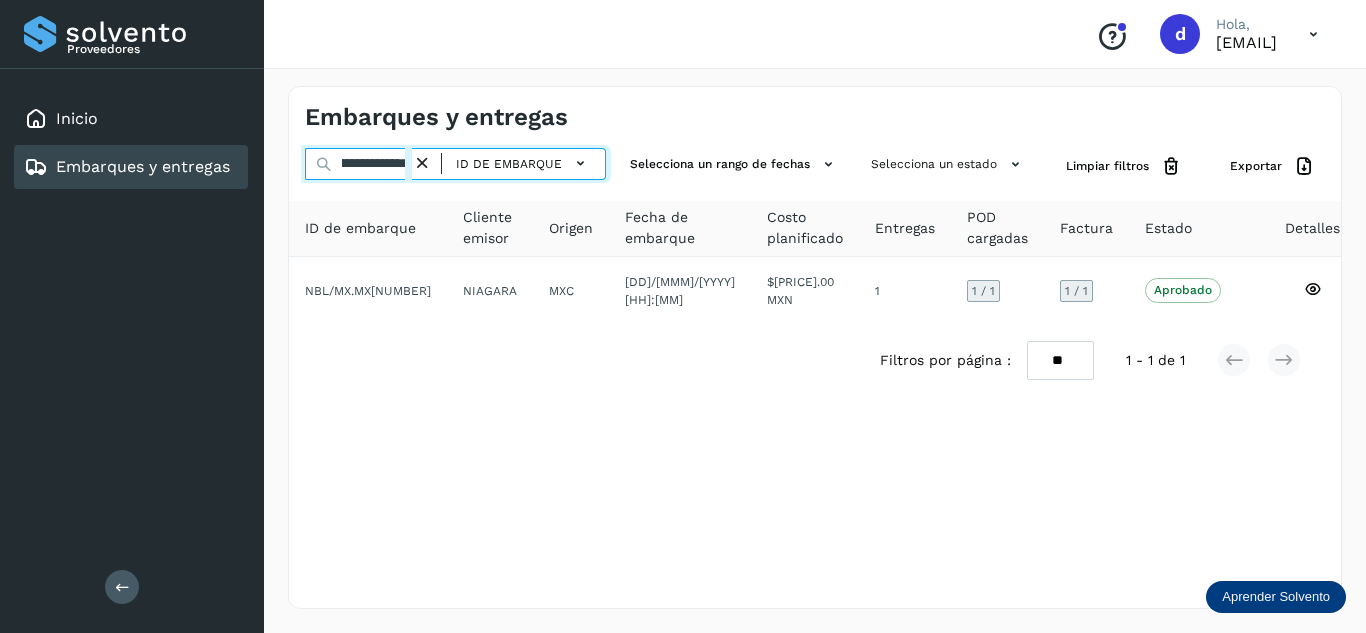 type on "**********" 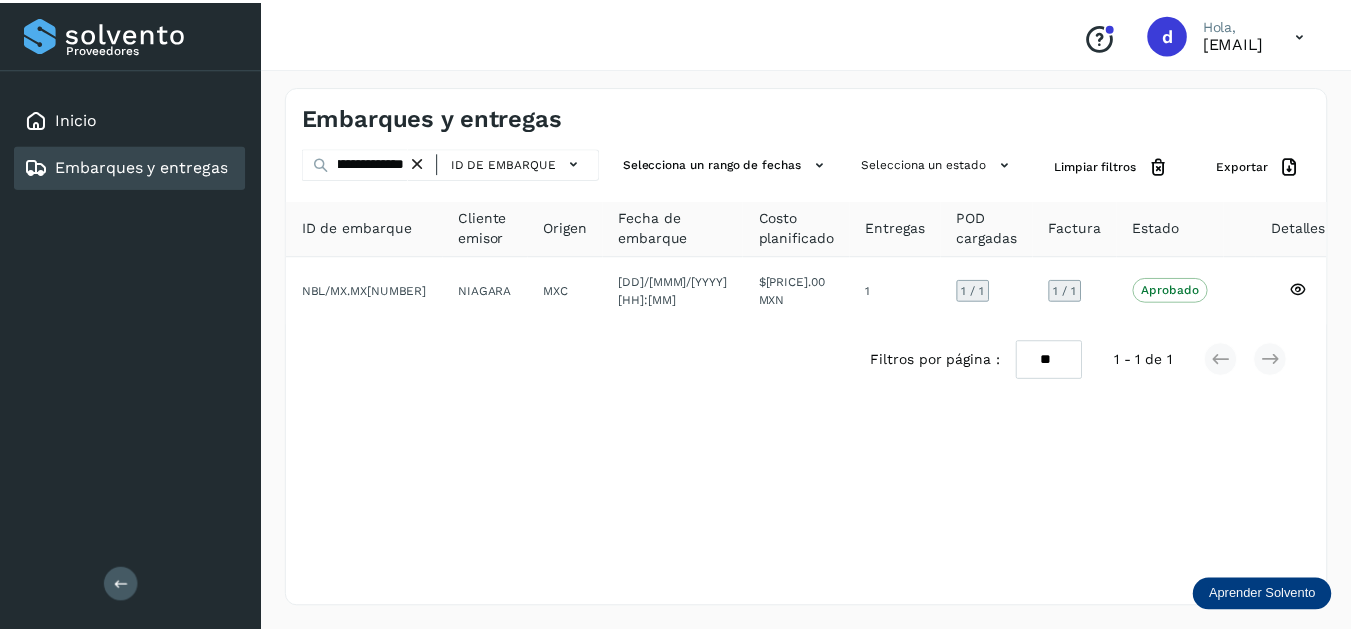 scroll, scrollTop: 0, scrollLeft: 0, axis: both 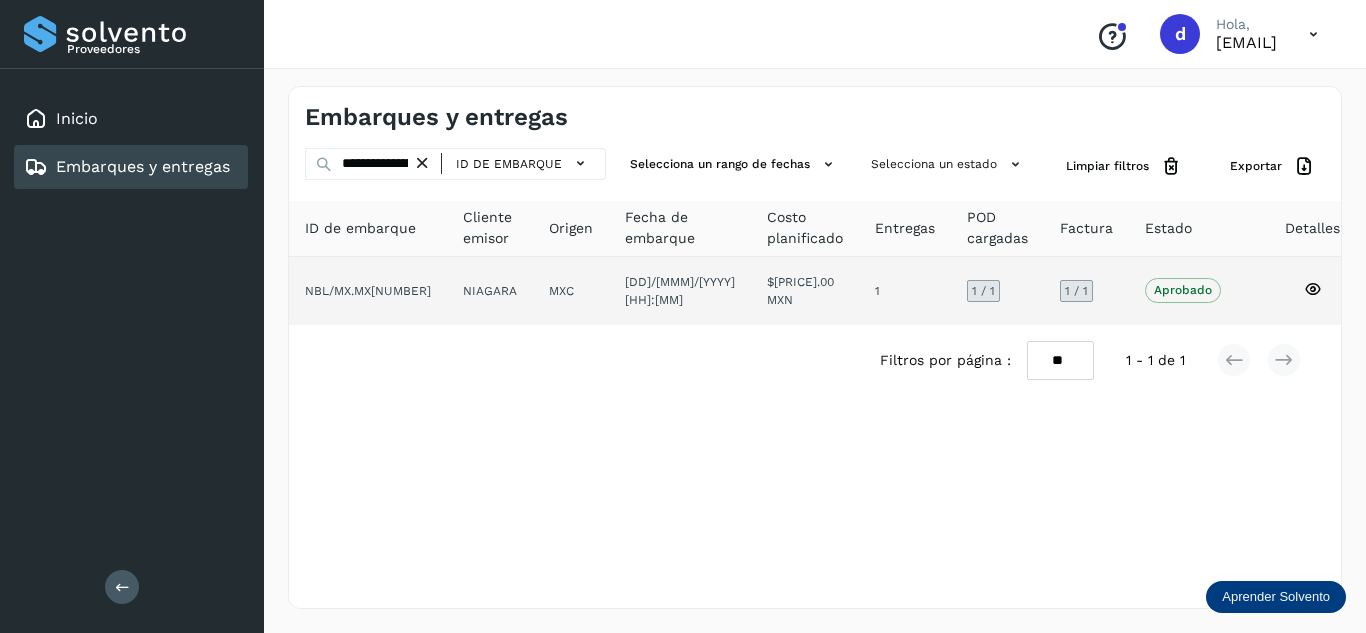 click 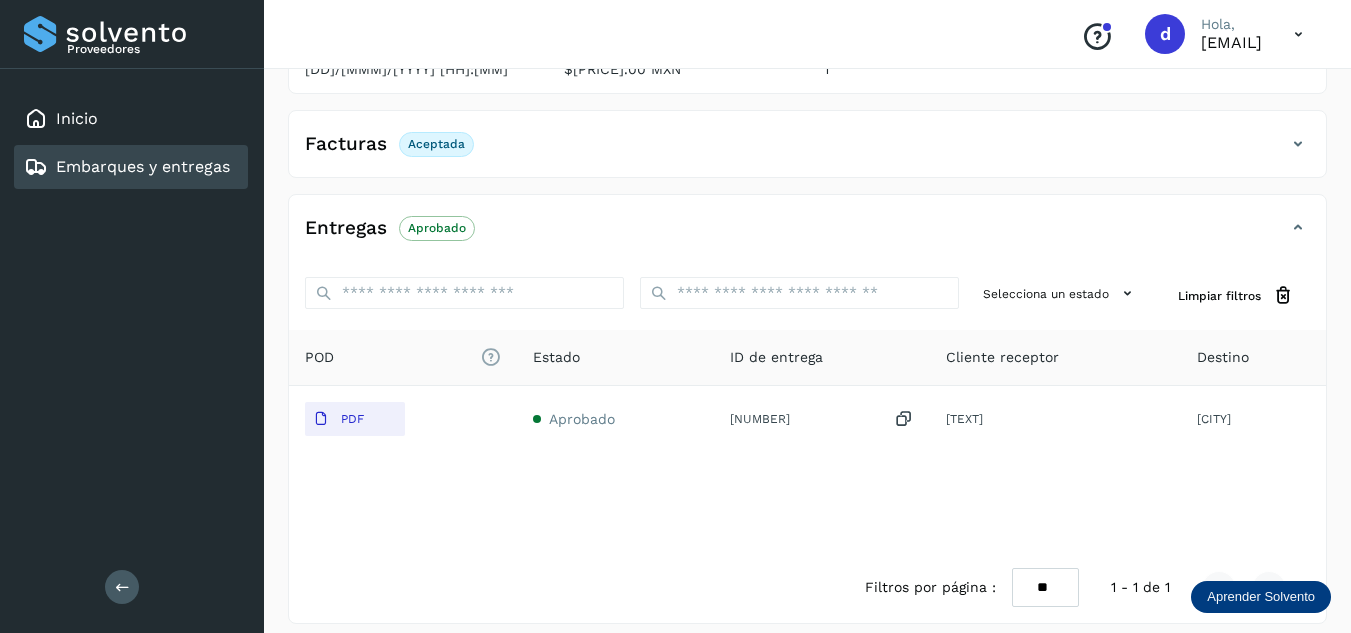 scroll, scrollTop: 300, scrollLeft: 0, axis: vertical 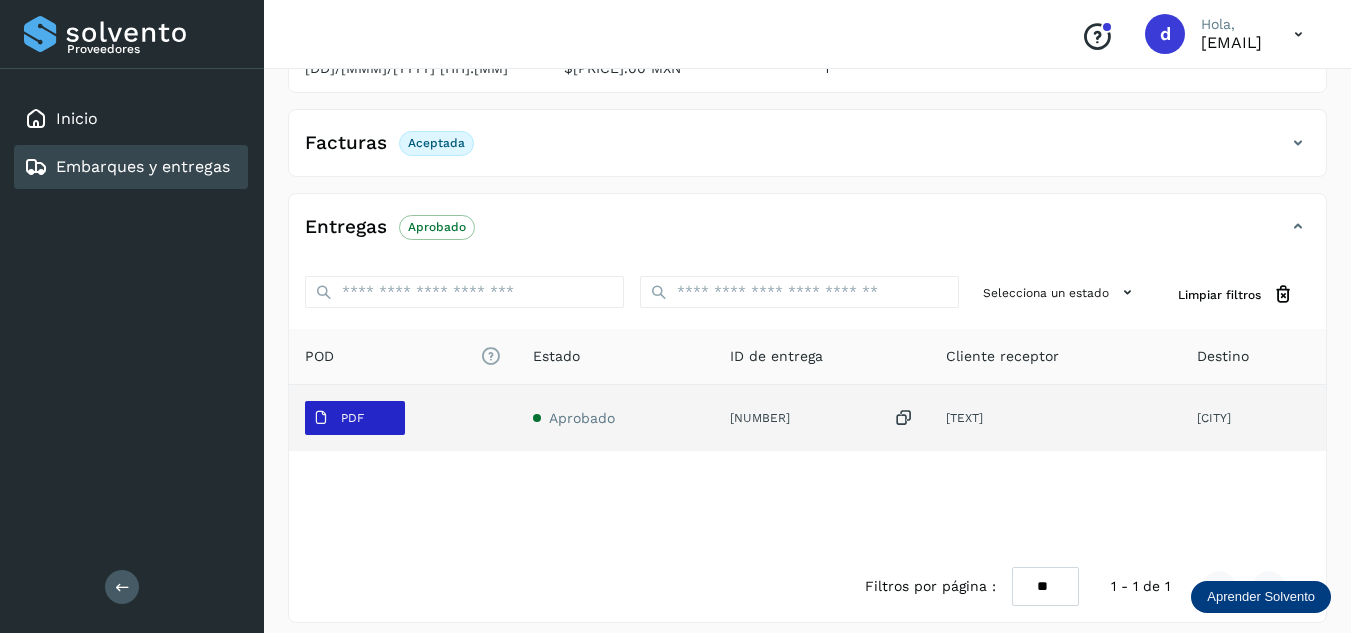 click on "PDF" at bounding box center (352, 418) 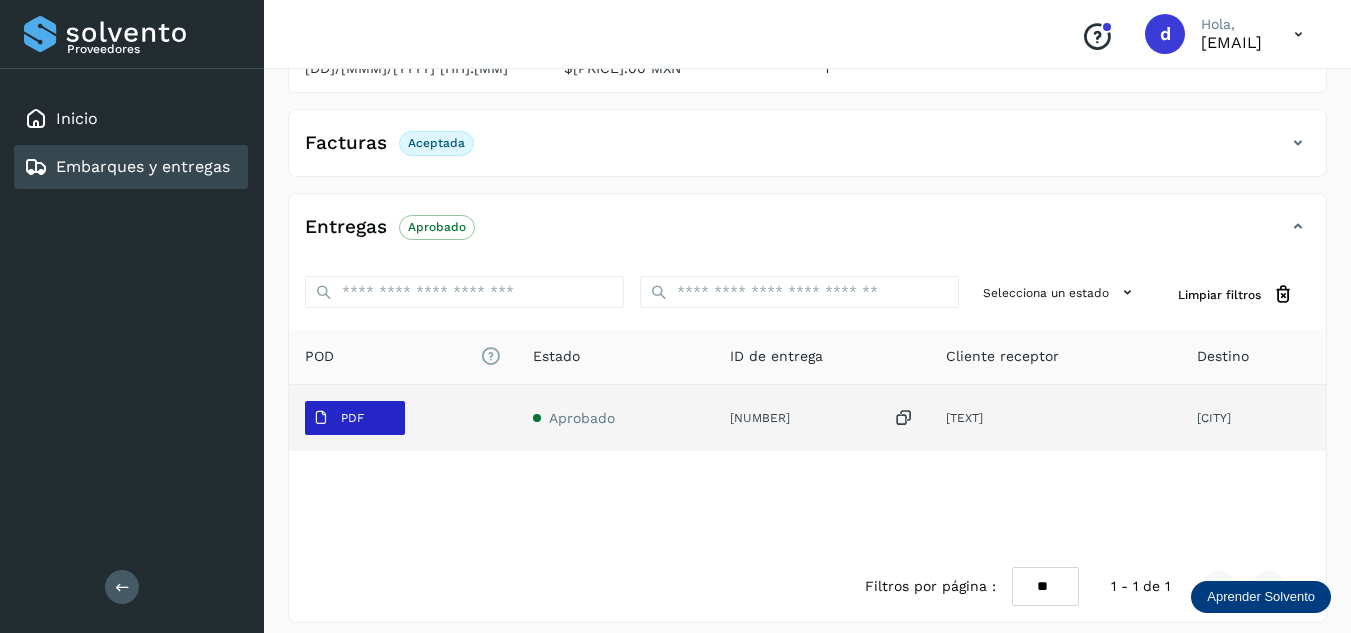 click on "PDF" at bounding box center (355, 418) 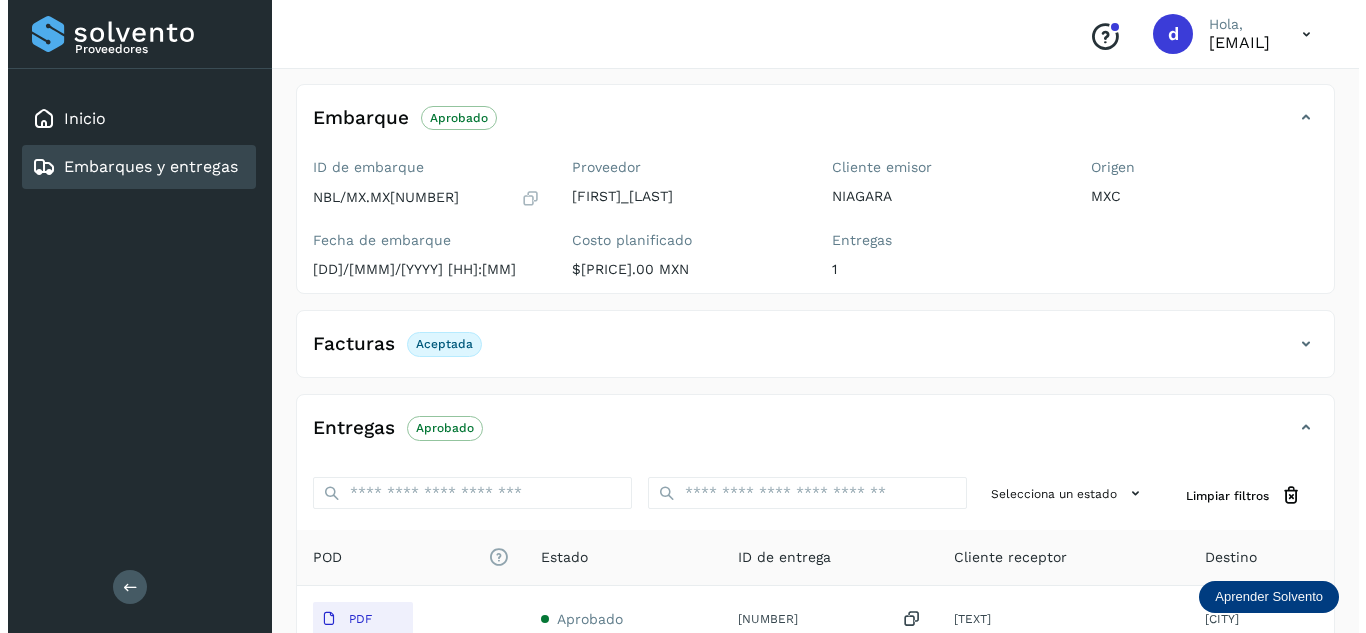 scroll, scrollTop: 0, scrollLeft: 0, axis: both 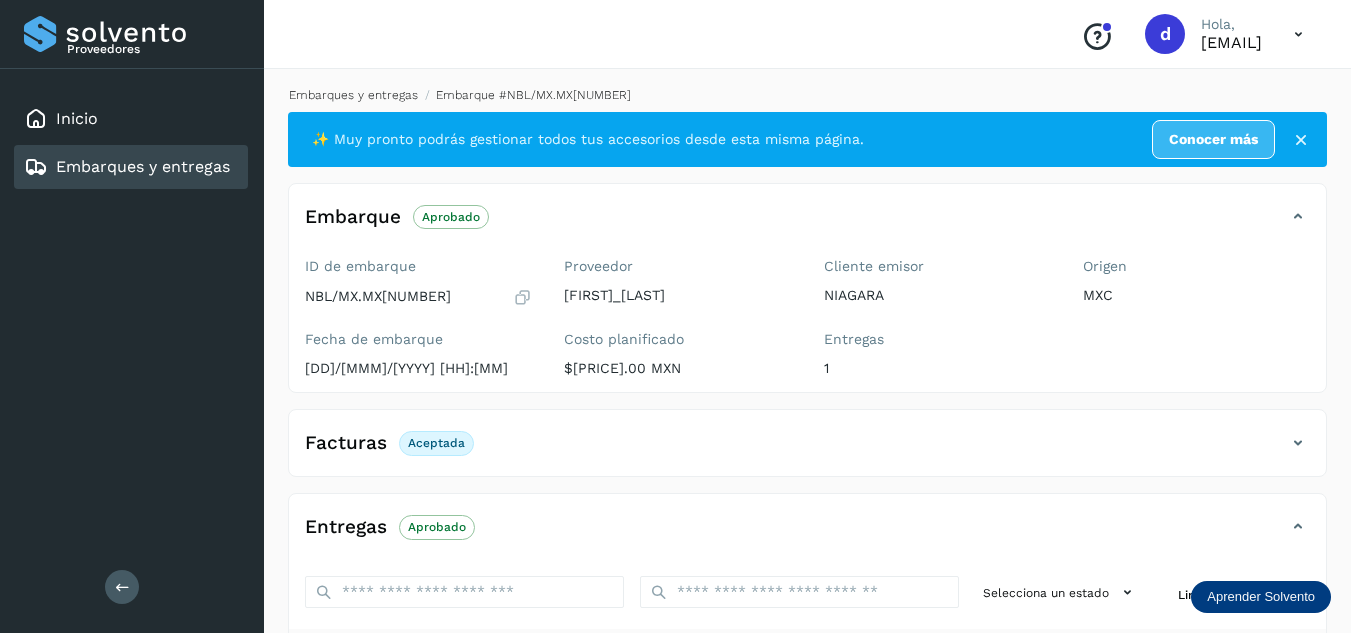 click on "Embarques y entregas" at bounding box center [353, 95] 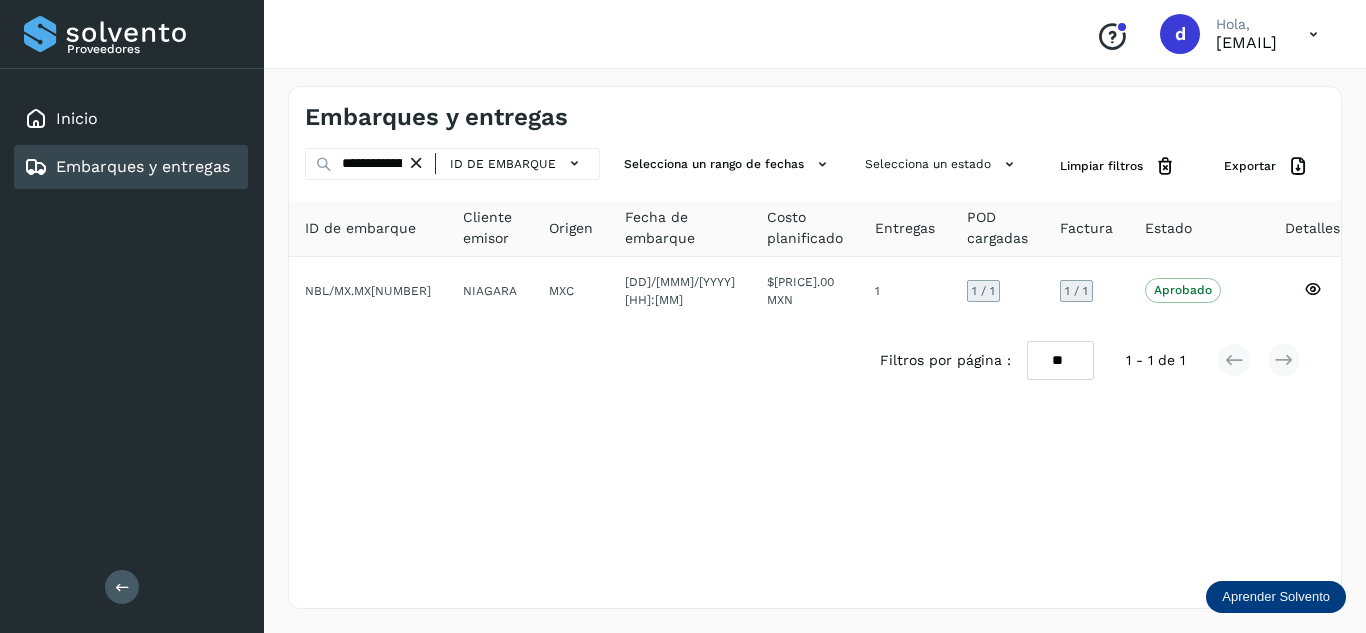 click at bounding box center [416, 163] 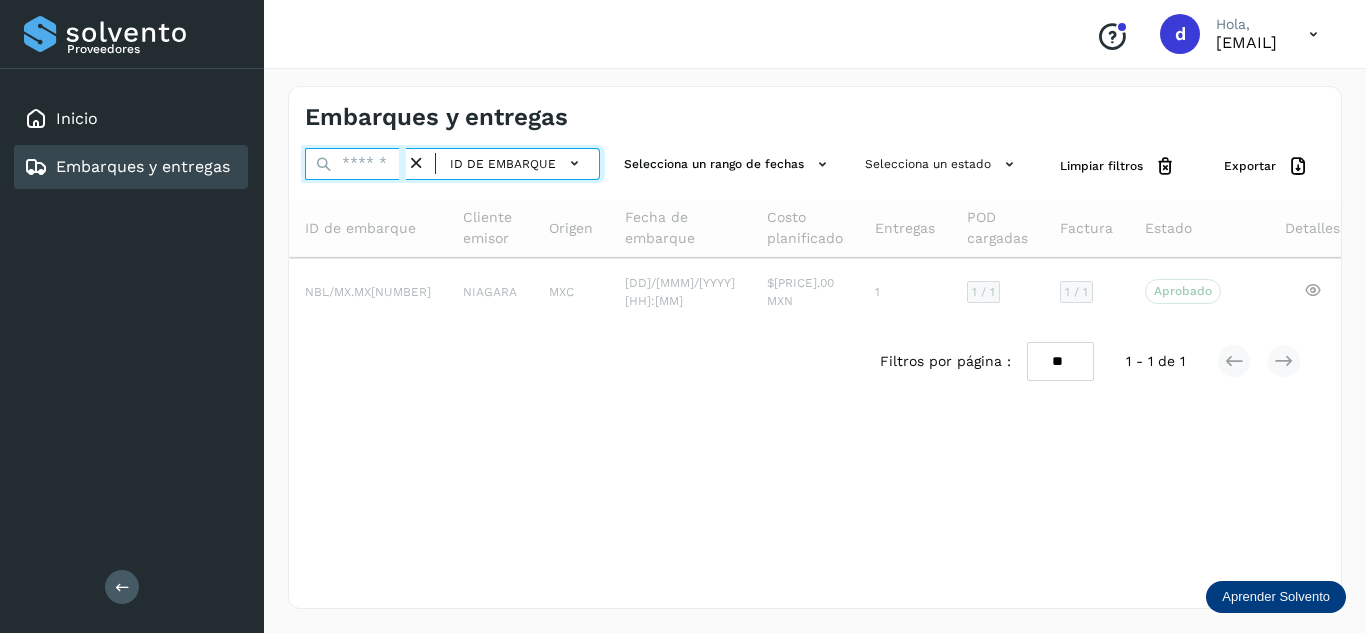 click at bounding box center [355, 164] 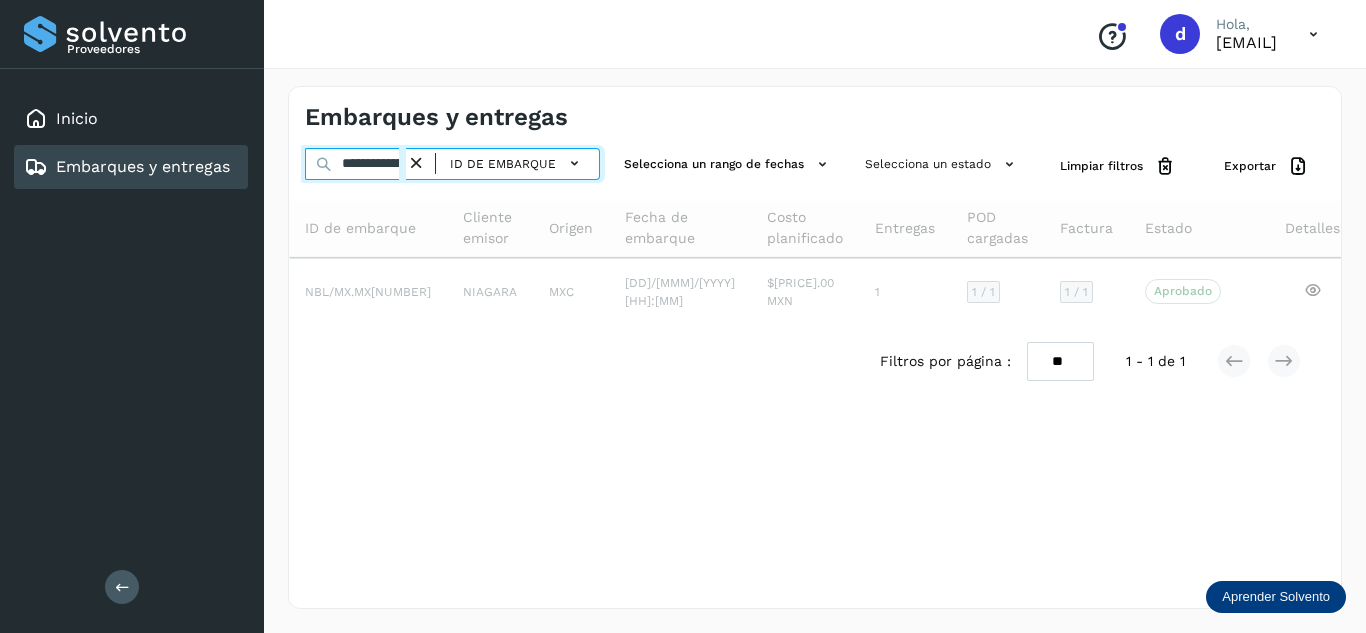 scroll, scrollTop: 0, scrollLeft: 76, axis: horizontal 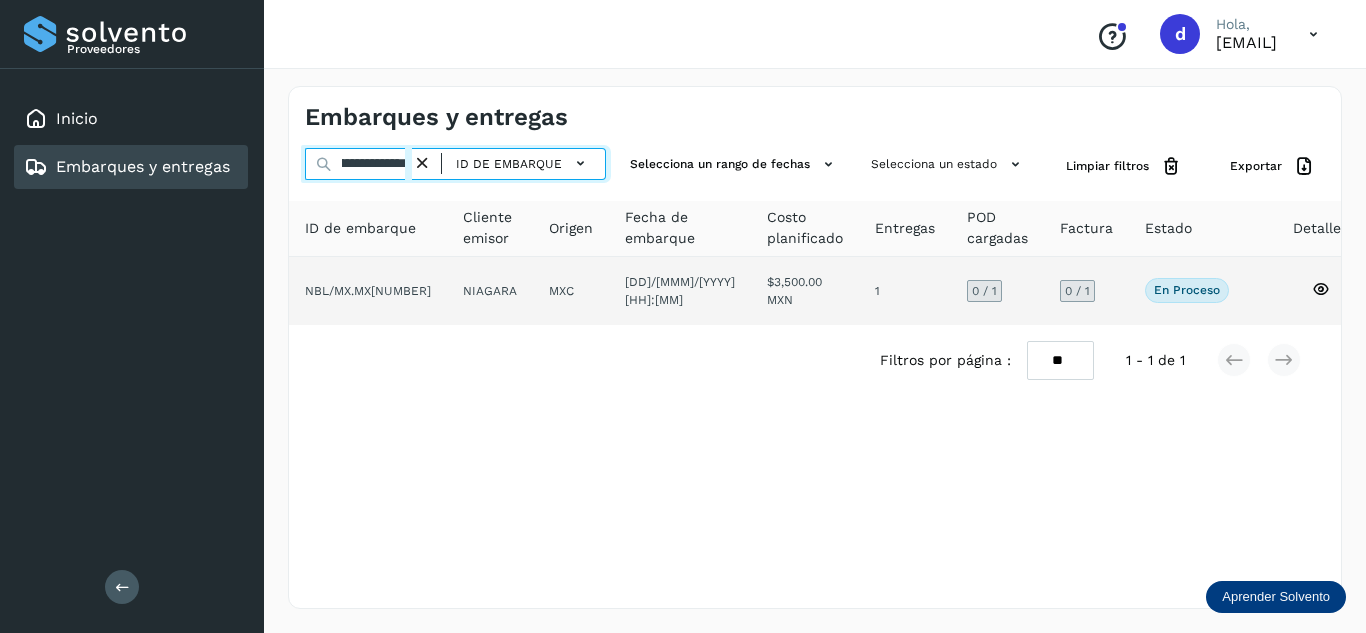 type on "**********" 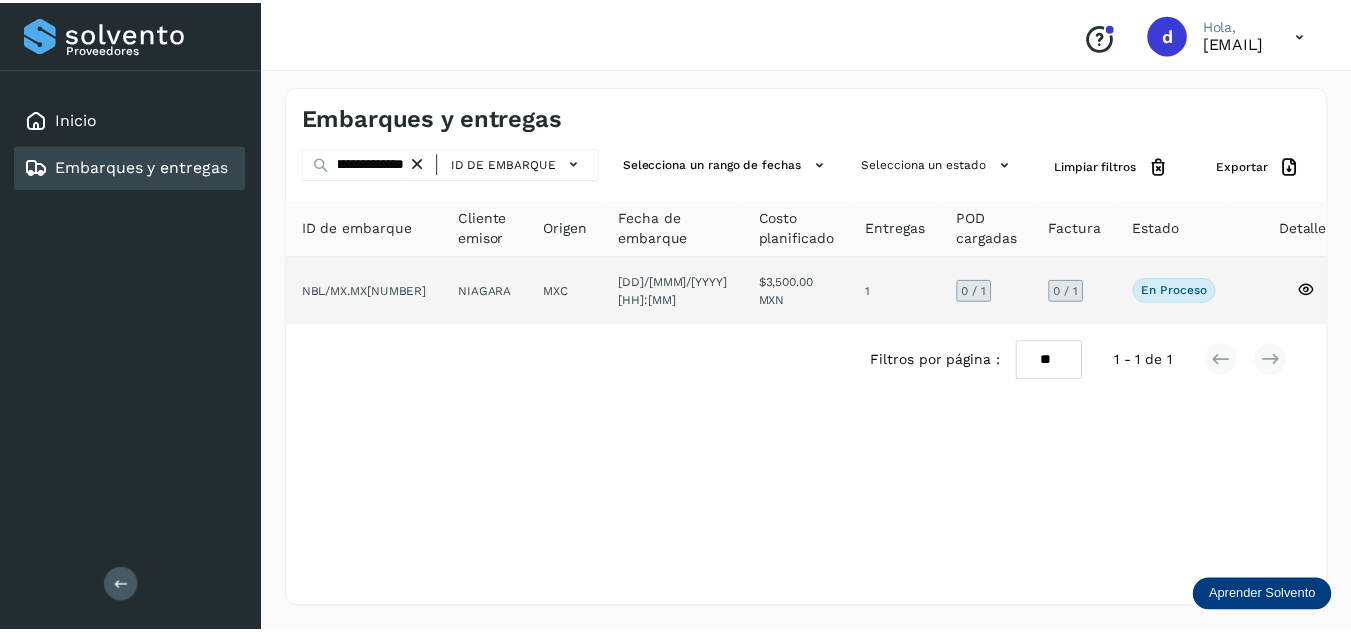 scroll, scrollTop: 0, scrollLeft: 0, axis: both 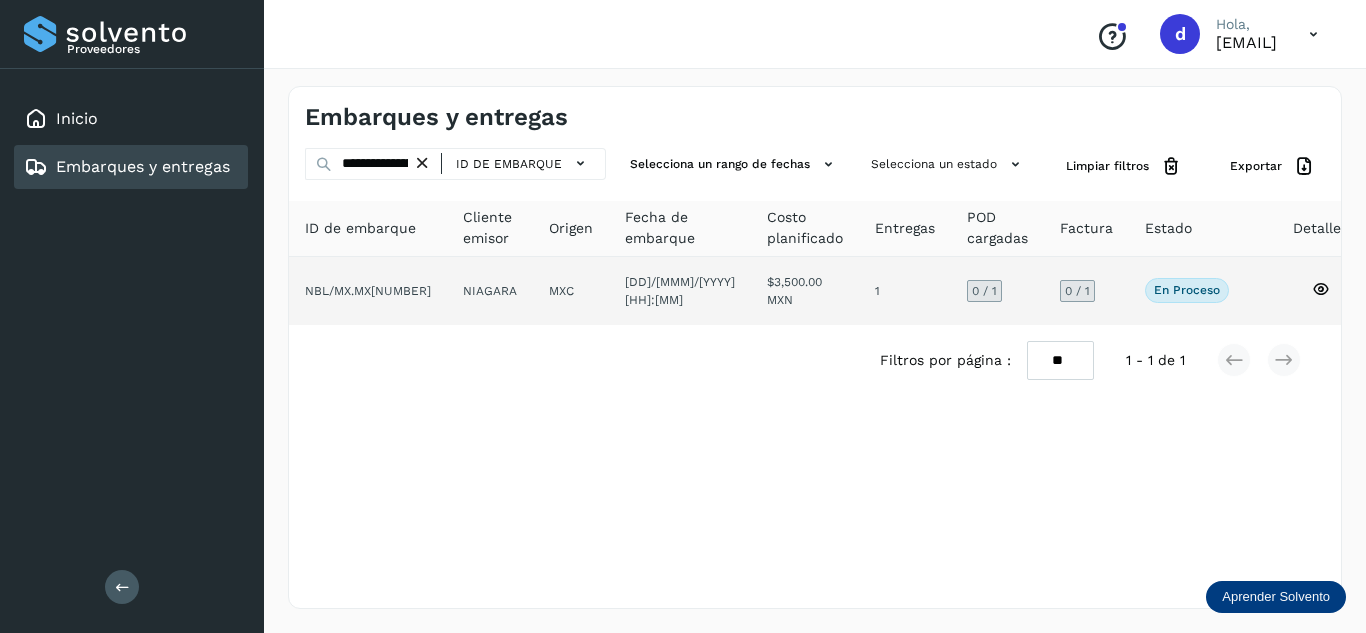 click 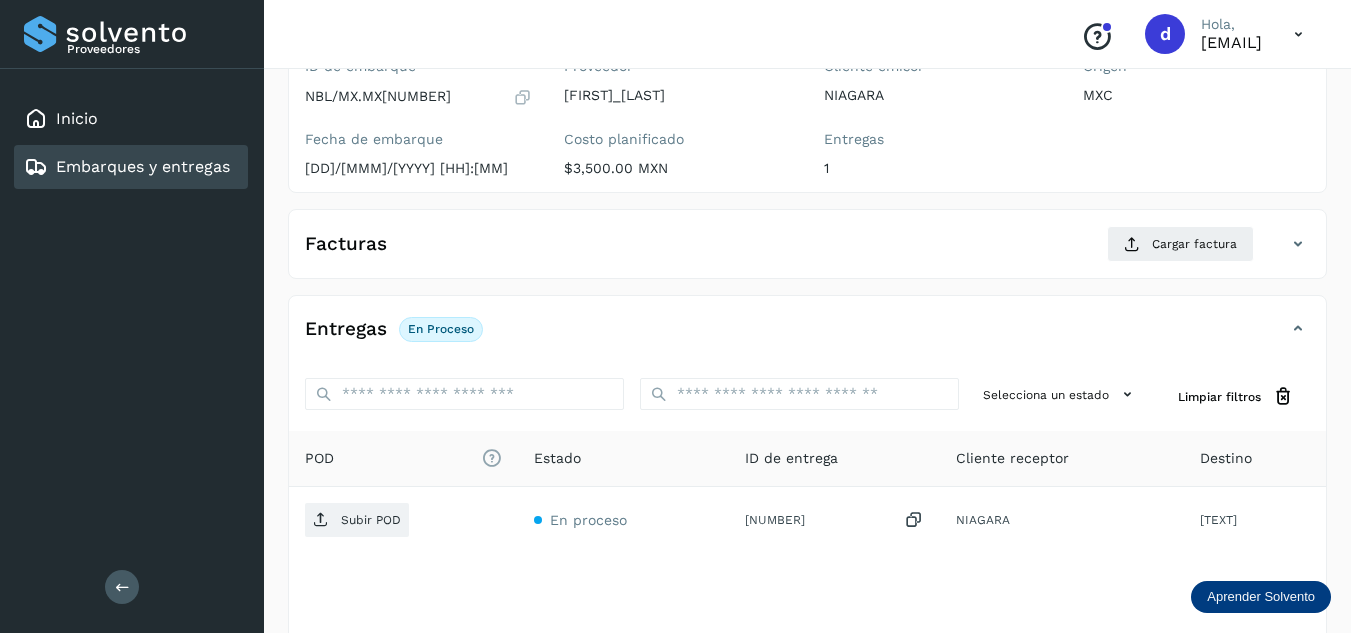 scroll, scrollTop: 300, scrollLeft: 0, axis: vertical 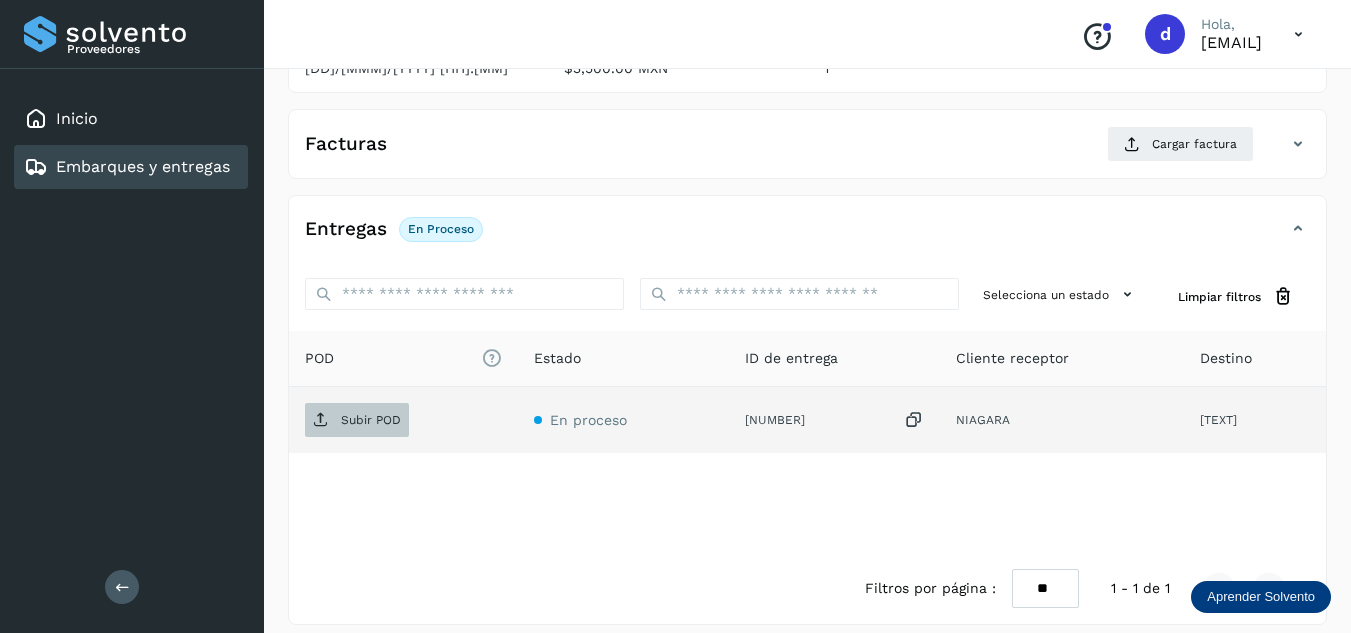 click on "Subir POD" at bounding box center (371, 420) 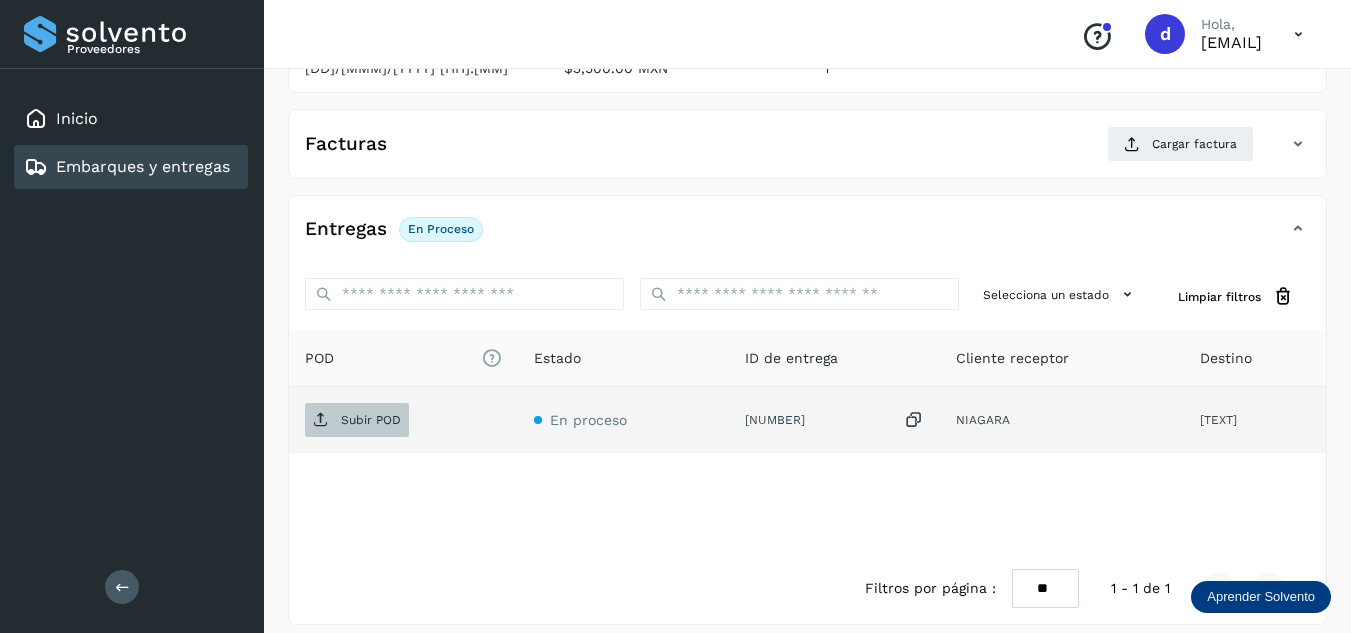 click on "Subir POD" at bounding box center (371, 420) 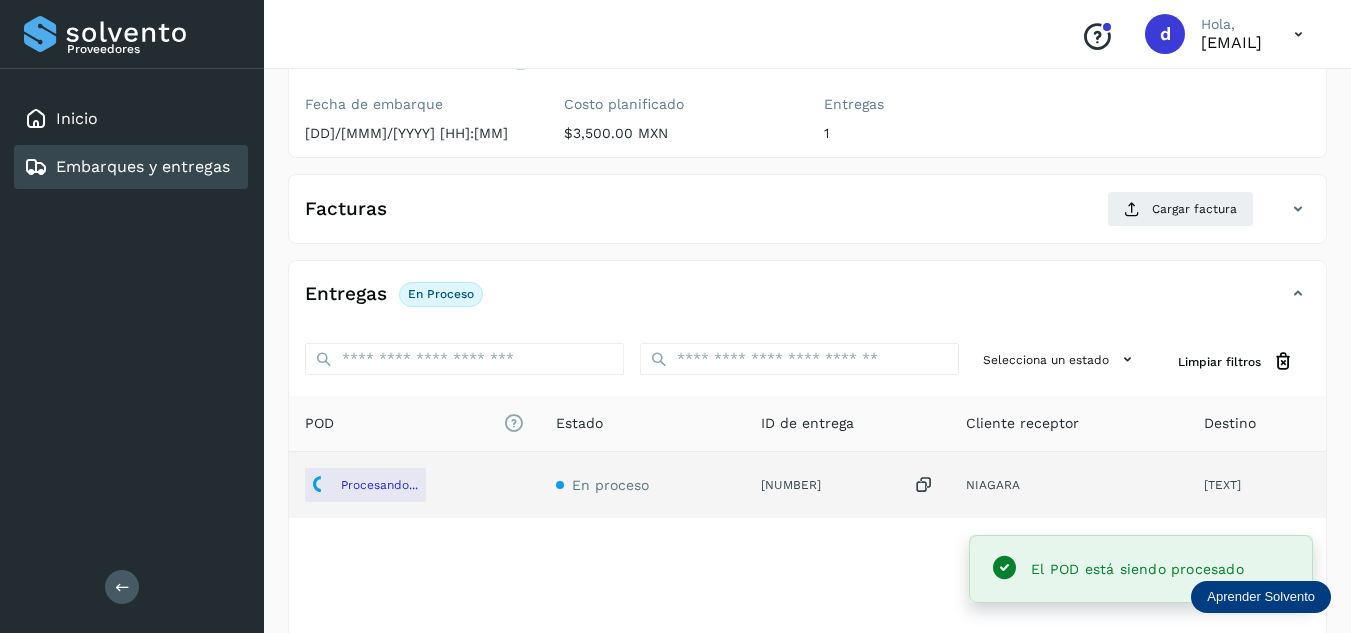 scroll, scrollTop: 200, scrollLeft: 0, axis: vertical 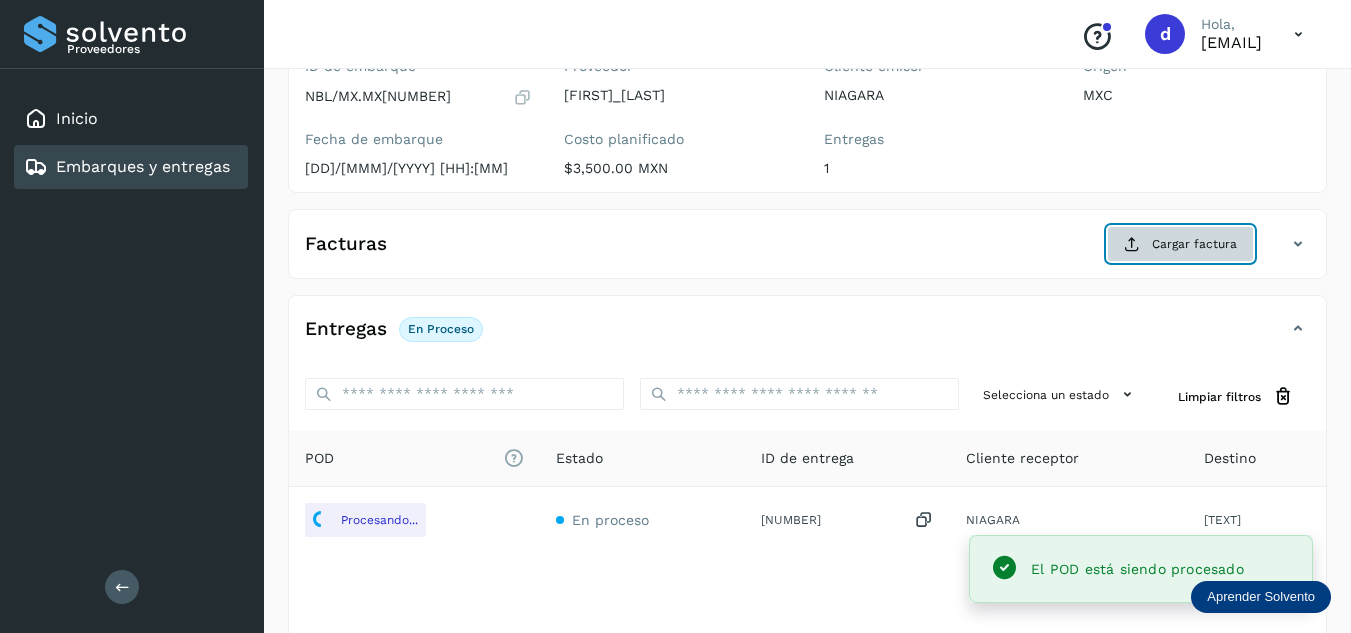 click on "Cargar factura" 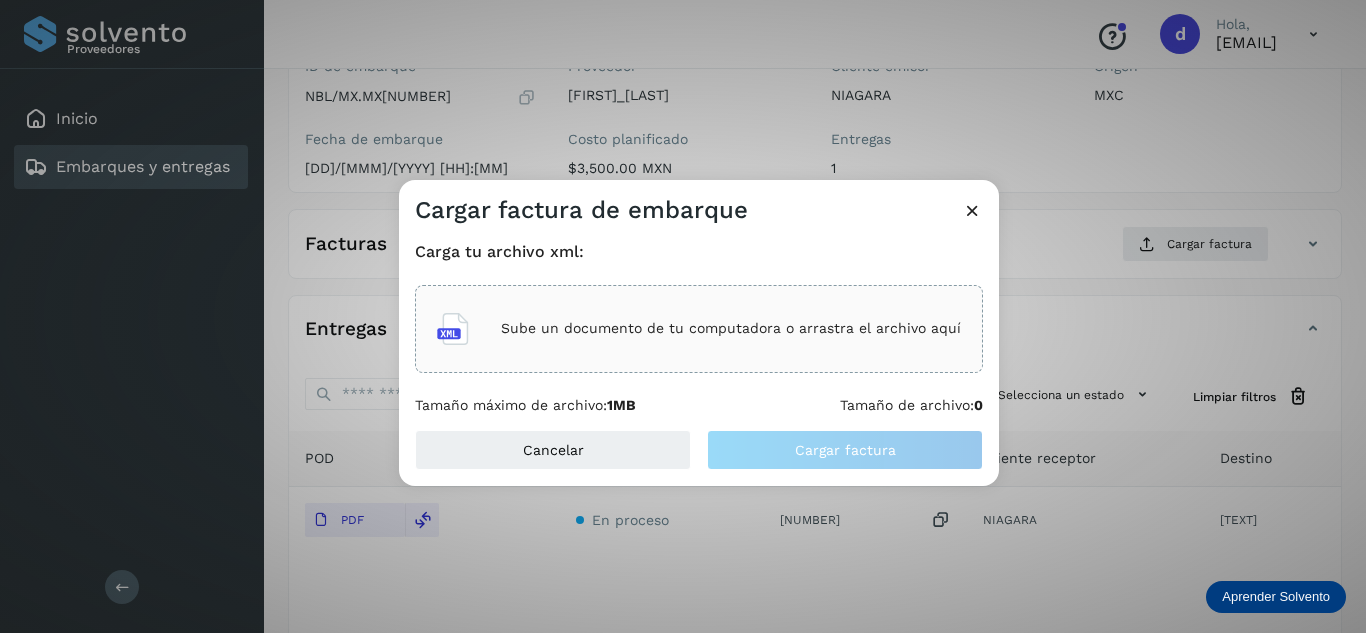 click on "Sube un documento de tu computadora o arrastra el archivo aquí" 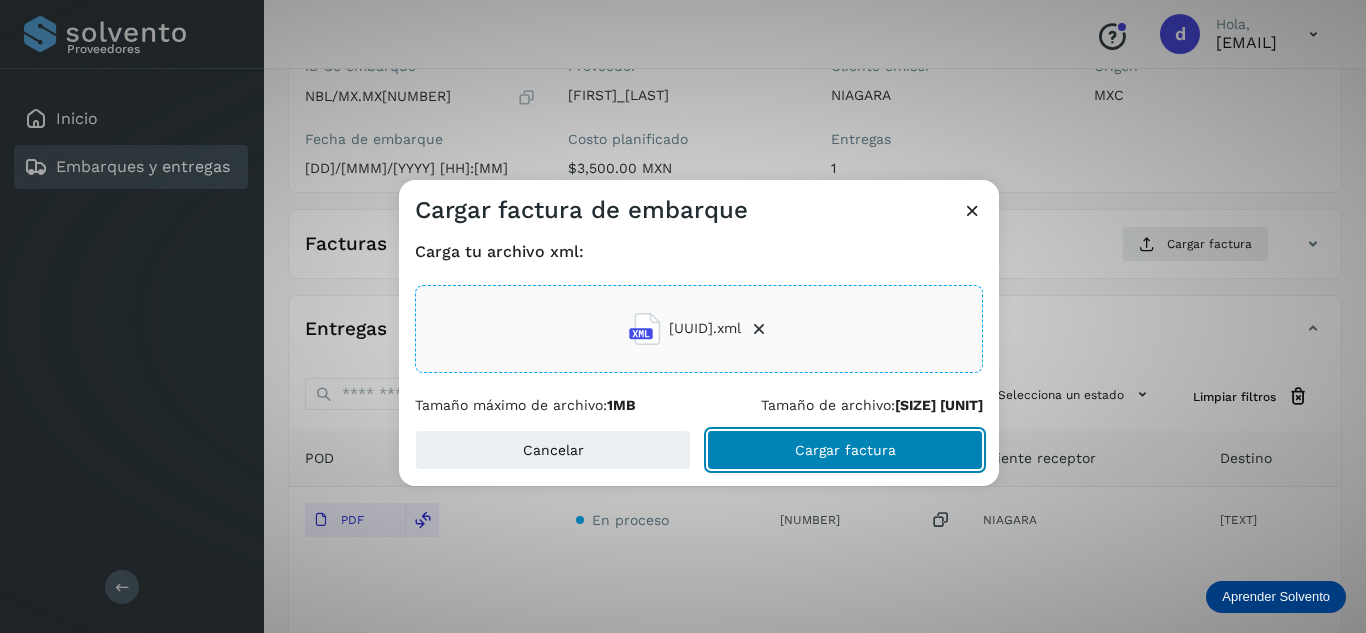 click on "Cargar factura" 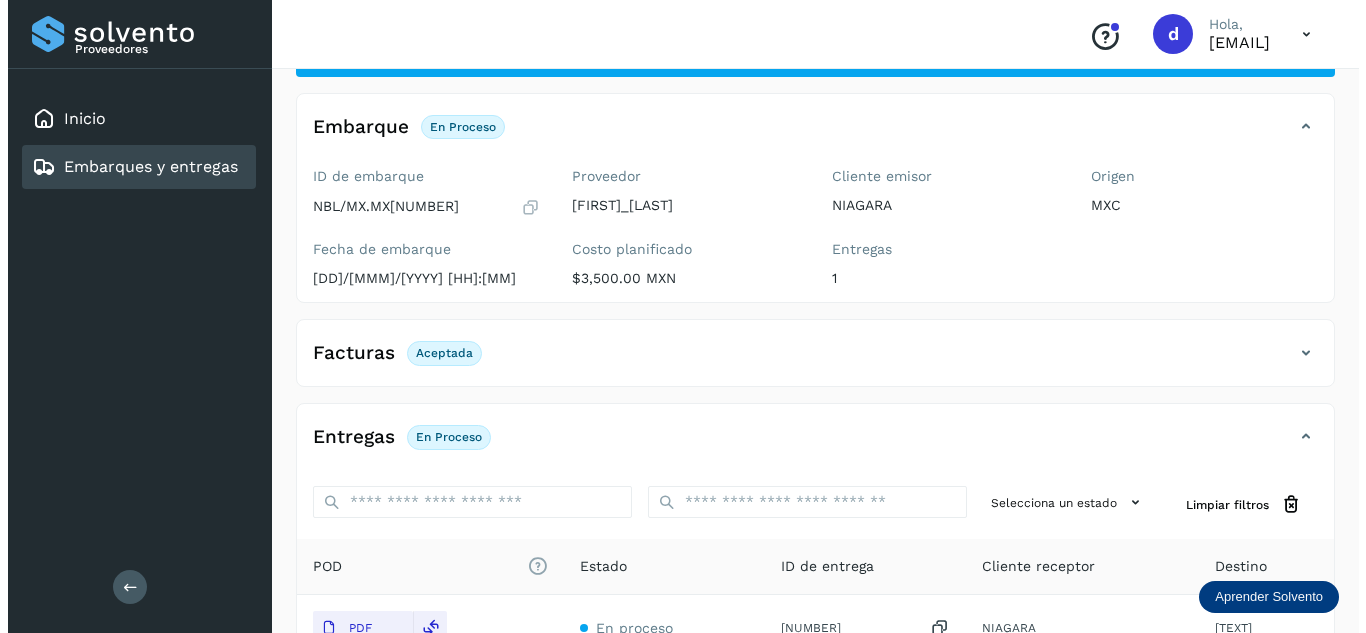 scroll, scrollTop: 0, scrollLeft: 0, axis: both 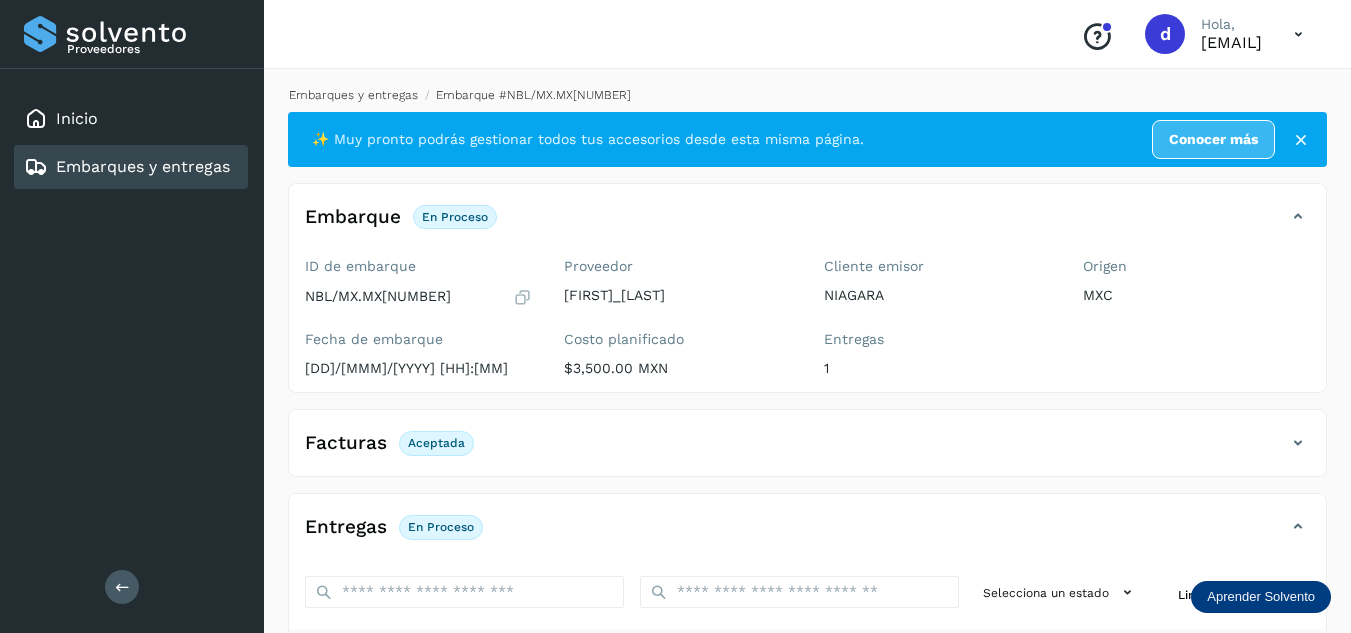 click on "Embarques y entregas" at bounding box center (353, 95) 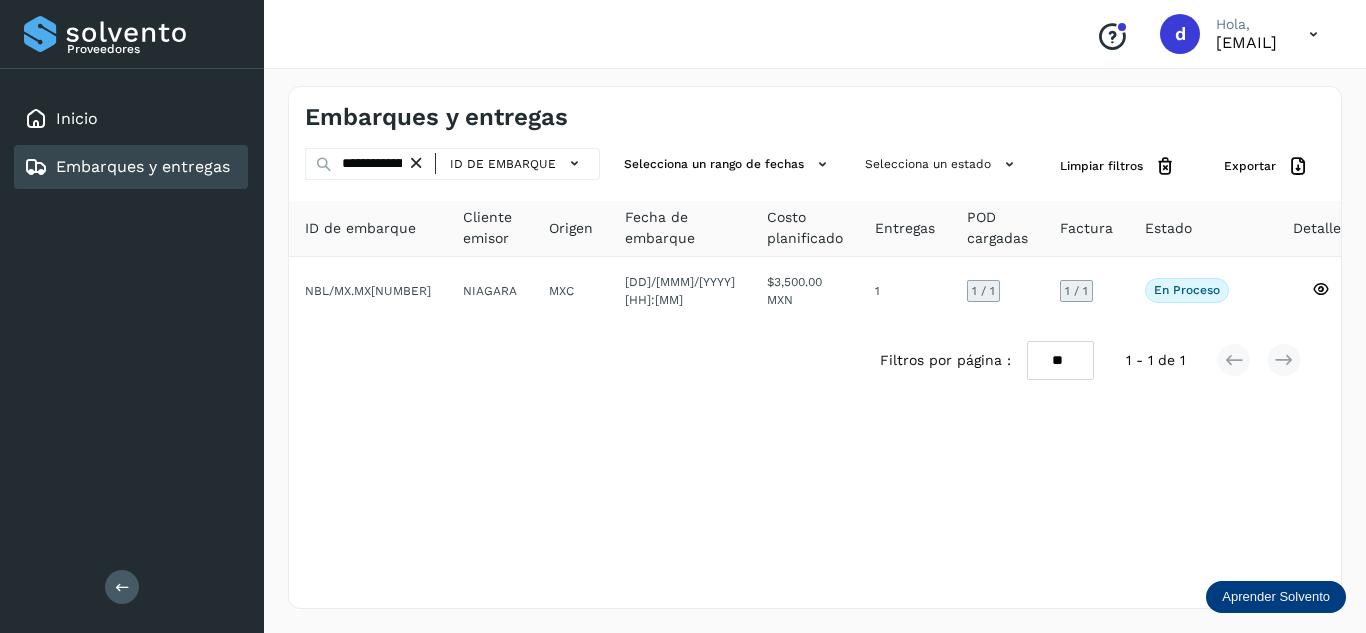 click at bounding box center [416, 163] 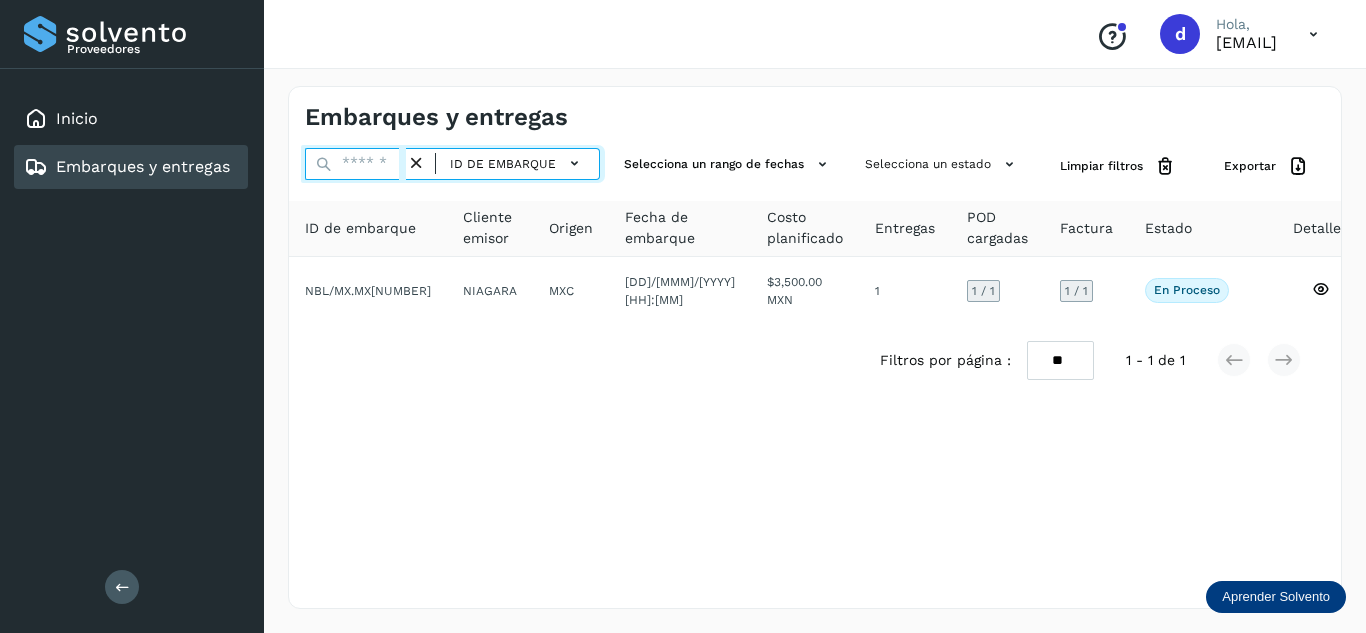 click at bounding box center [355, 164] 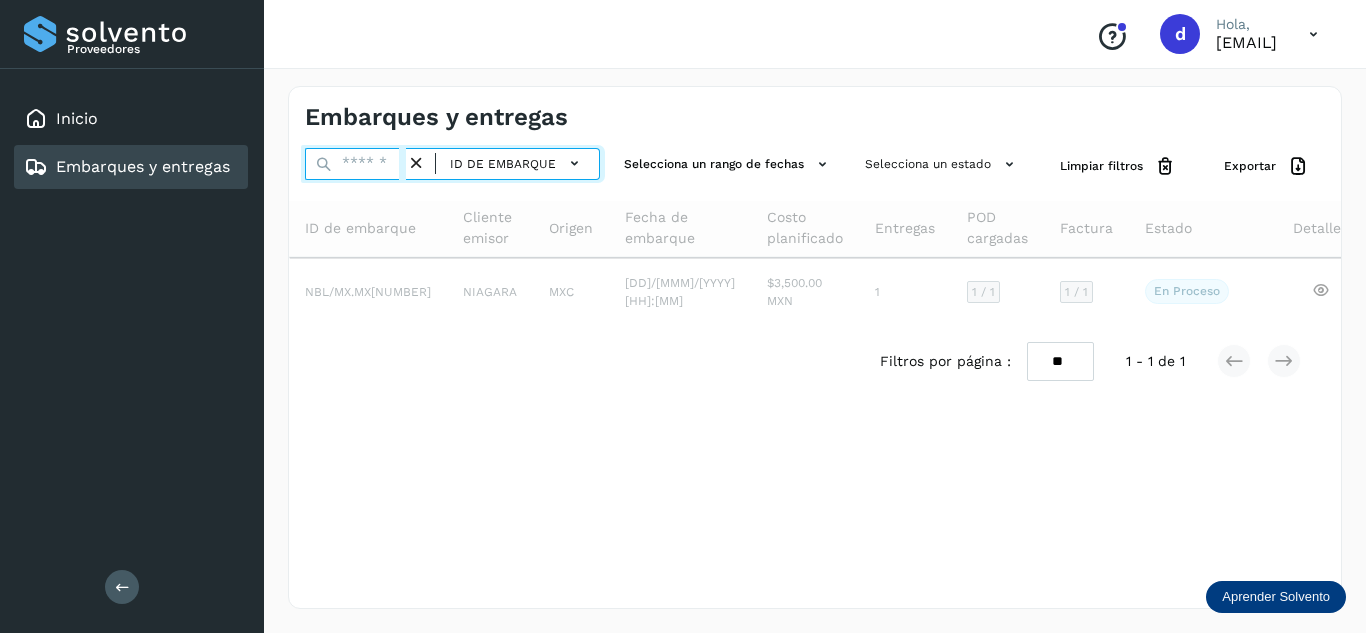 paste on "**********" 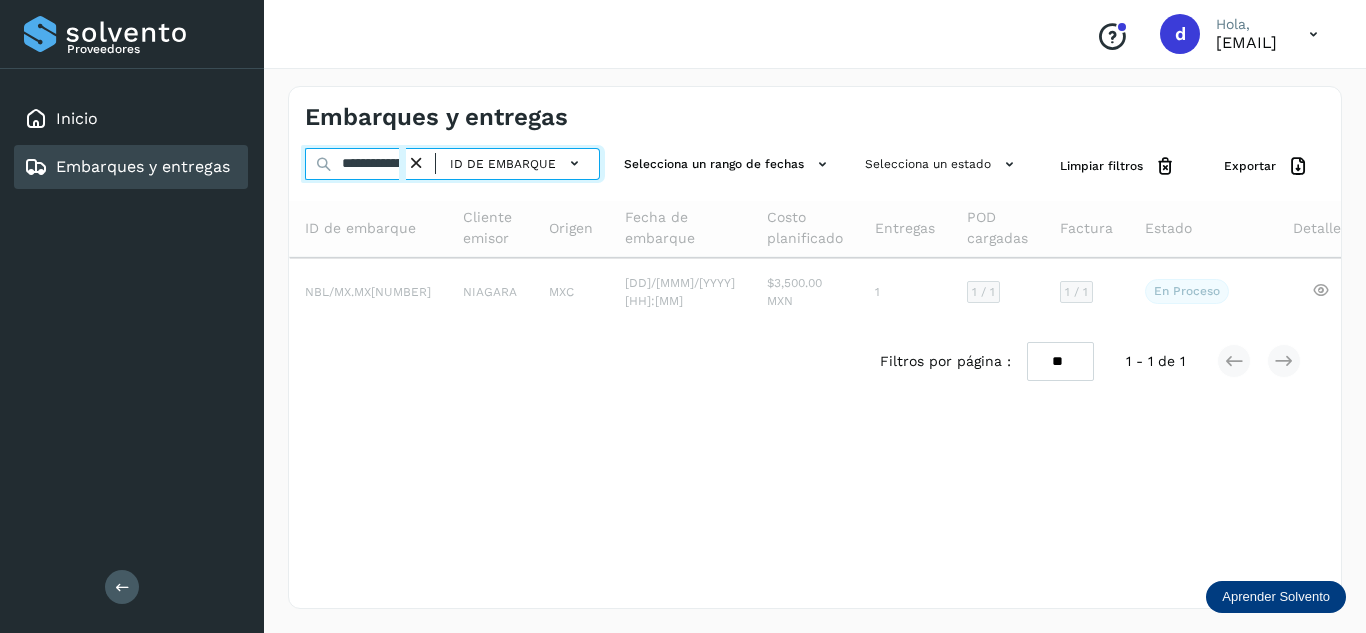 scroll, scrollTop: 0, scrollLeft: 75, axis: horizontal 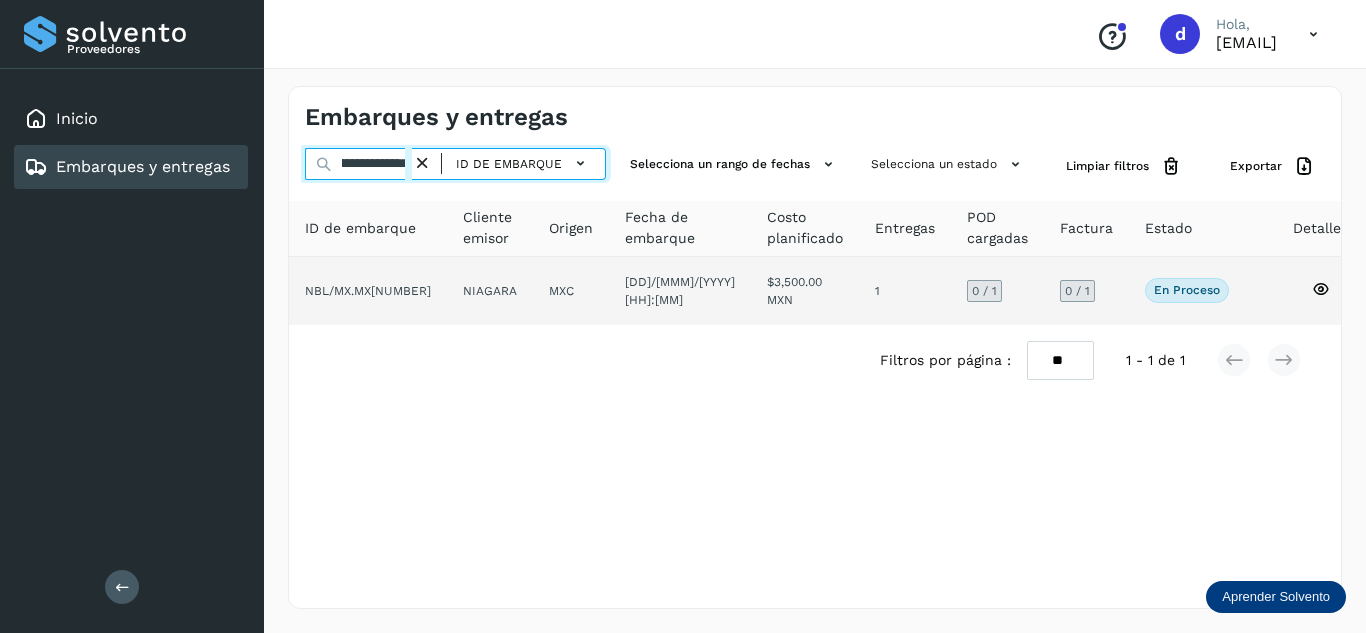 type on "**********" 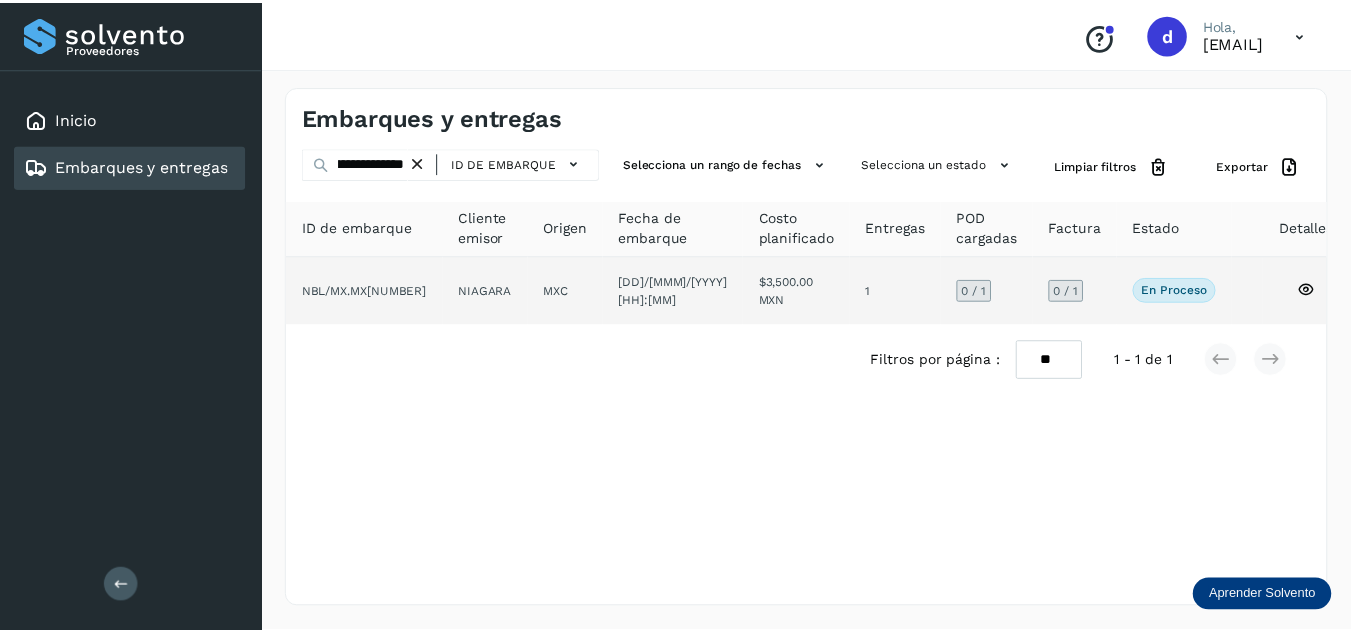 scroll, scrollTop: 0, scrollLeft: 0, axis: both 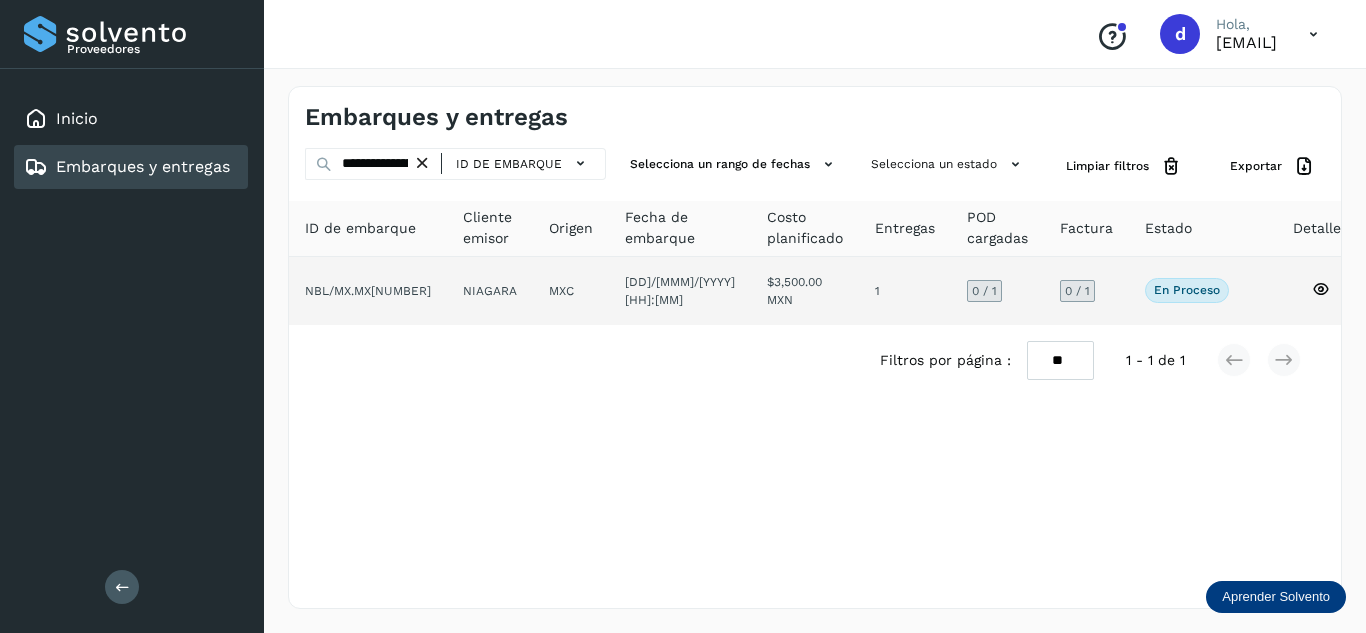 click 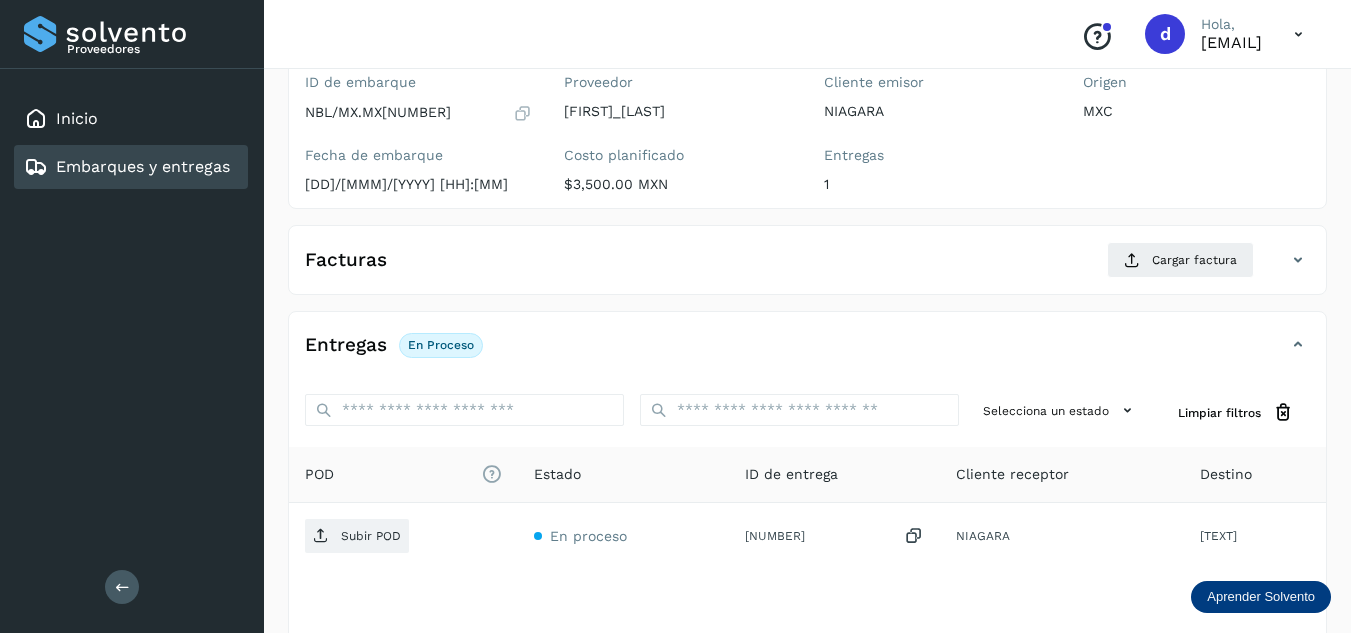 scroll, scrollTop: 200, scrollLeft: 0, axis: vertical 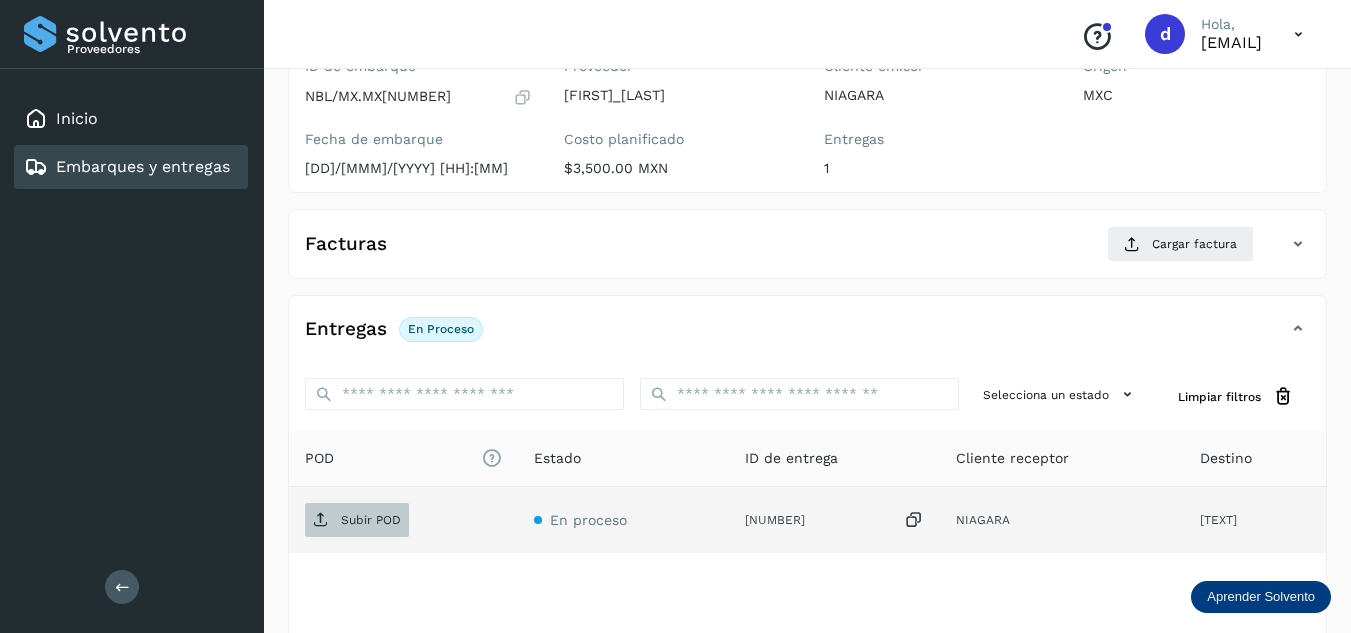 click on "Subir POD" at bounding box center (371, 520) 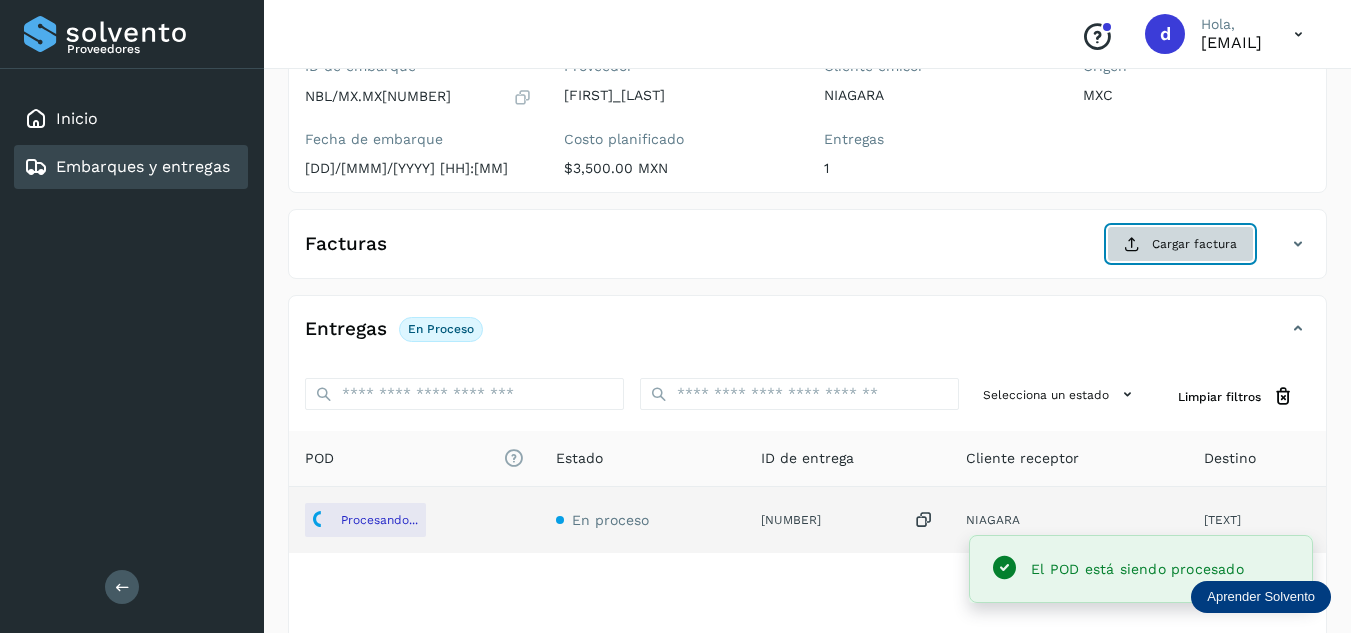 click on "Cargar factura" 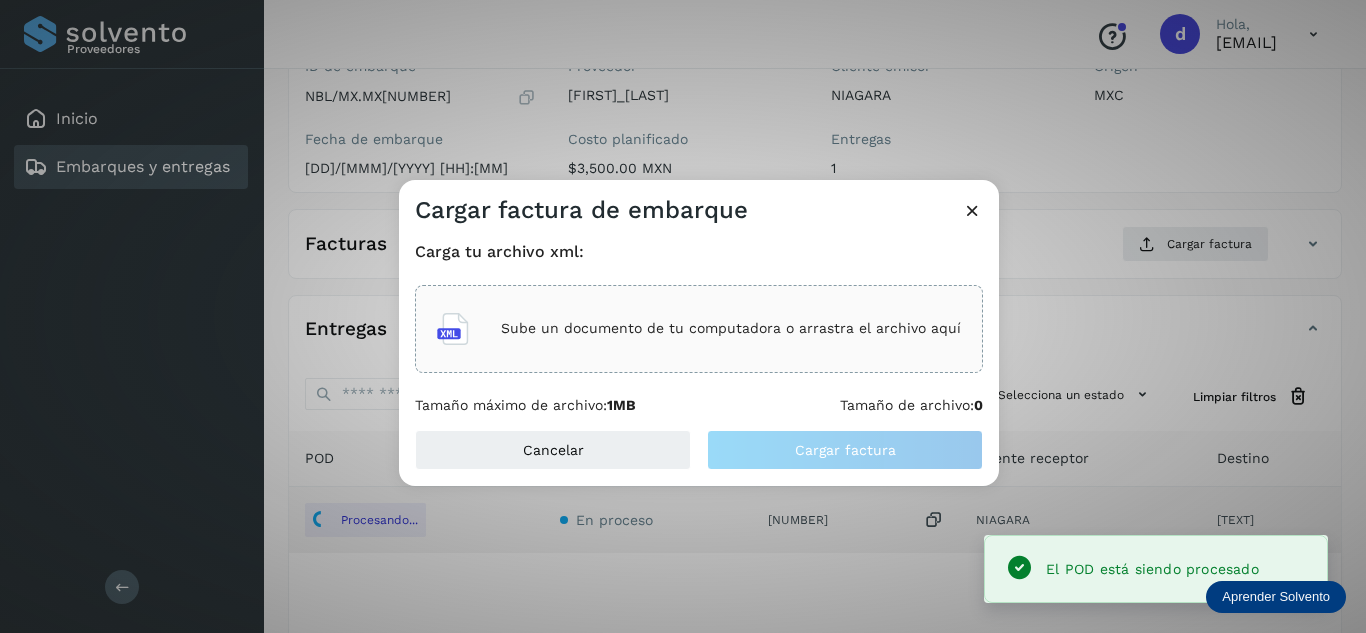 click on "Sube un documento de tu computadora o arrastra el archivo aquí" at bounding box center (731, 328) 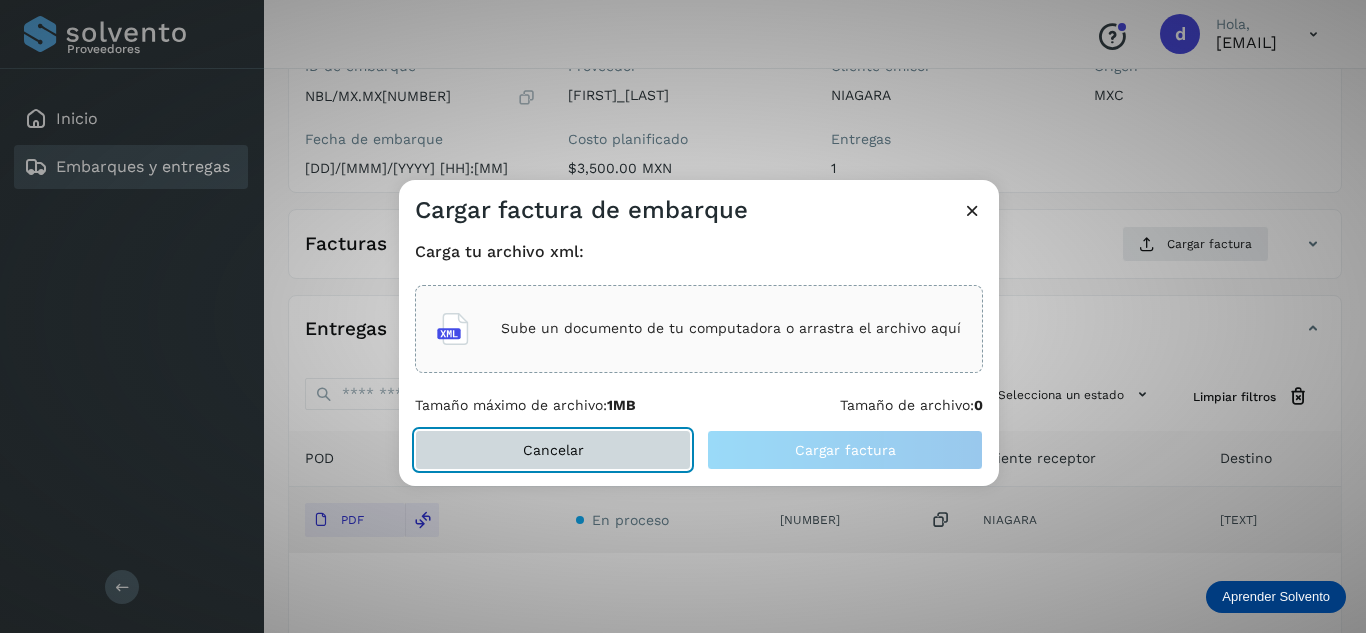 click on "Cancelar" 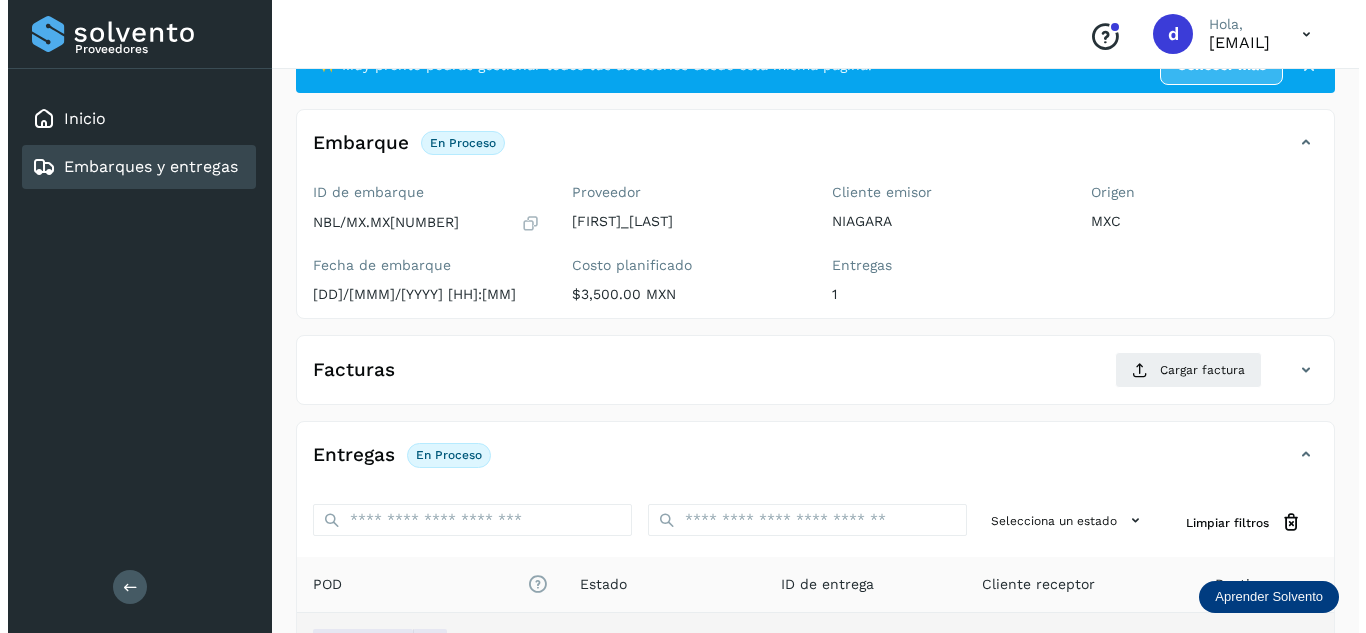 scroll, scrollTop: 0, scrollLeft: 0, axis: both 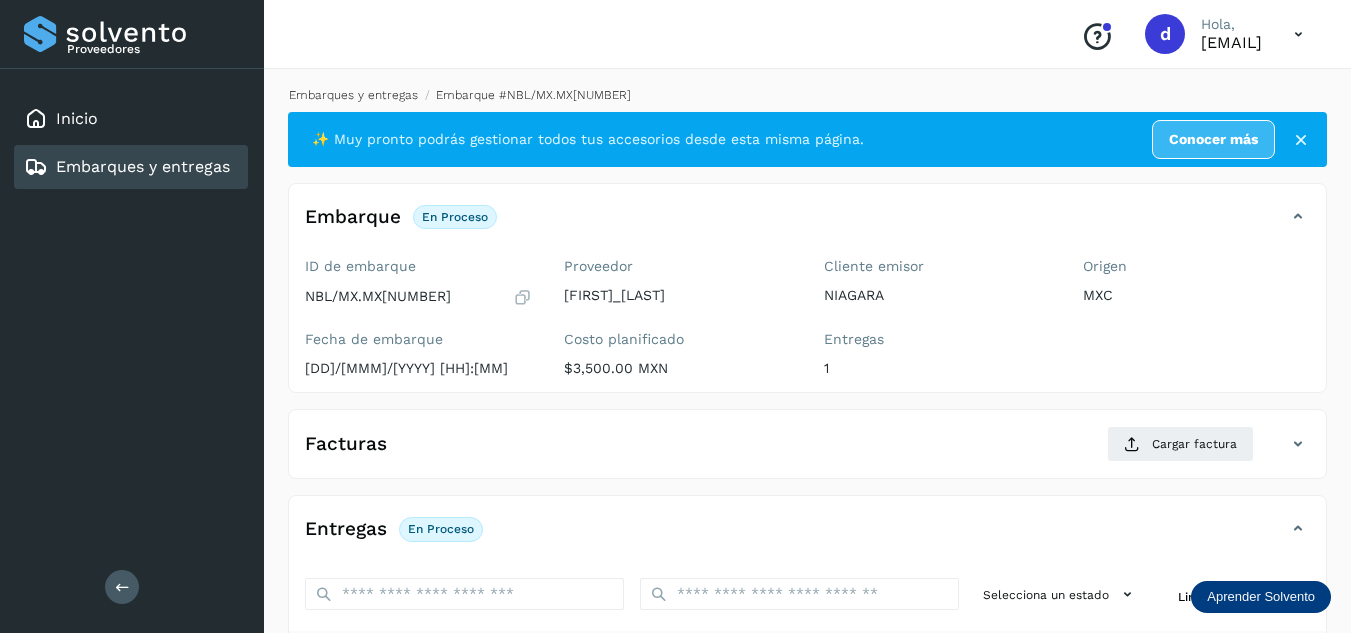 click on "Embarques y entregas" at bounding box center [353, 95] 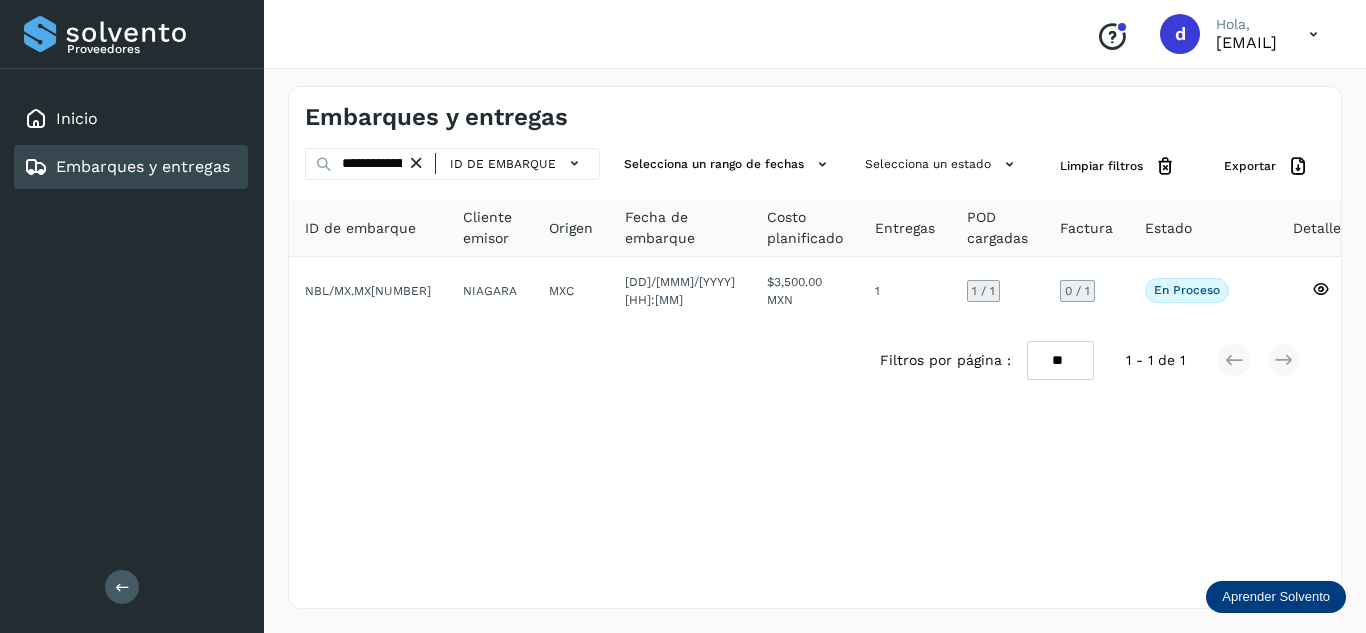 click at bounding box center (416, 163) 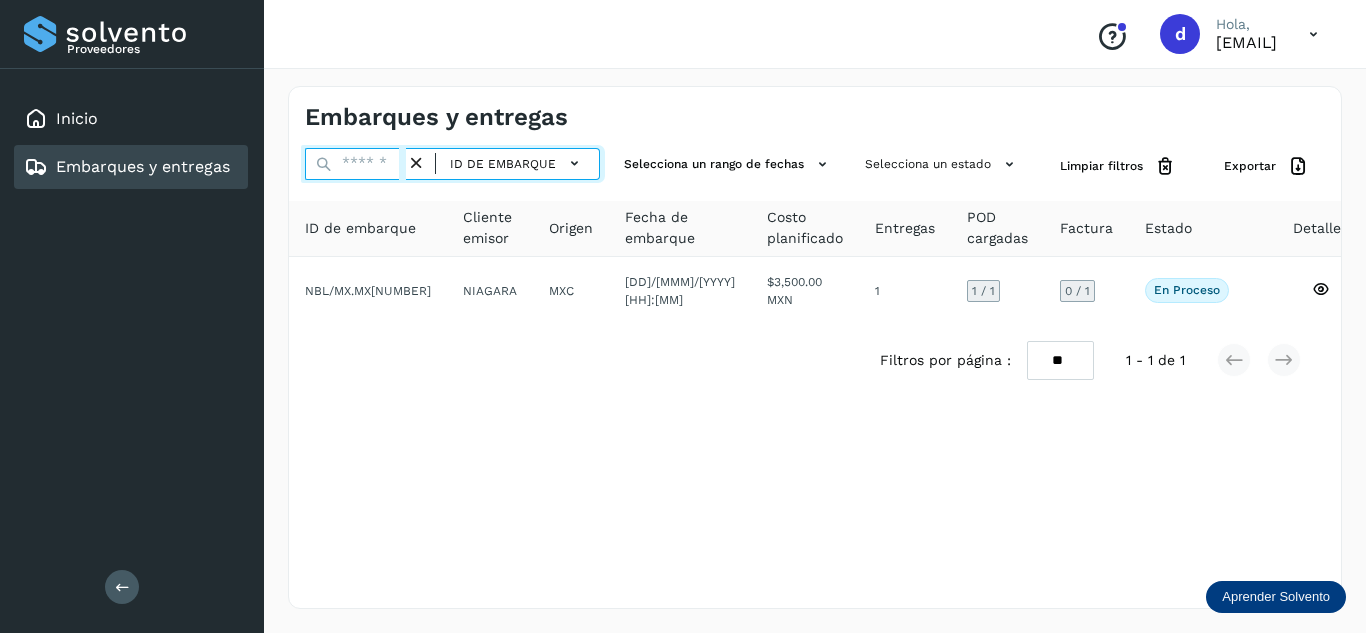 click at bounding box center (355, 164) 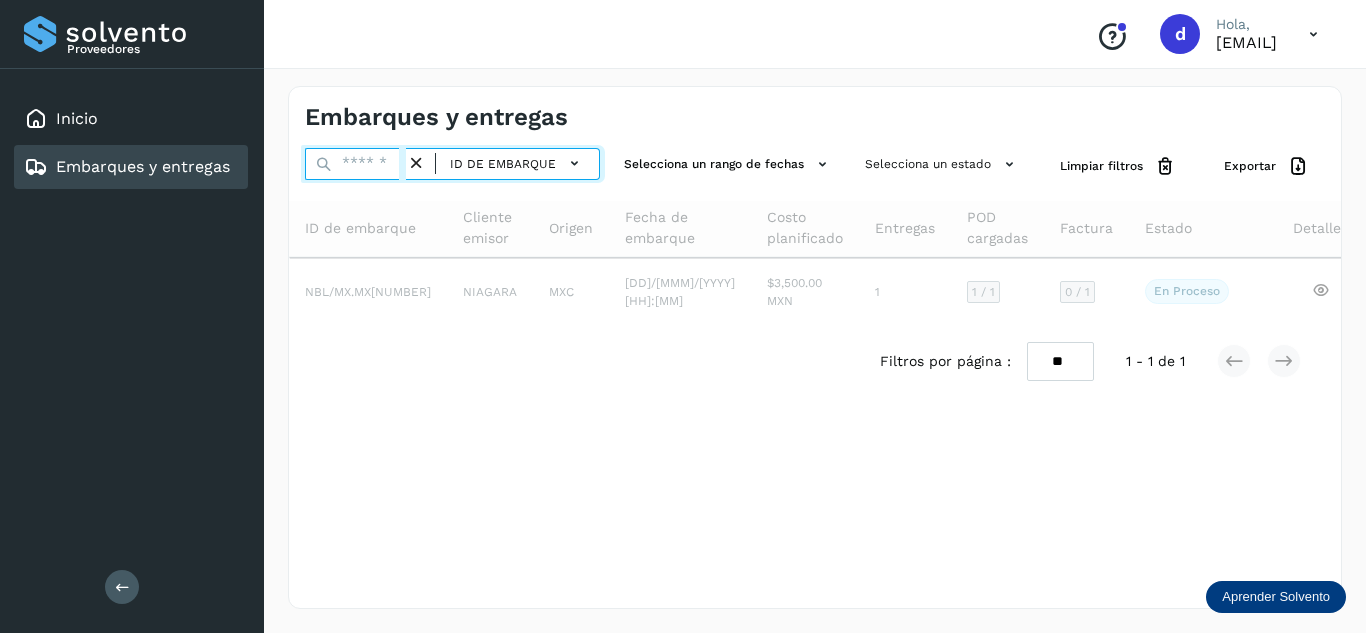 paste on "**********" 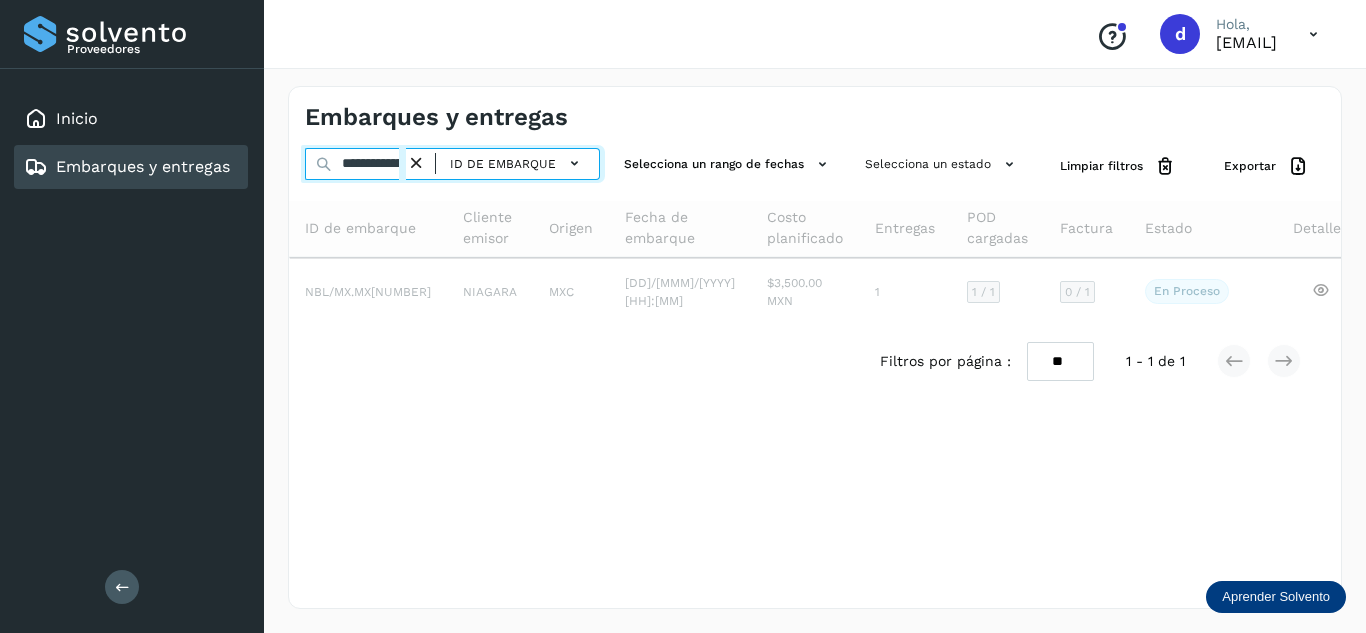 scroll, scrollTop: 0, scrollLeft: 76, axis: horizontal 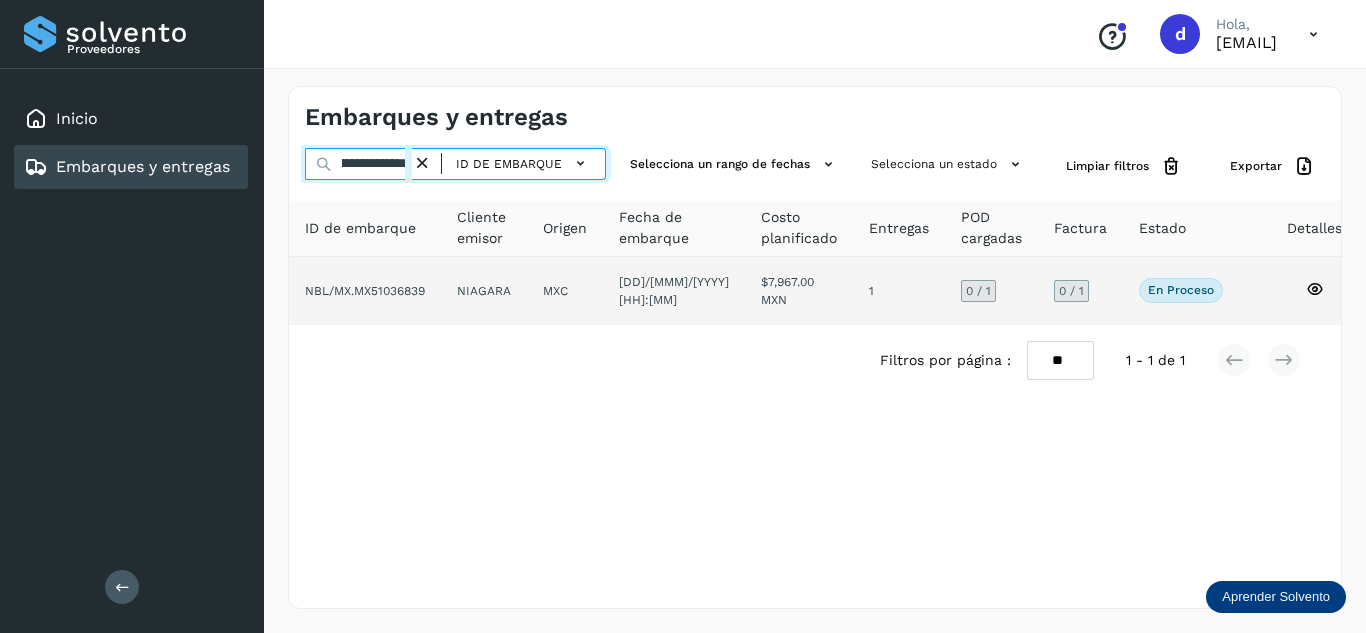 type on "**********" 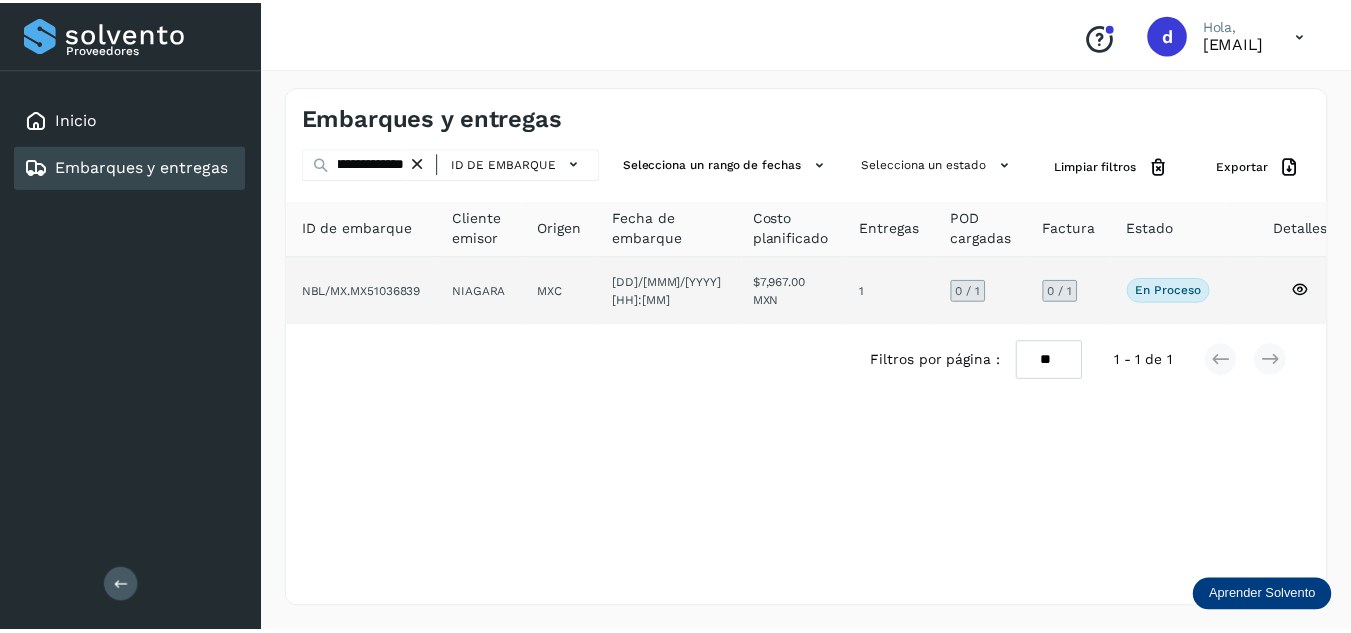 scroll, scrollTop: 0, scrollLeft: 0, axis: both 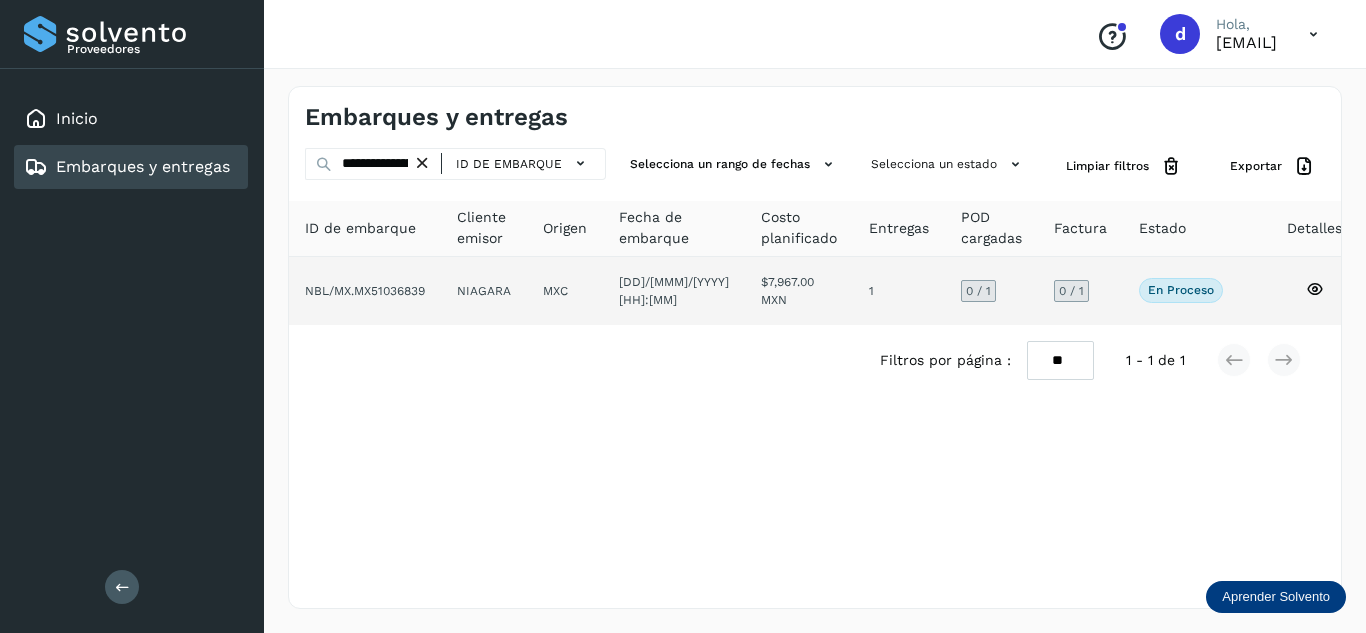 click 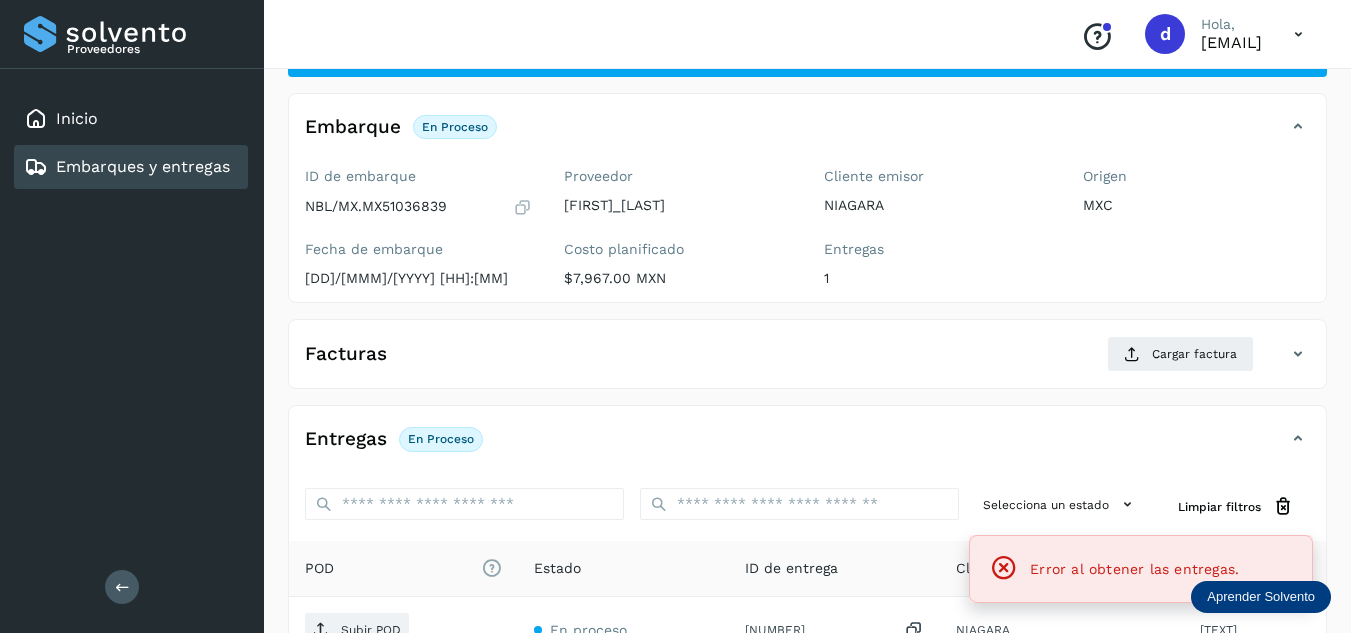 scroll, scrollTop: 200, scrollLeft: 0, axis: vertical 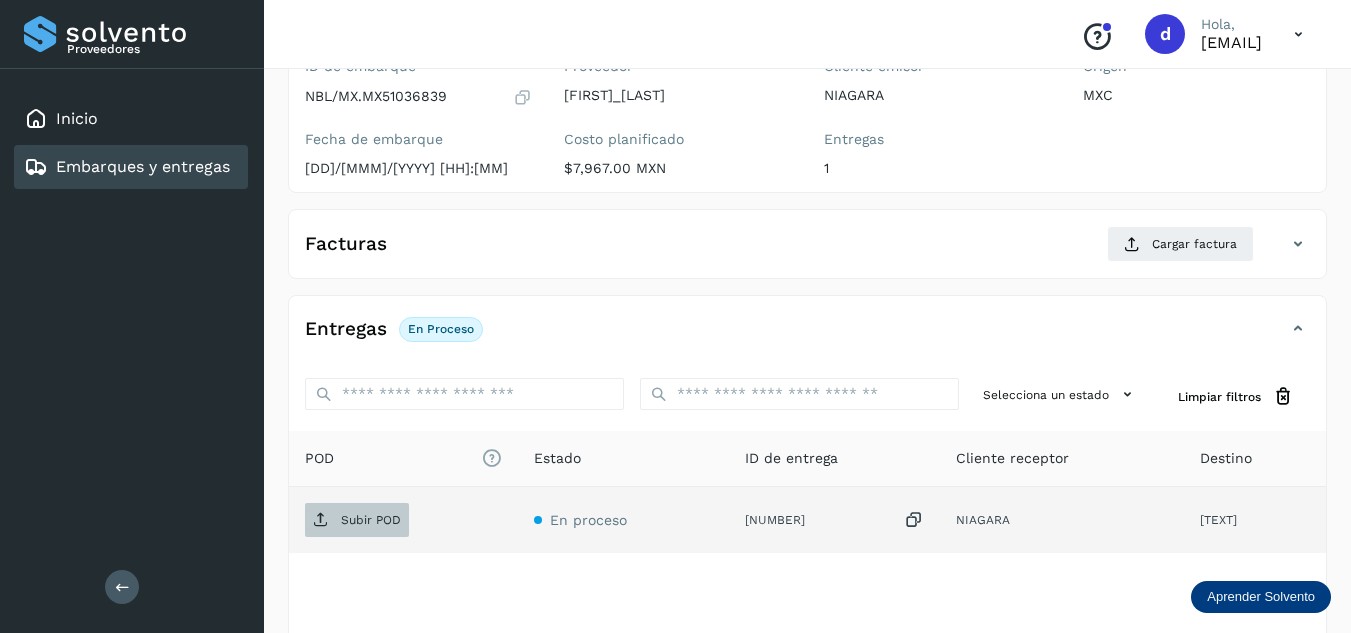 click on "Subir POD" at bounding box center [371, 520] 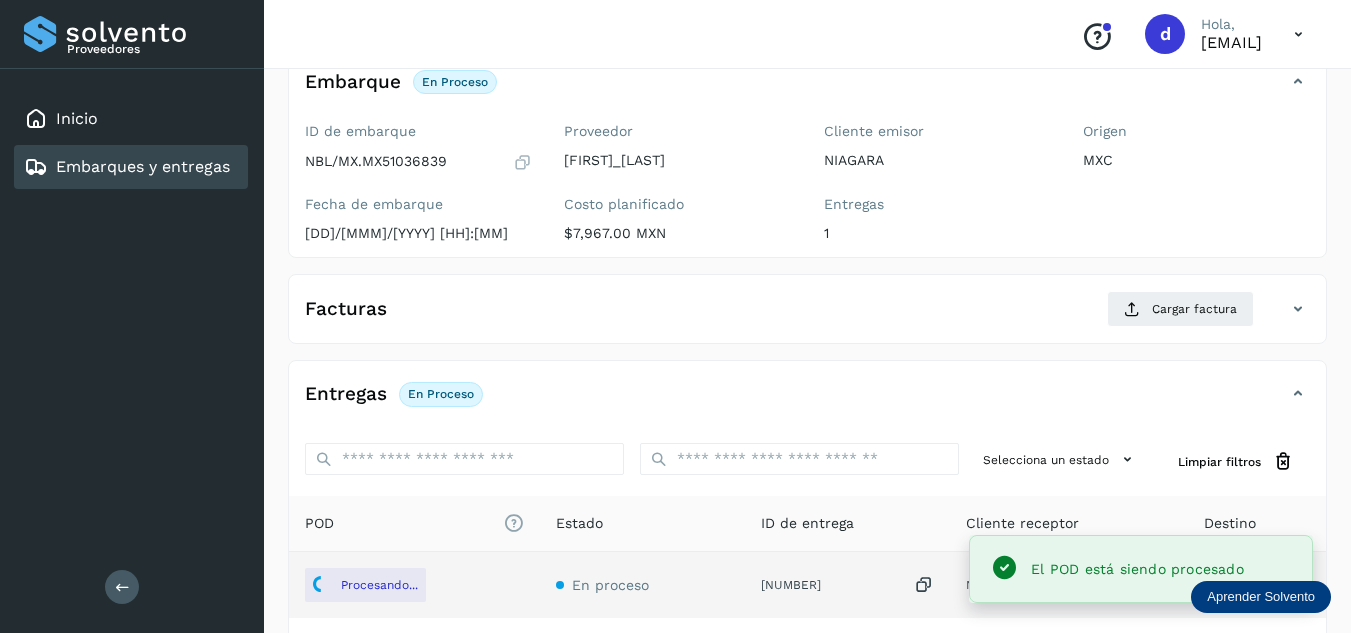 scroll, scrollTop: 0, scrollLeft: 0, axis: both 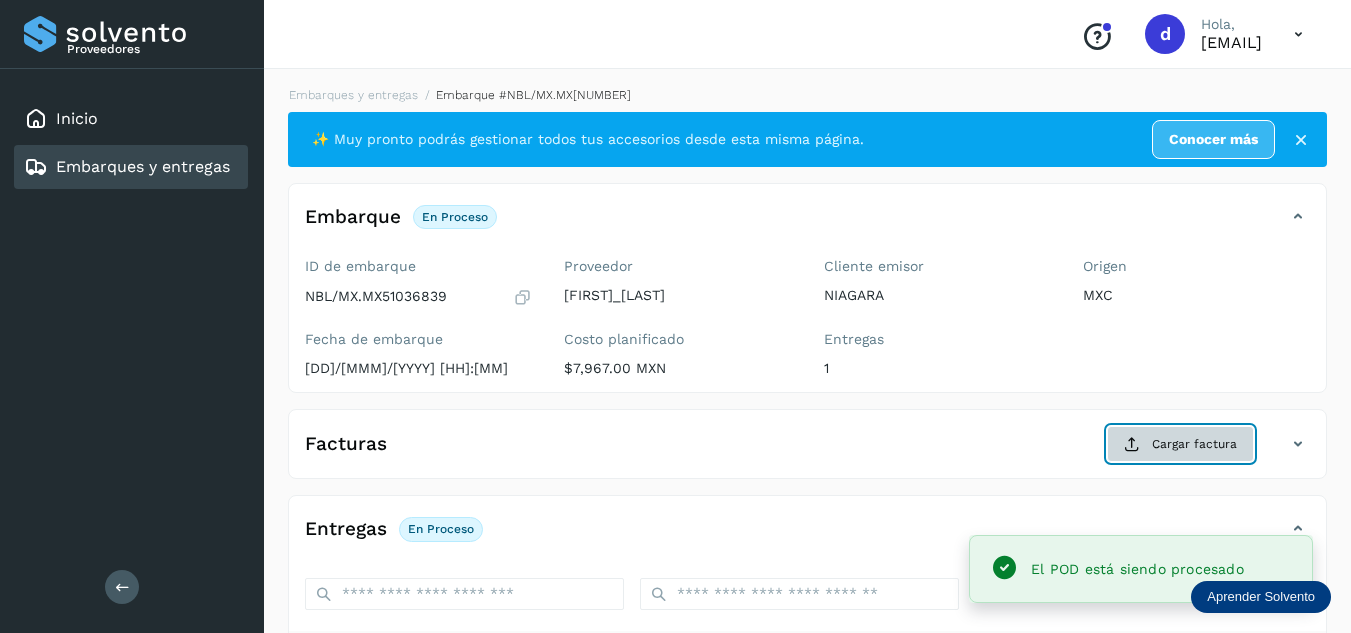 click on "Cargar factura" 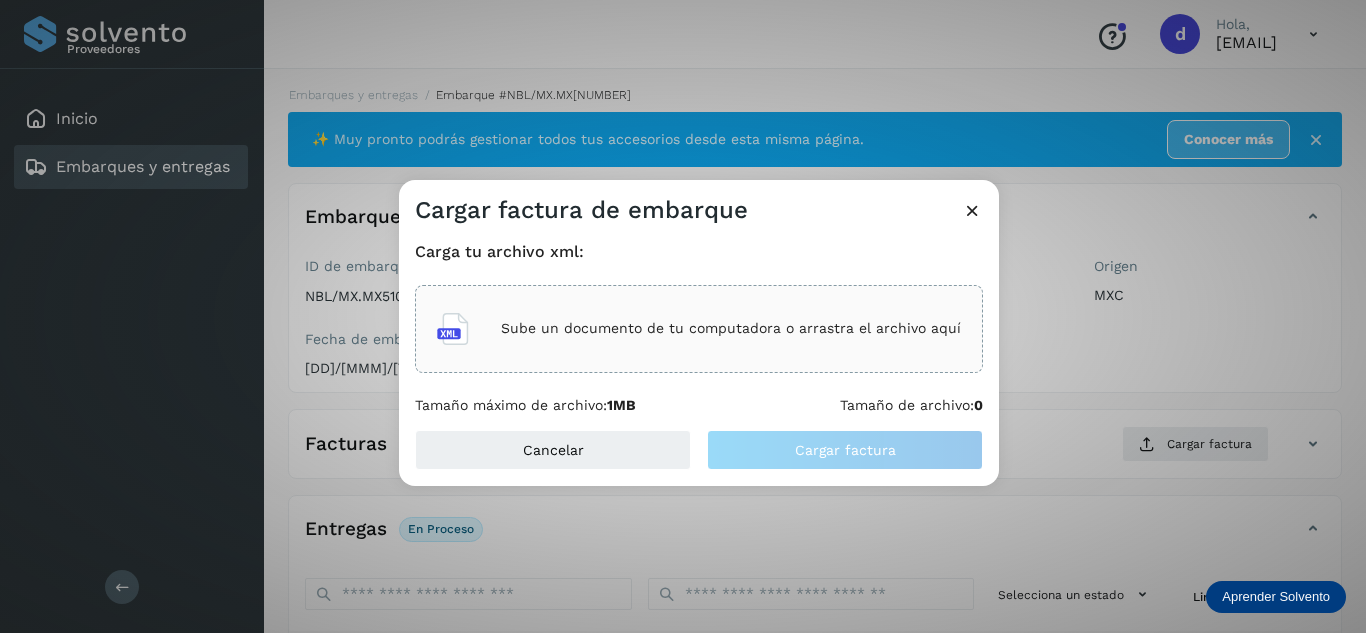 click on "Sube un documento de tu computadora o arrastra el archivo aquí" 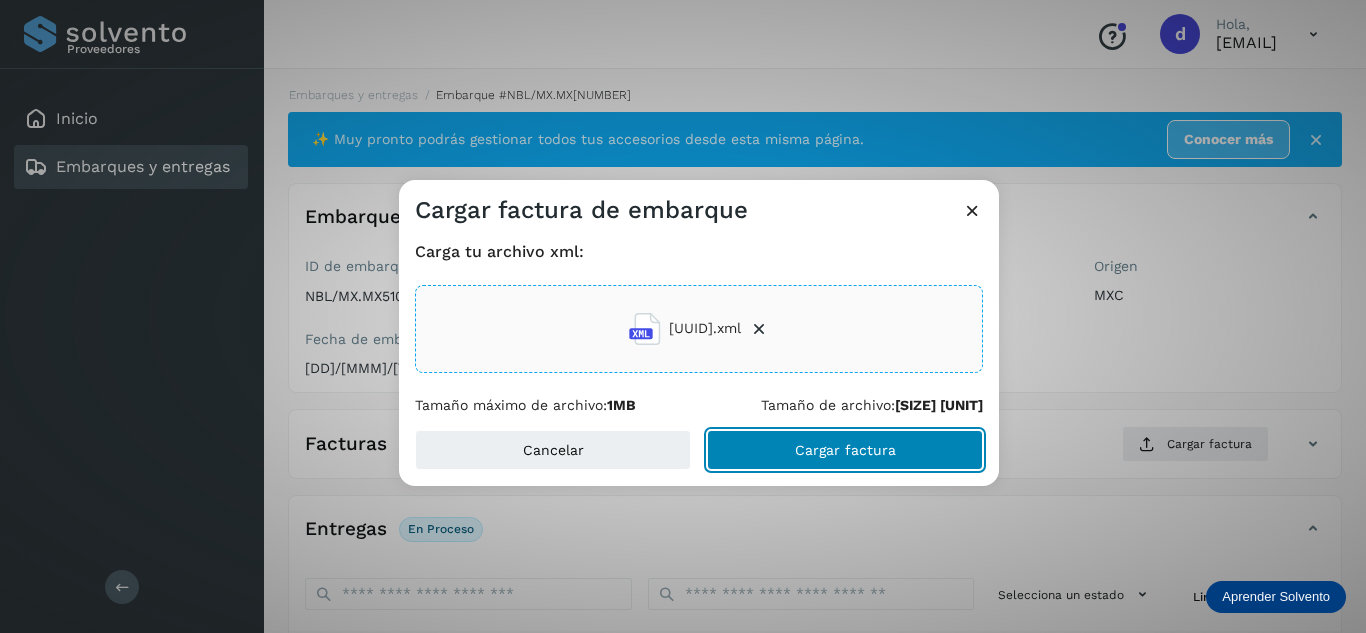 click on "Cargar factura" 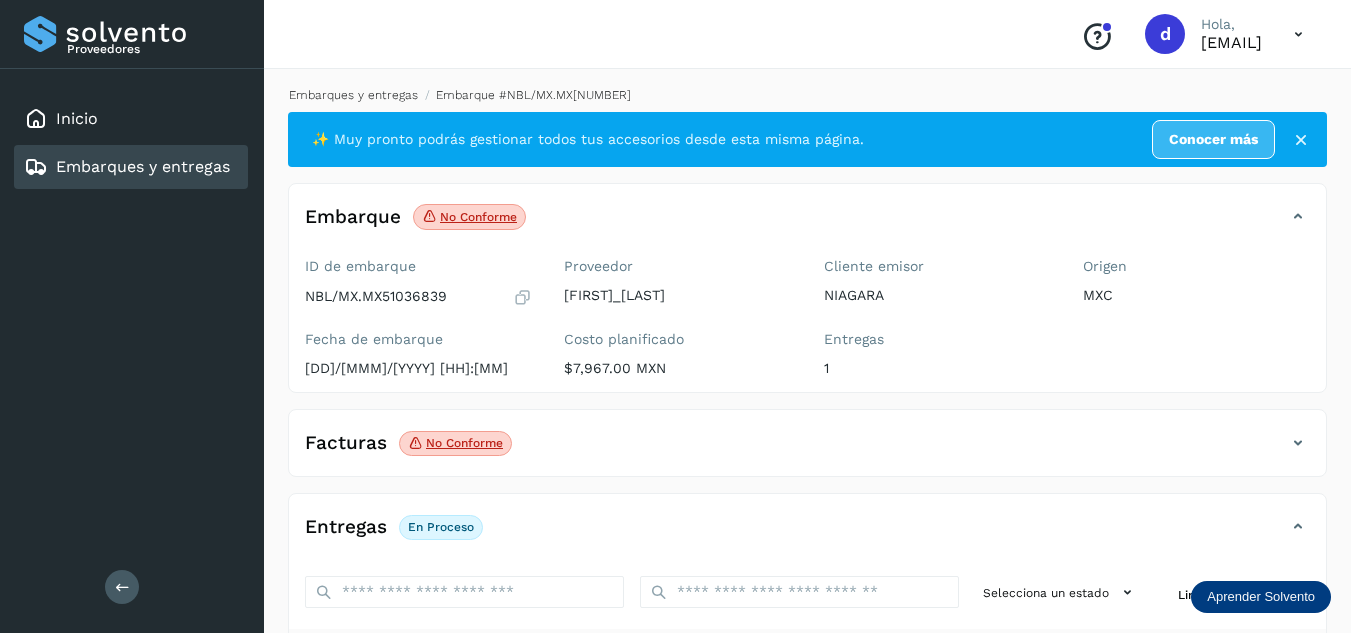 click on "Embarques y entregas" at bounding box center [353, 95] 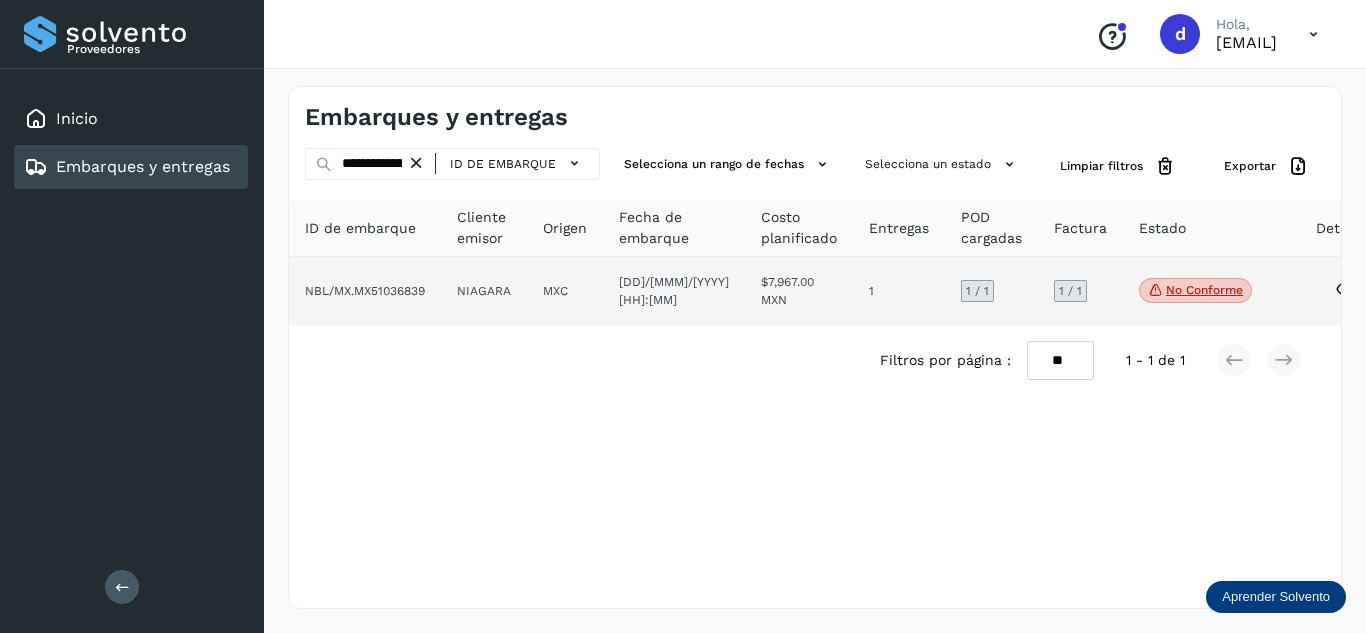 click 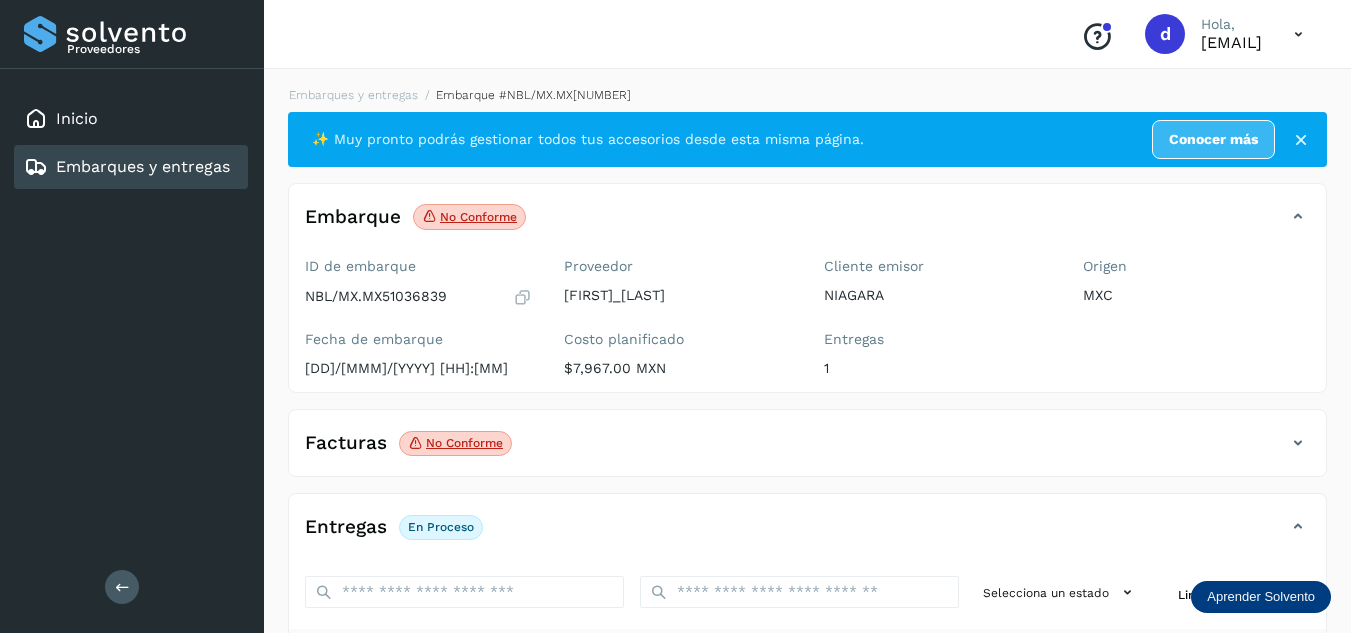 click on "No conforme" 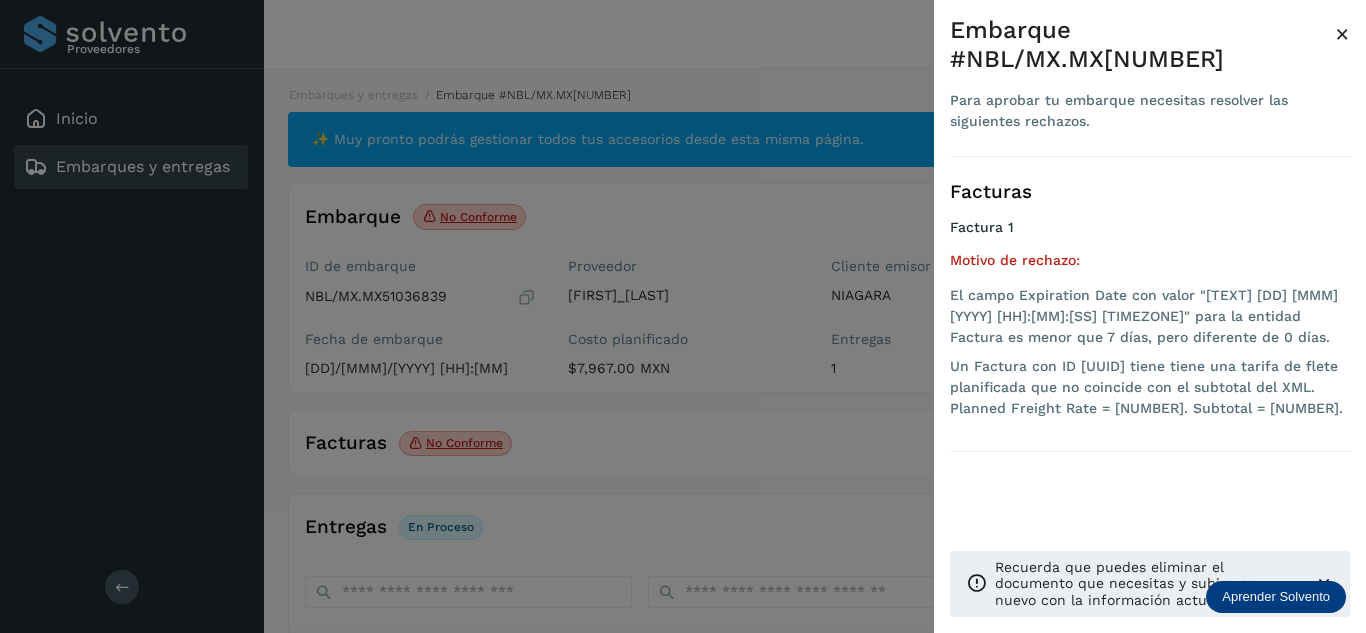 click at bounding box center (683, 316) 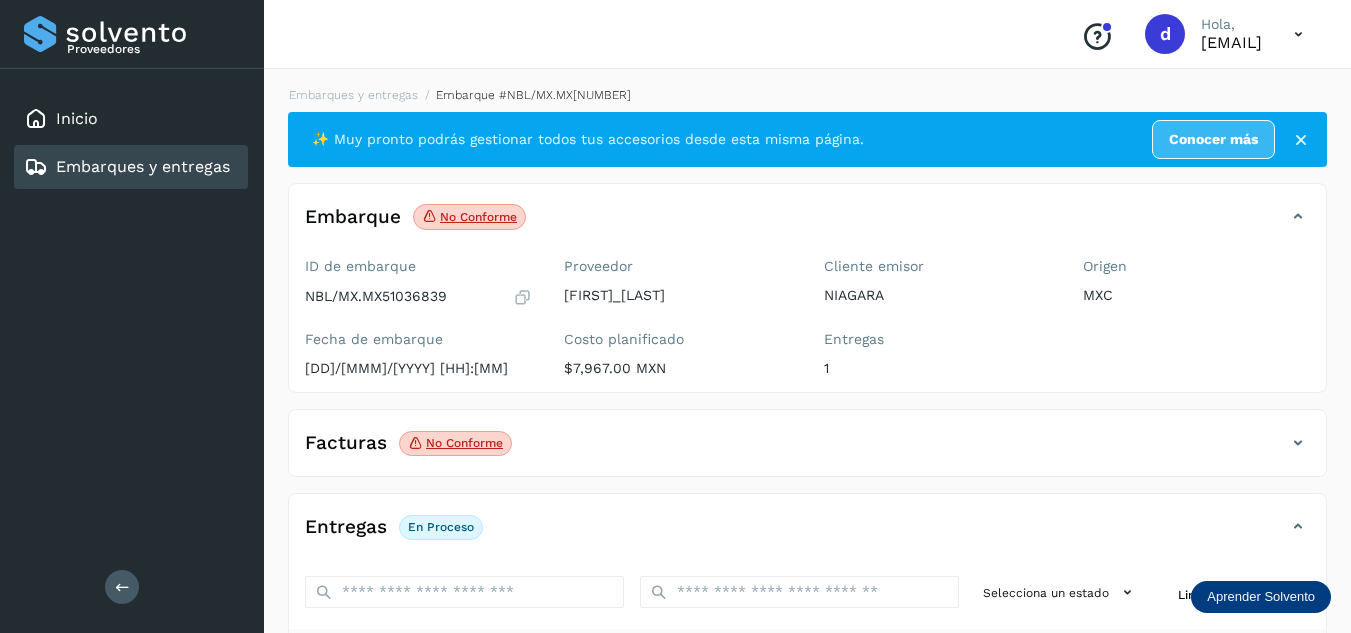 click at bounding box center [1298, 443] 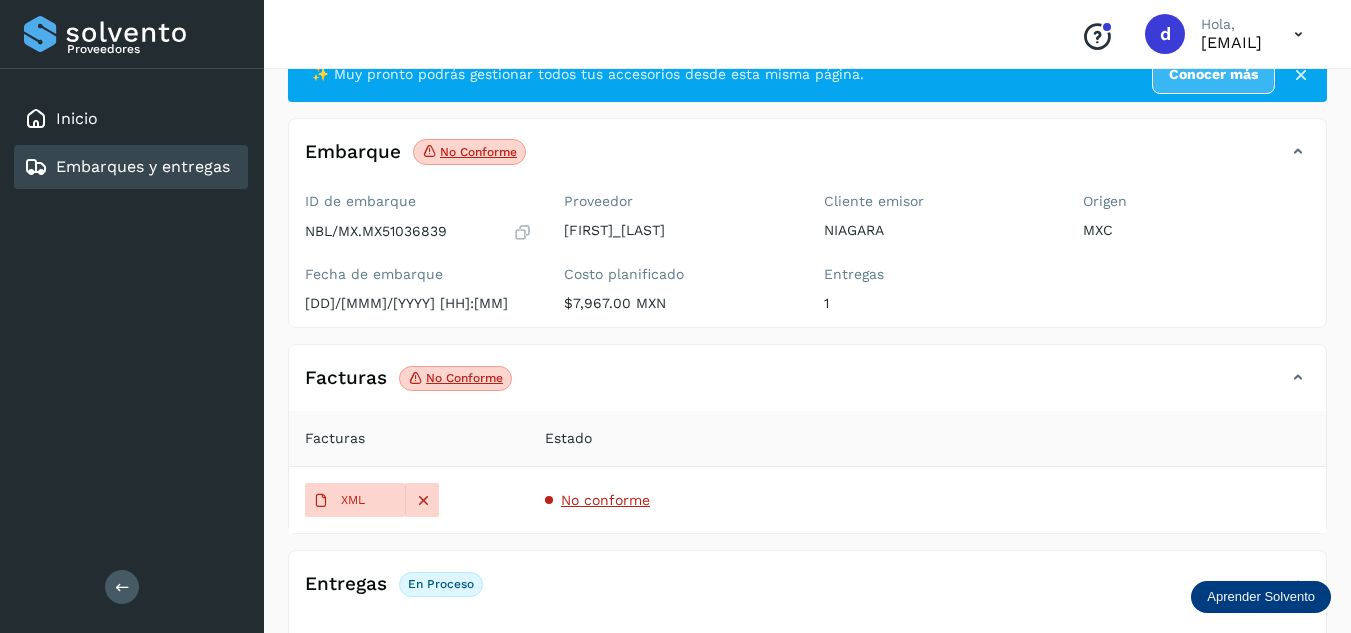 scroll, scrollTop: 100, scrollLeft: 0, axis: vertical 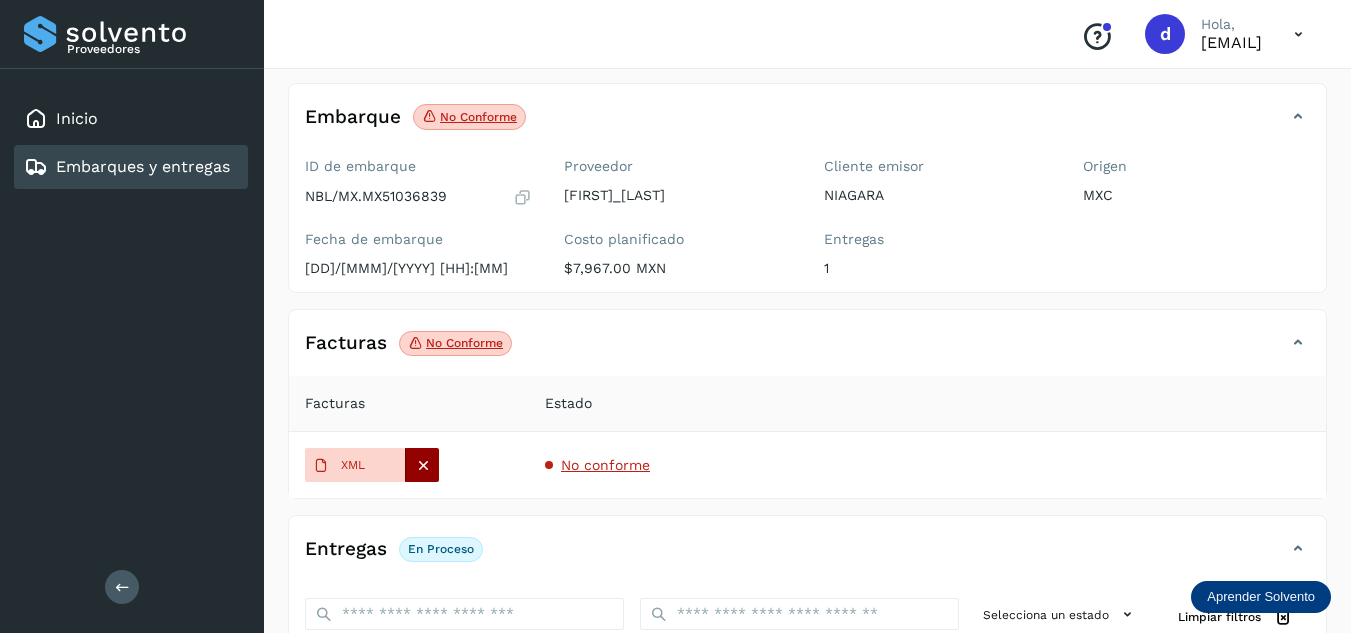 click at bounding box center [423, 465] 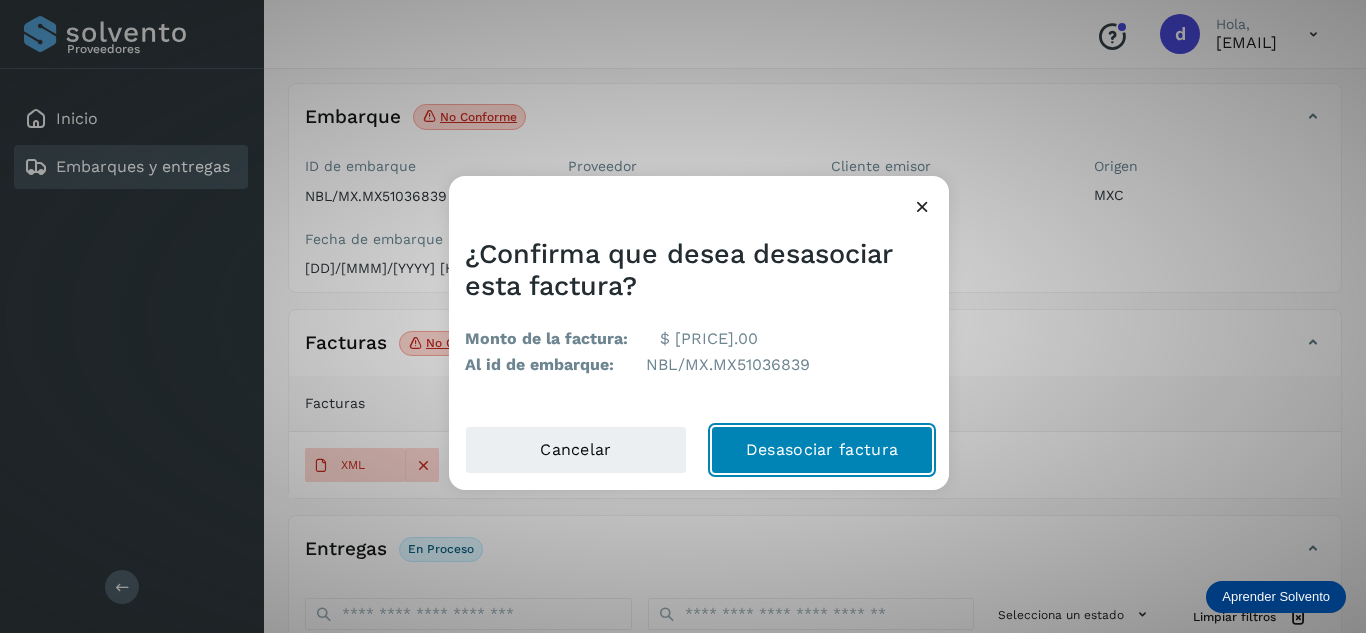 click on "Desasociar factura" 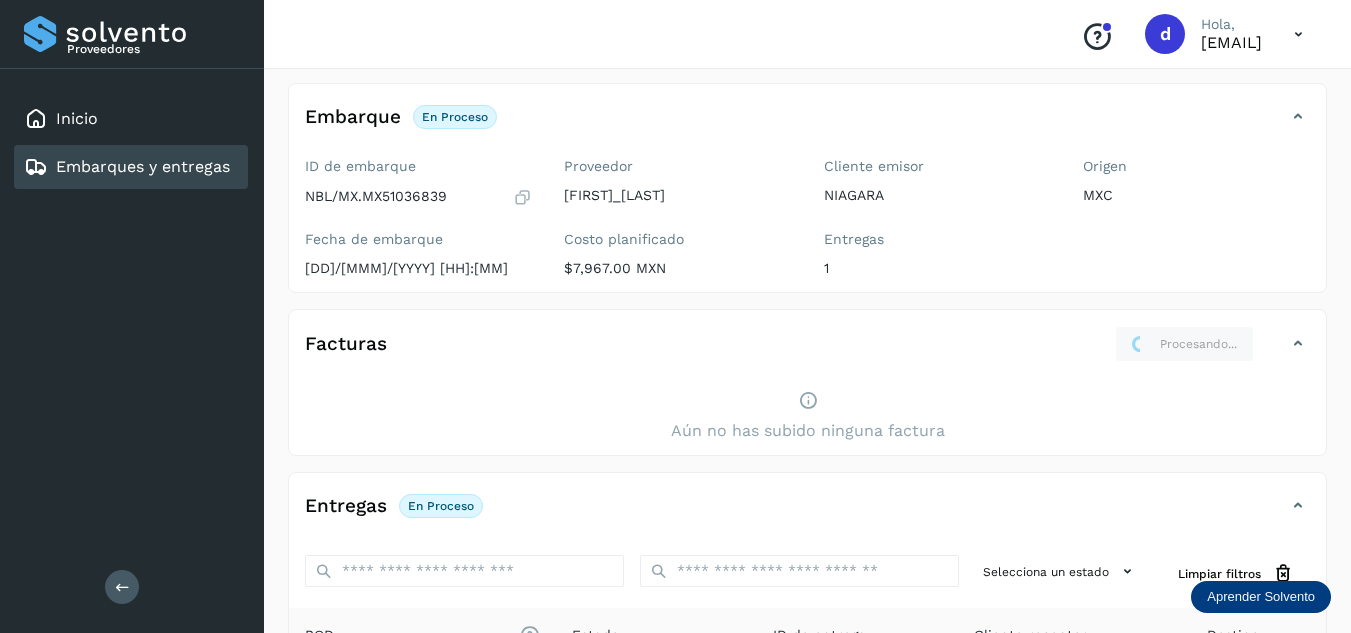 click at bounding box center (1298, 344) 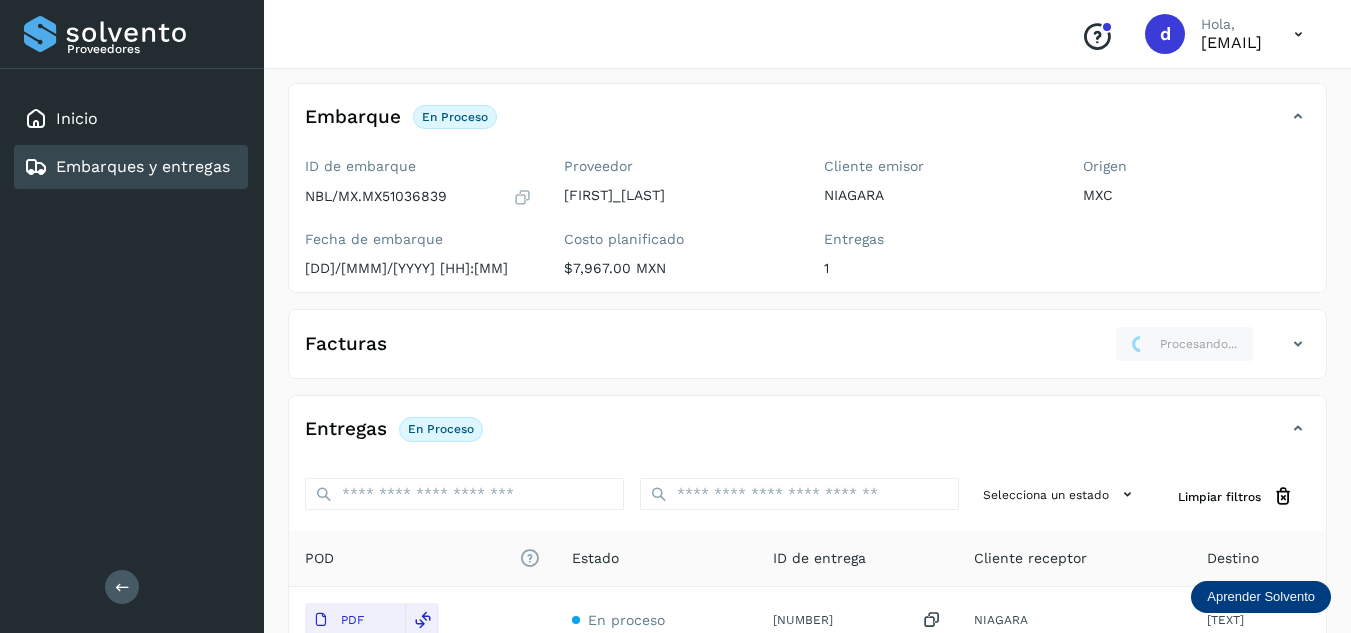 click at bounding box center (1298, 344) 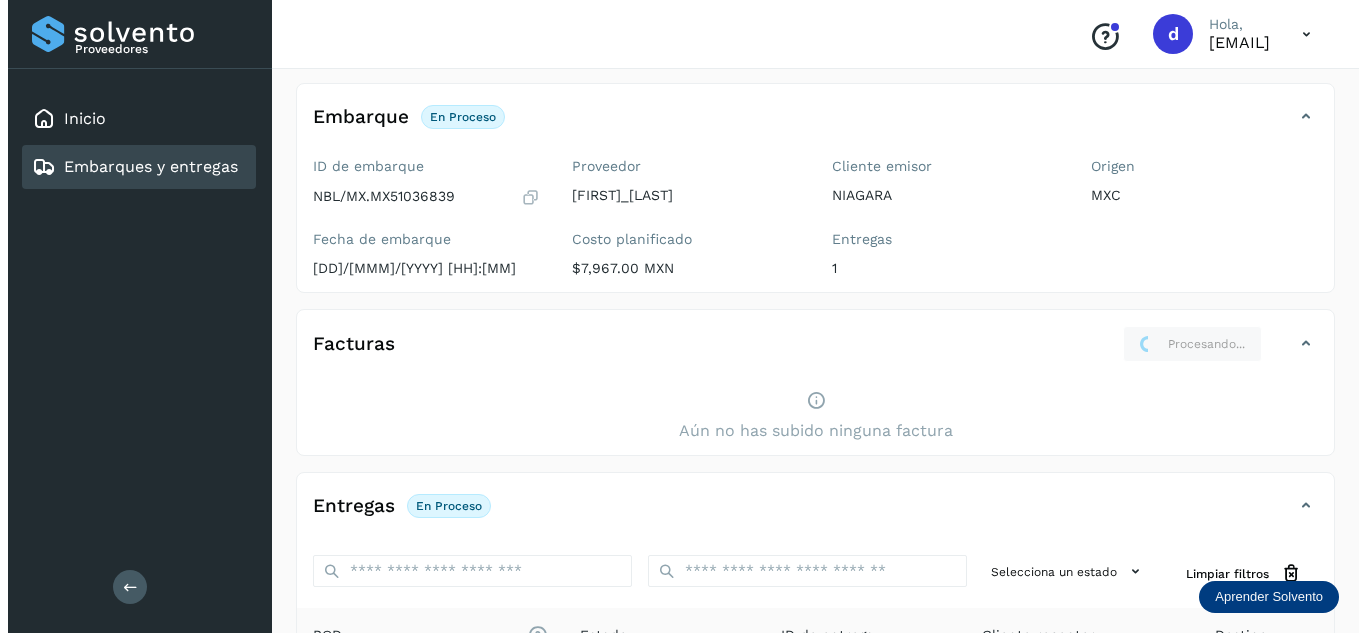 scroll, scrollTop: 0, scrollLeft: 0, axis: both 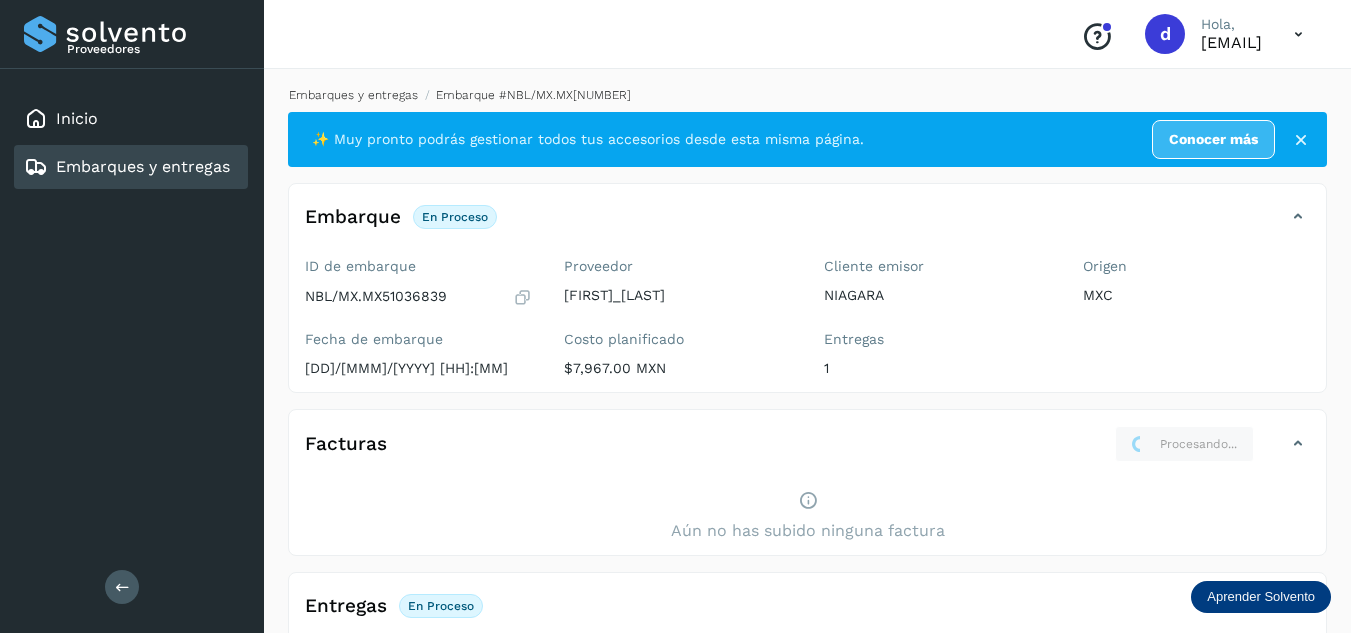 click on "Embarques y entregas" at bounding box center (353, 95) 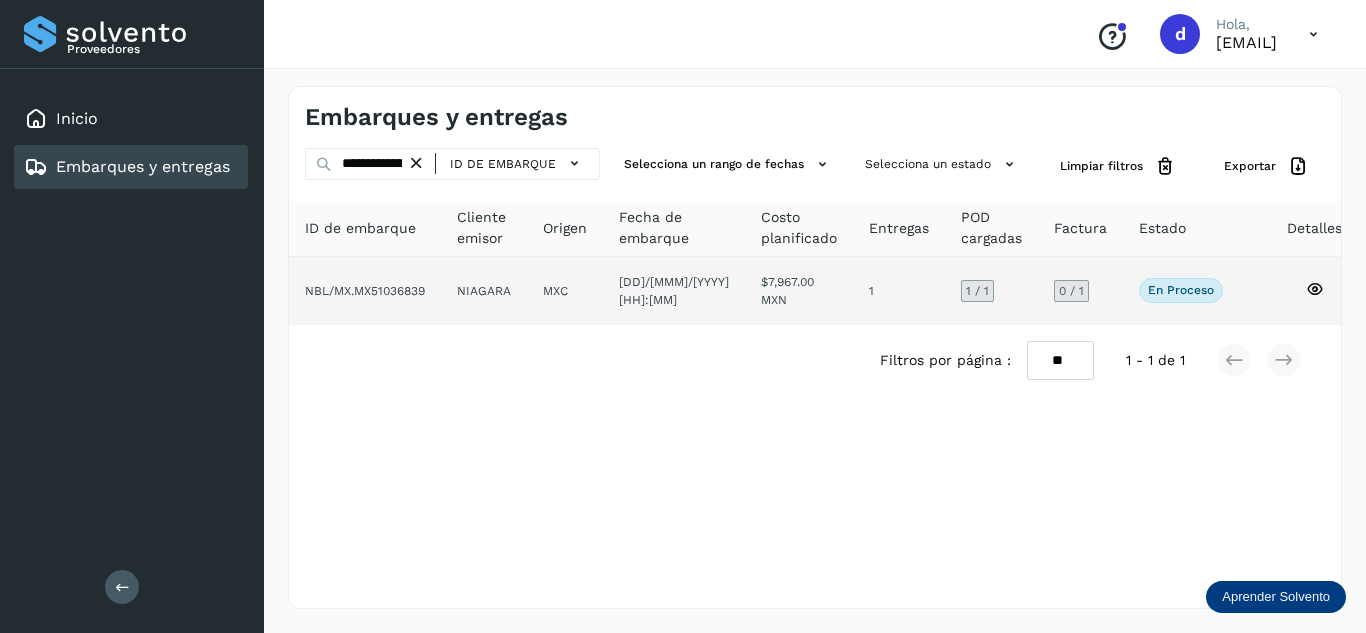 click 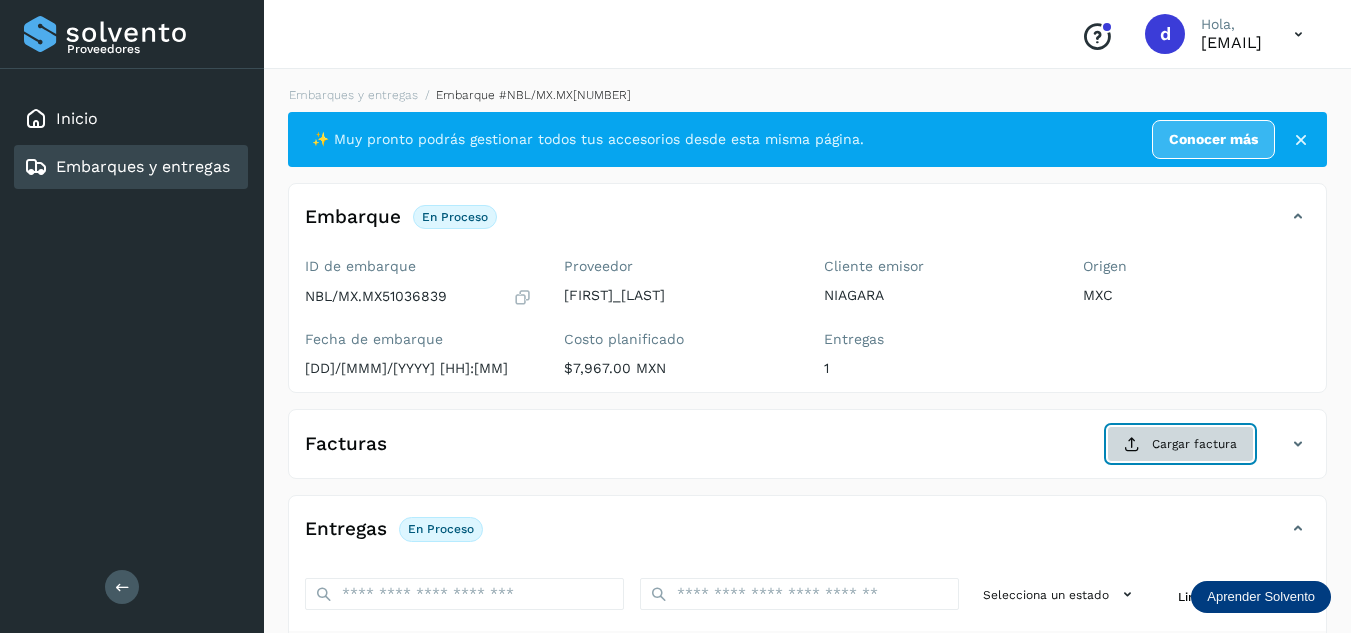 click on "Cargar factura" at bounding box center (1180, 444) 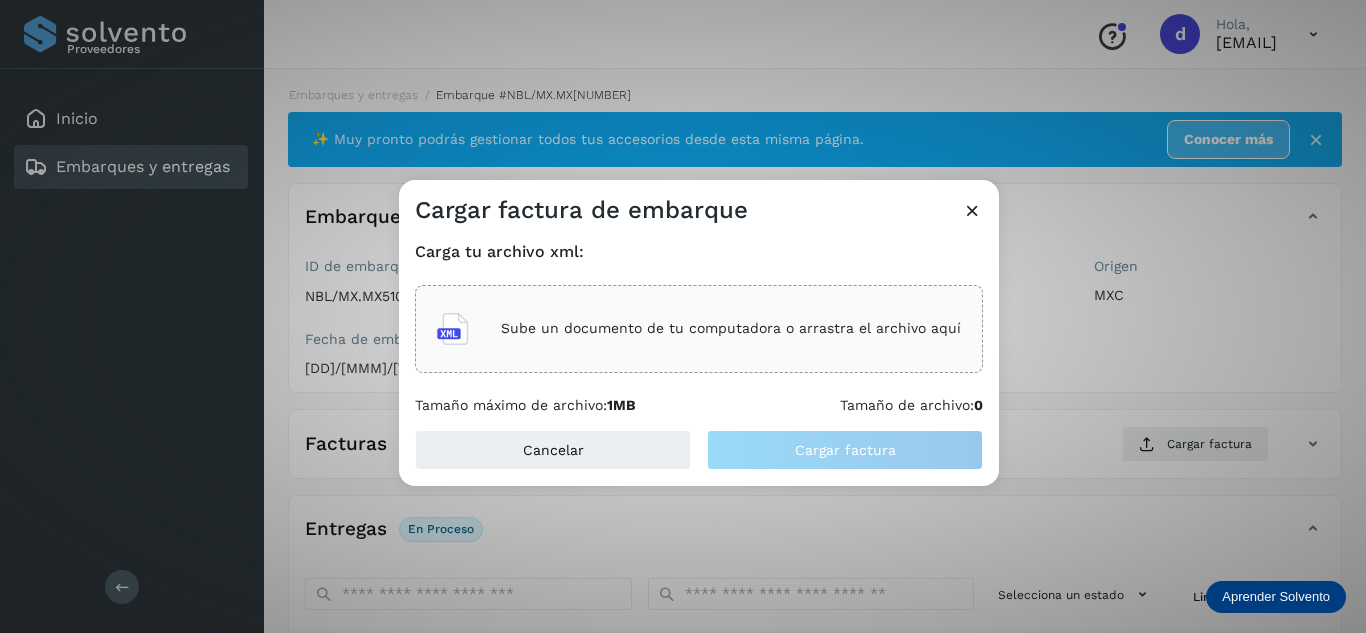 click on "Sube un documento de tu computadora o arrastra el archivo aquí" at bounding box center (731, 328) 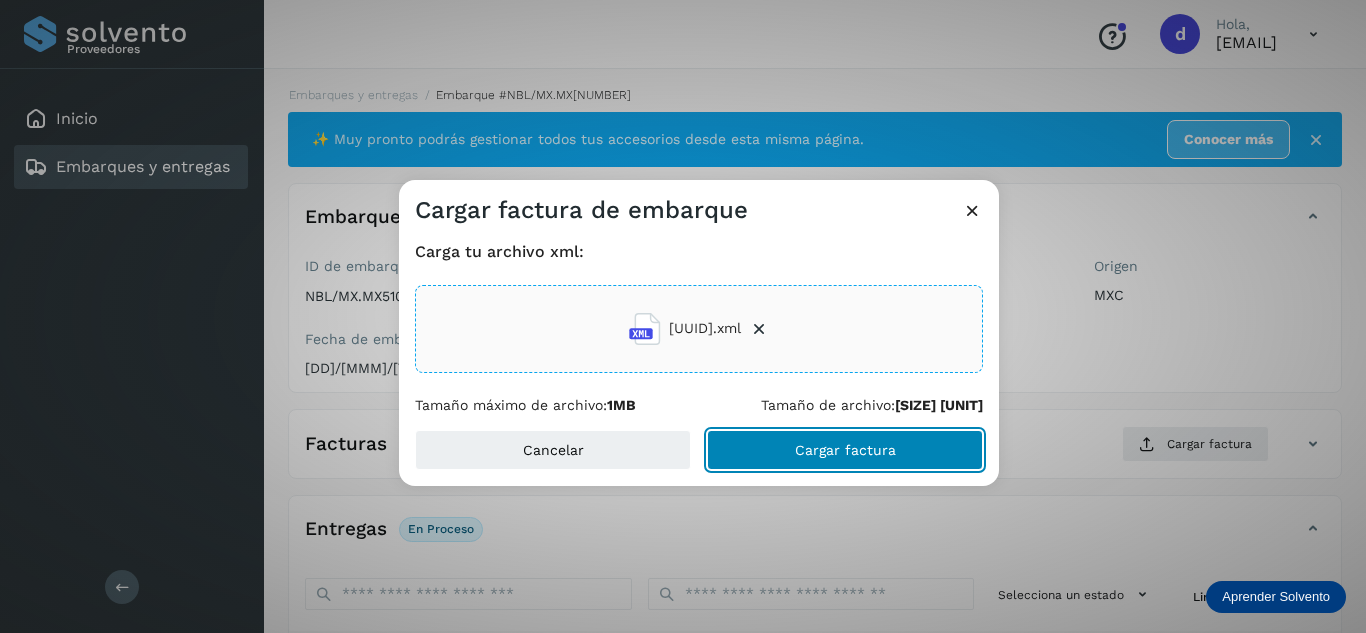 click on "Cargar factura" 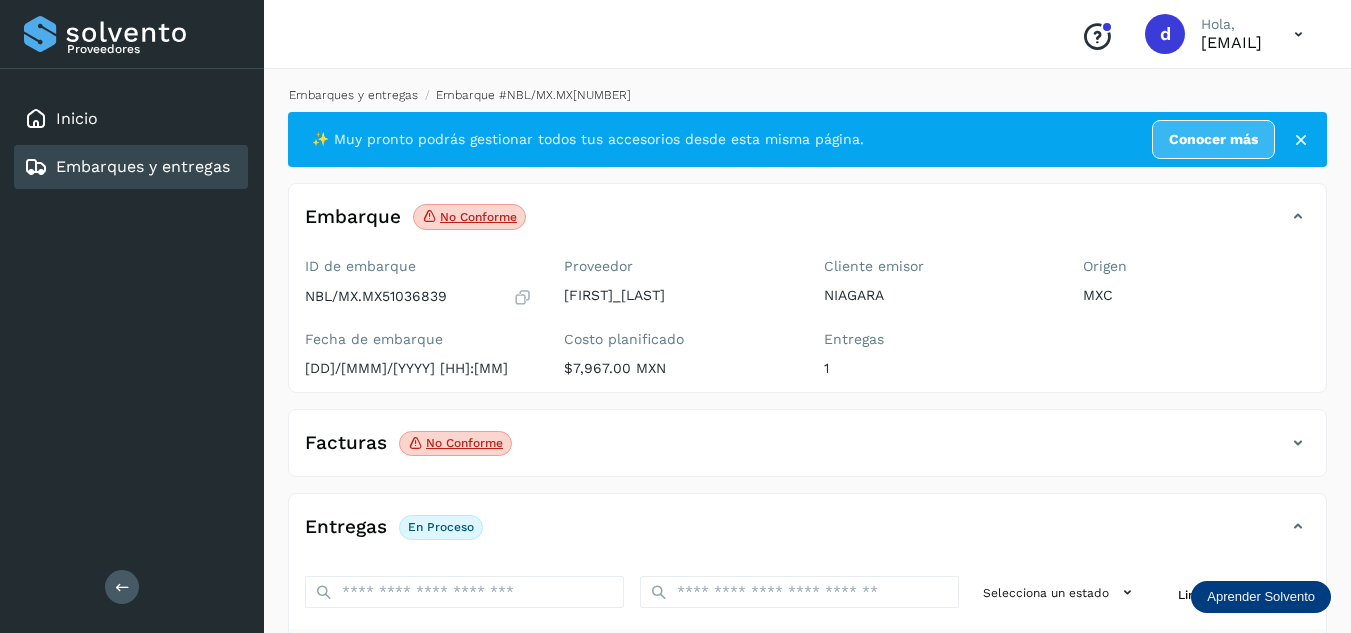 click on "Embarques y entregas" at bounding box center (353, 95) 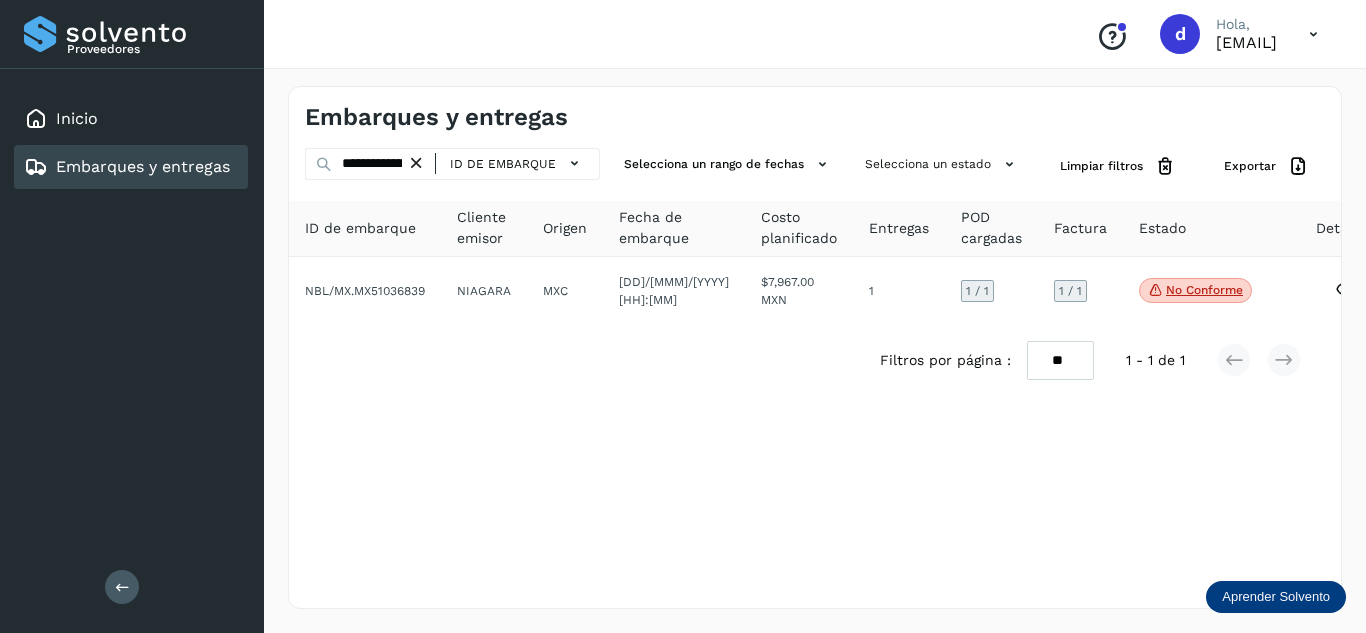 click at bounding box center (416, 163) 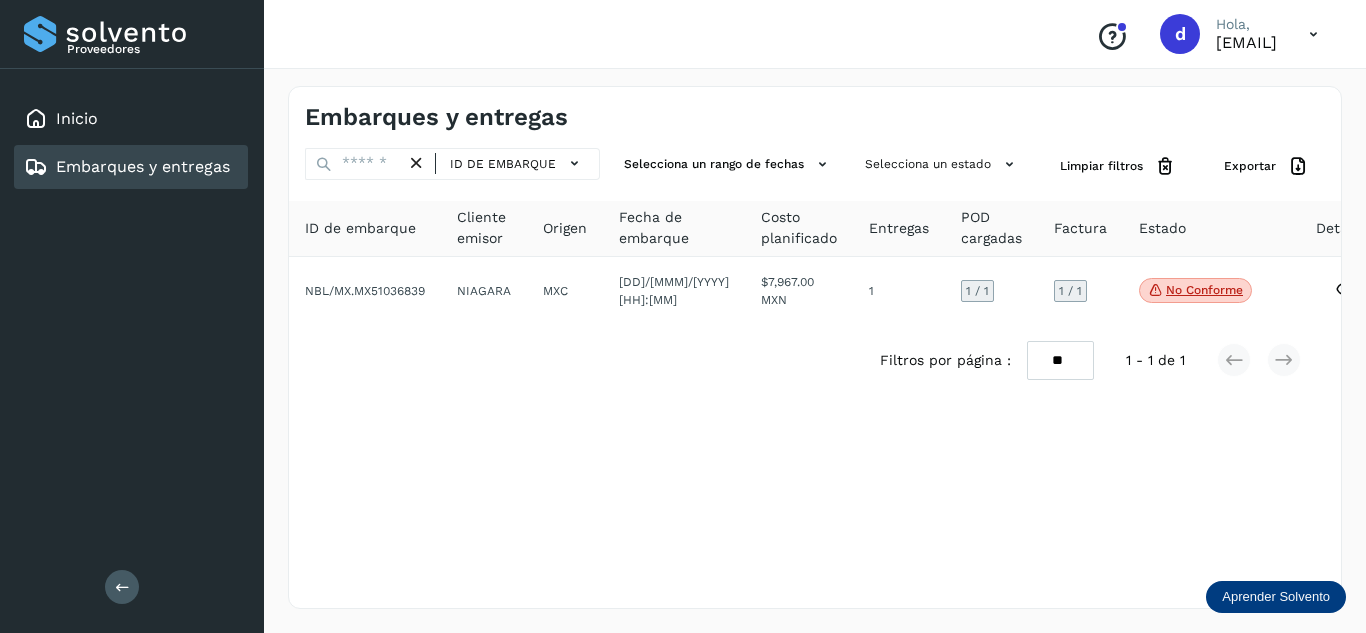 click at bounding box center [416, 163] 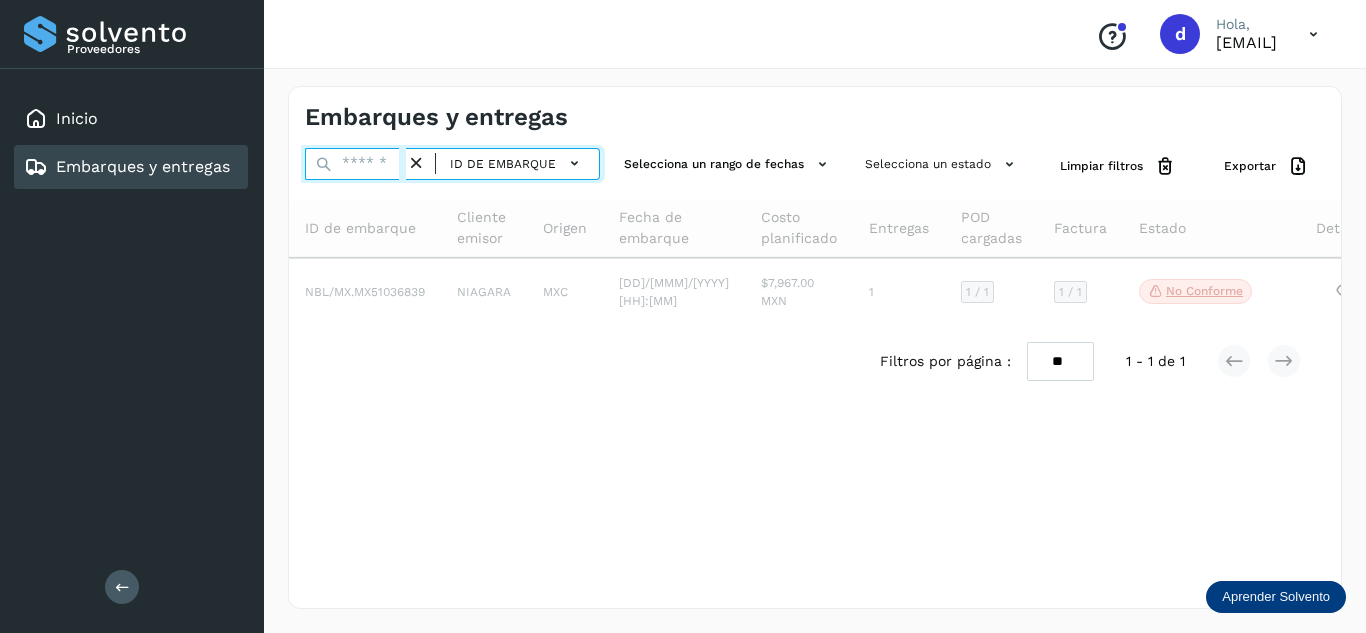 click at bounding box center (355, 164) 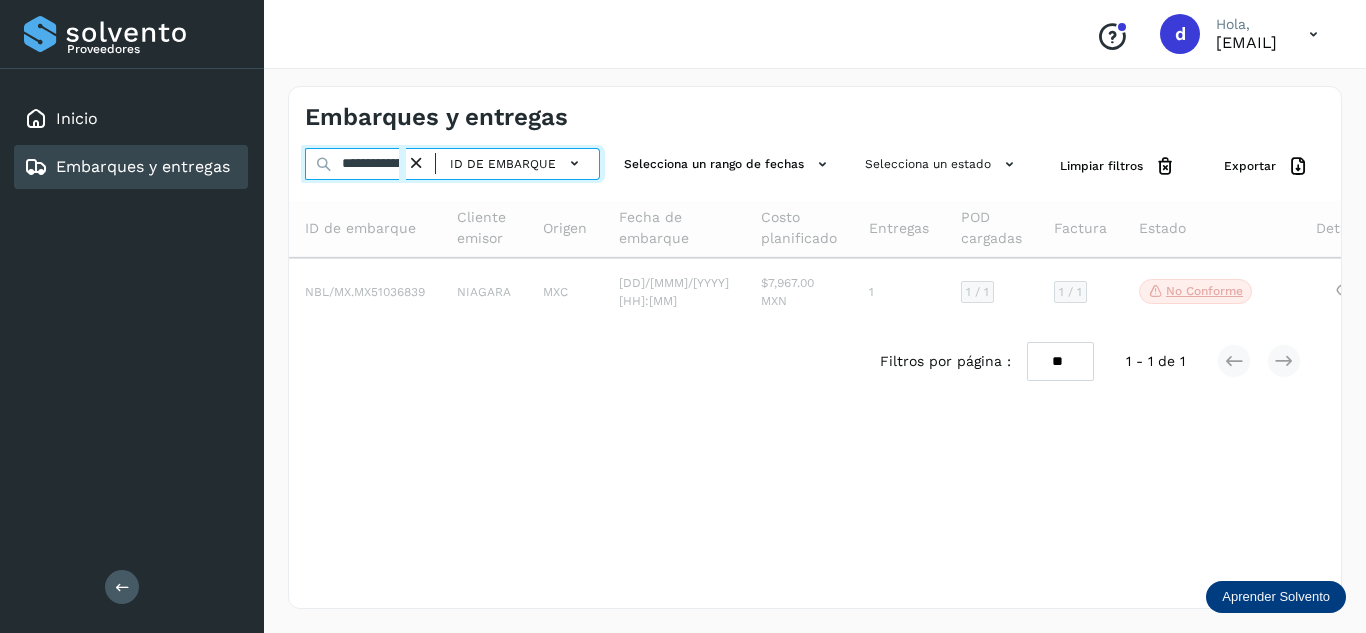 scroll, scrollTop: 0, scrollLeft: 73, axis: horizontal 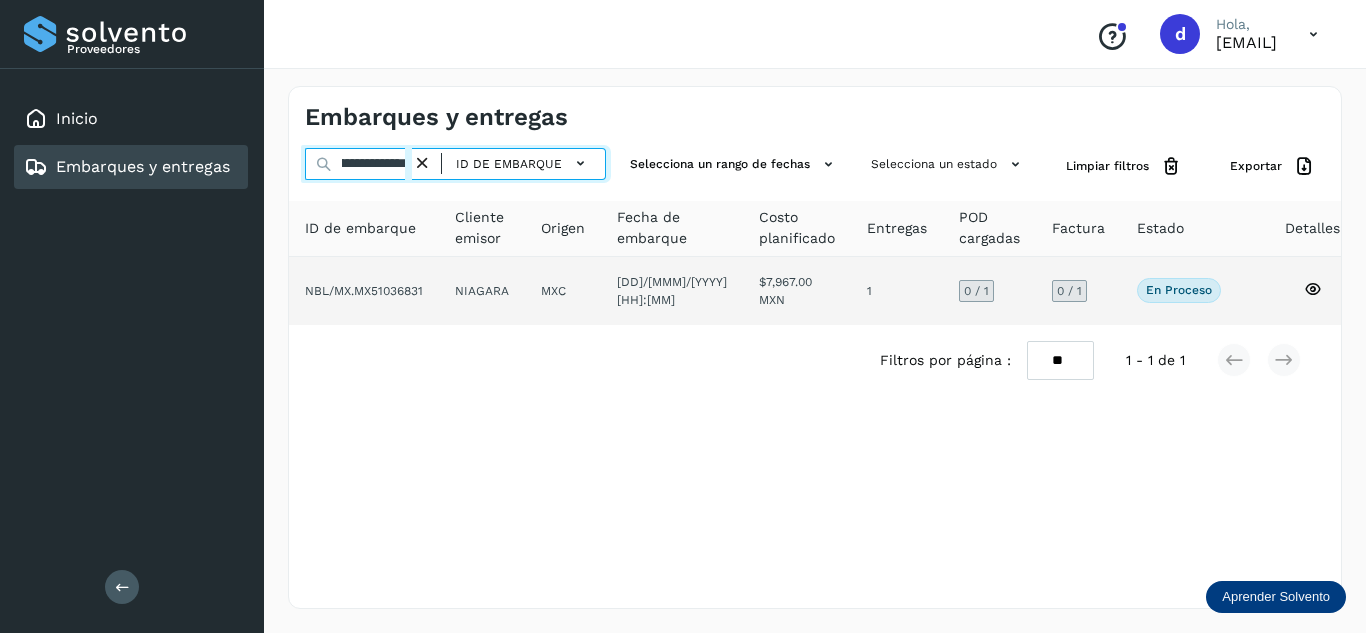 type on "**********" 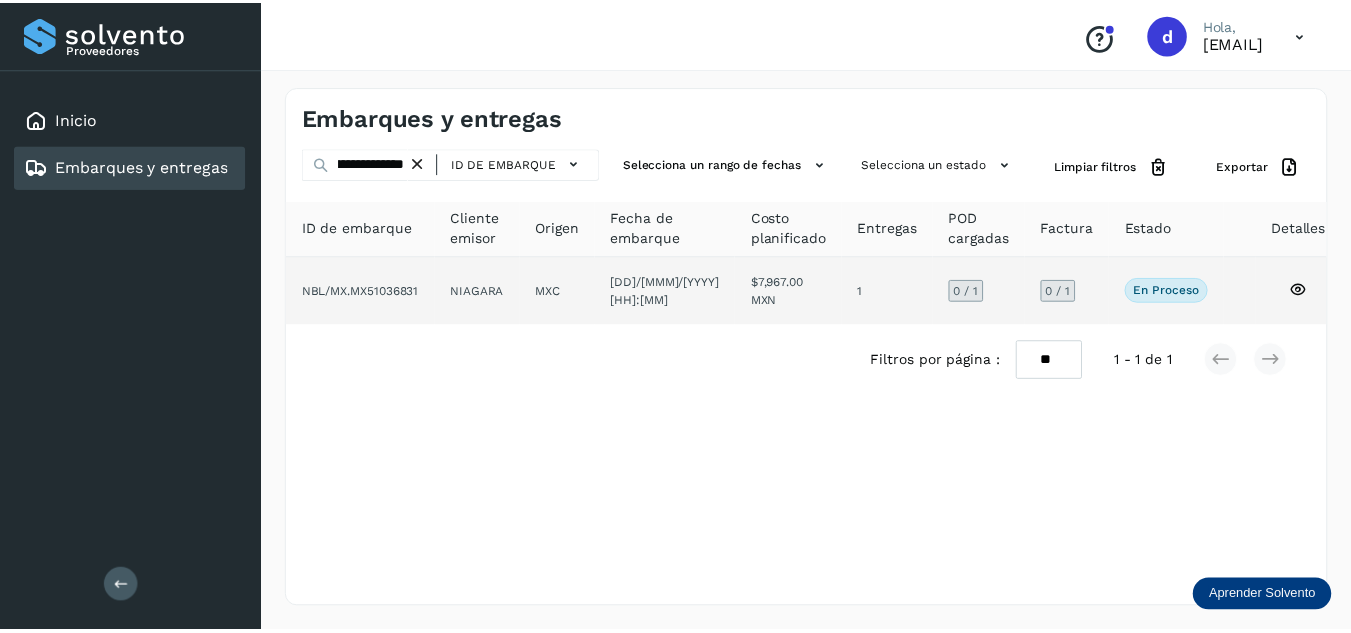 scroll, scrollTop: 0, scrollLeft: 0, axis: both 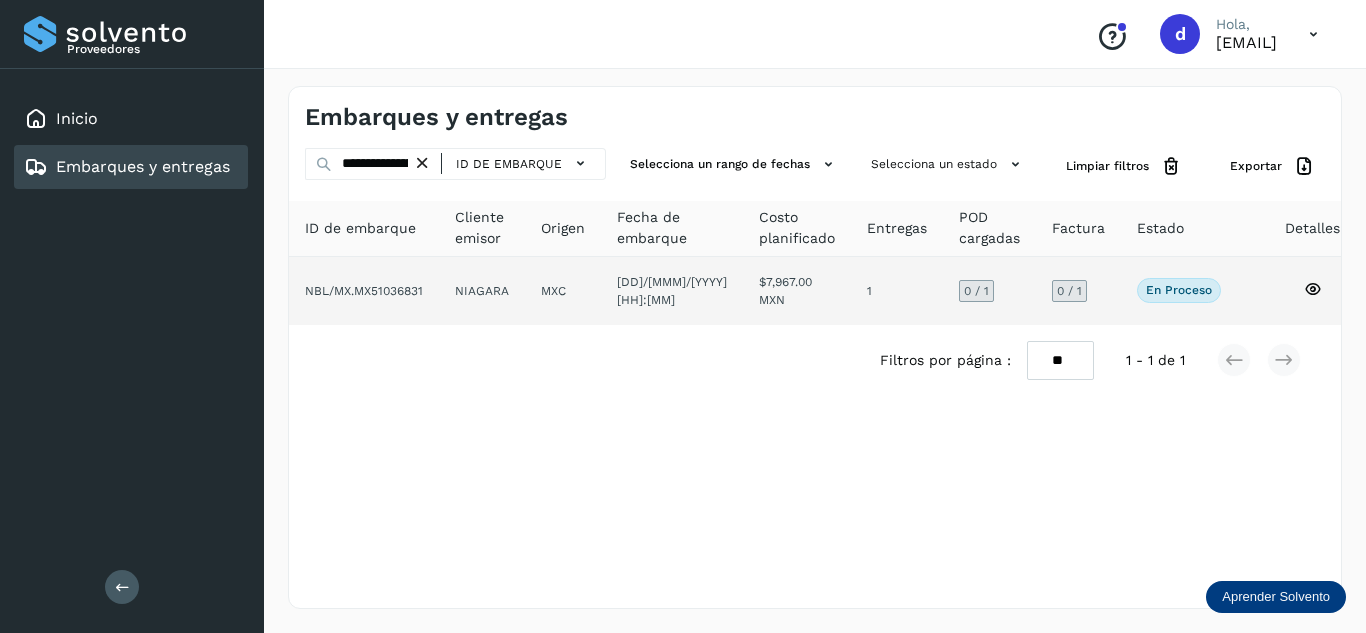 click 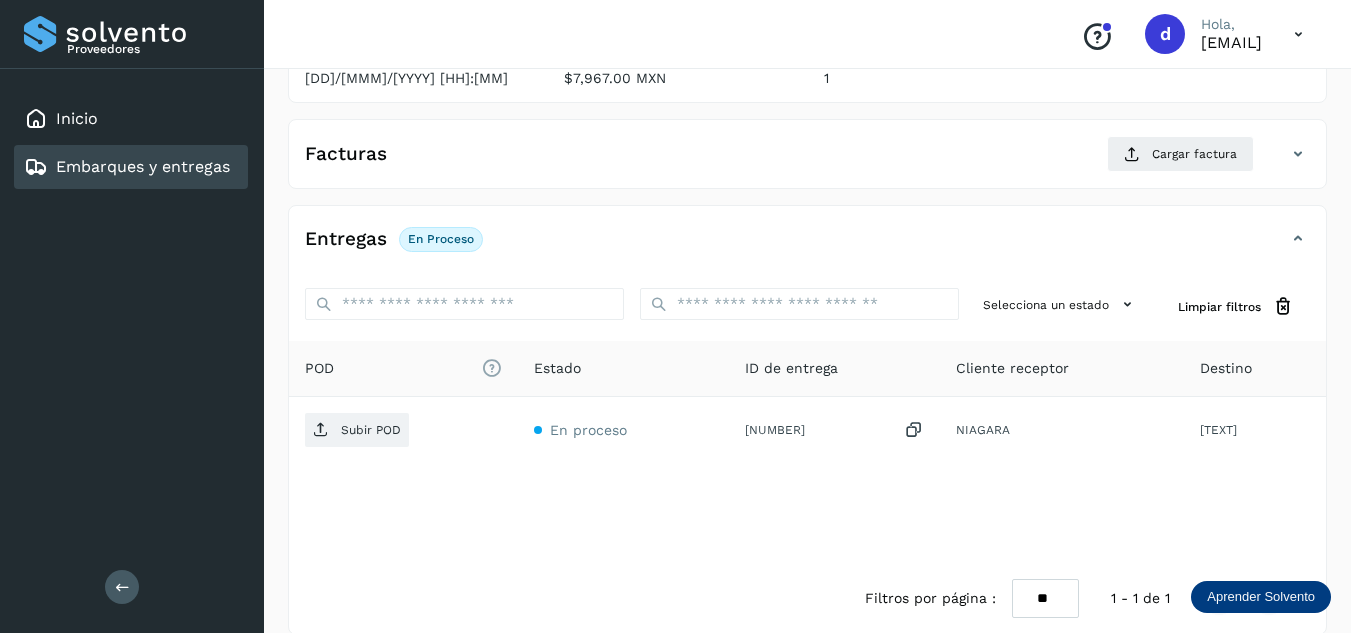 scroll, scrollTop: 300, scrollLeft: 0, axis: vertical 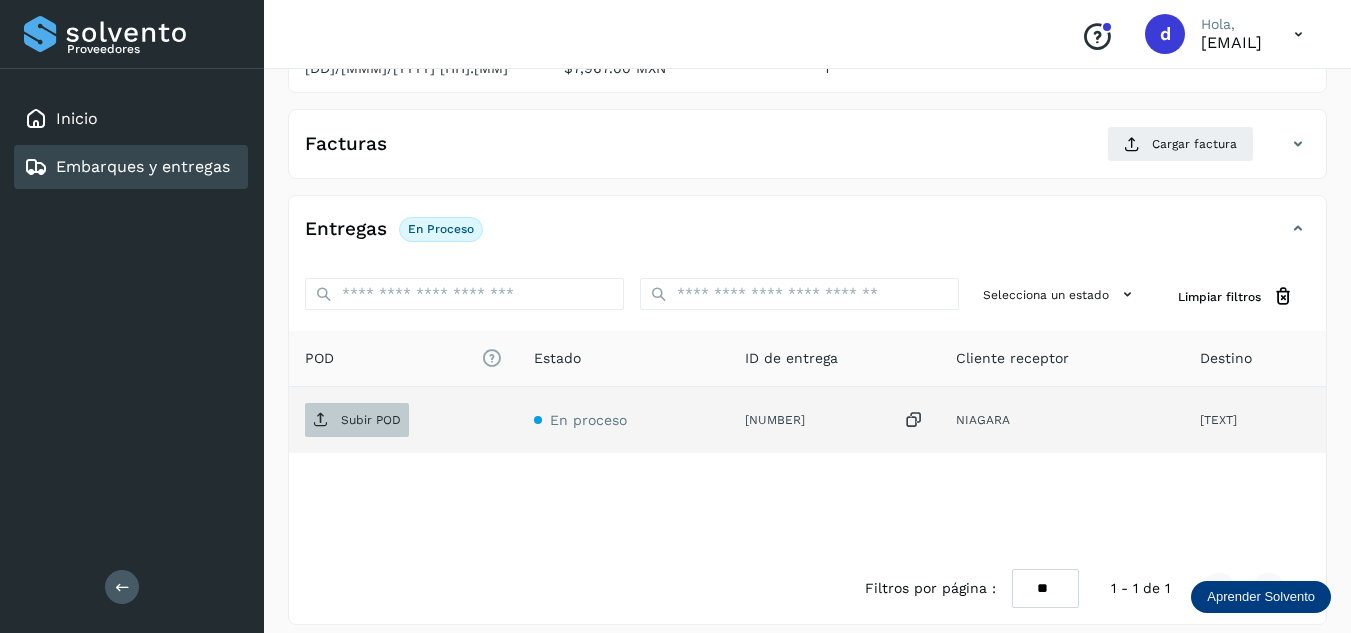 click on "Subir POD" at bounding box center [371, 420] 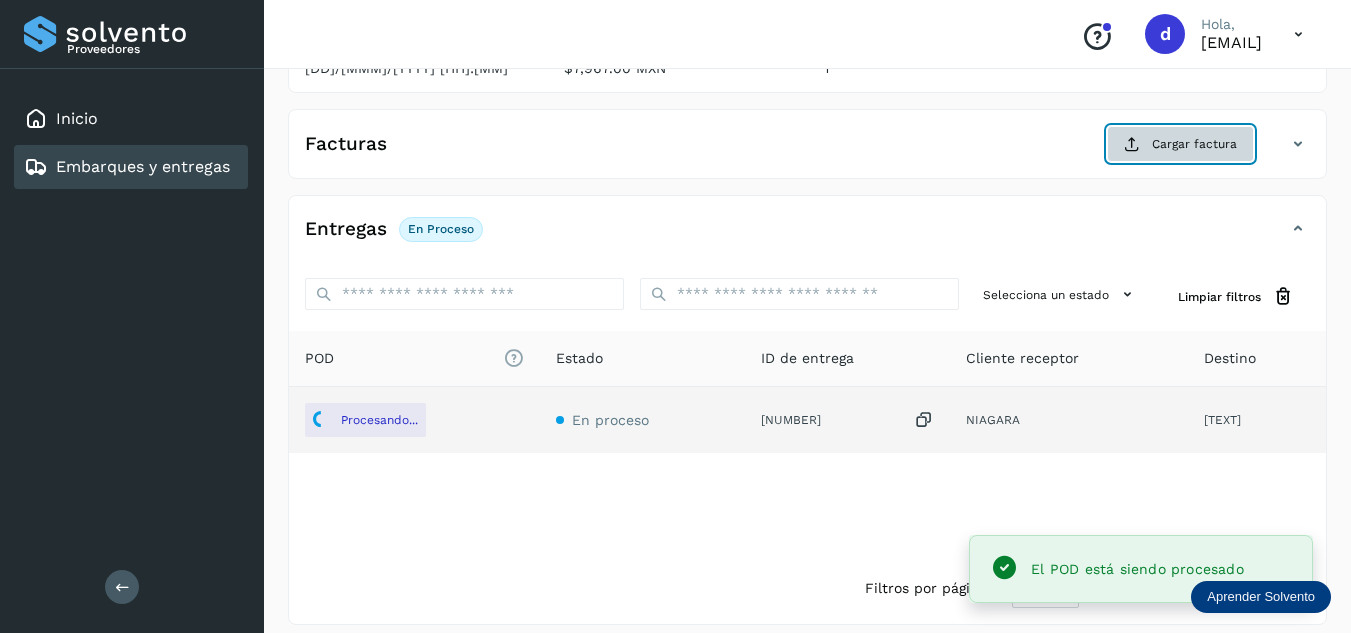 click on "Cargar factura" 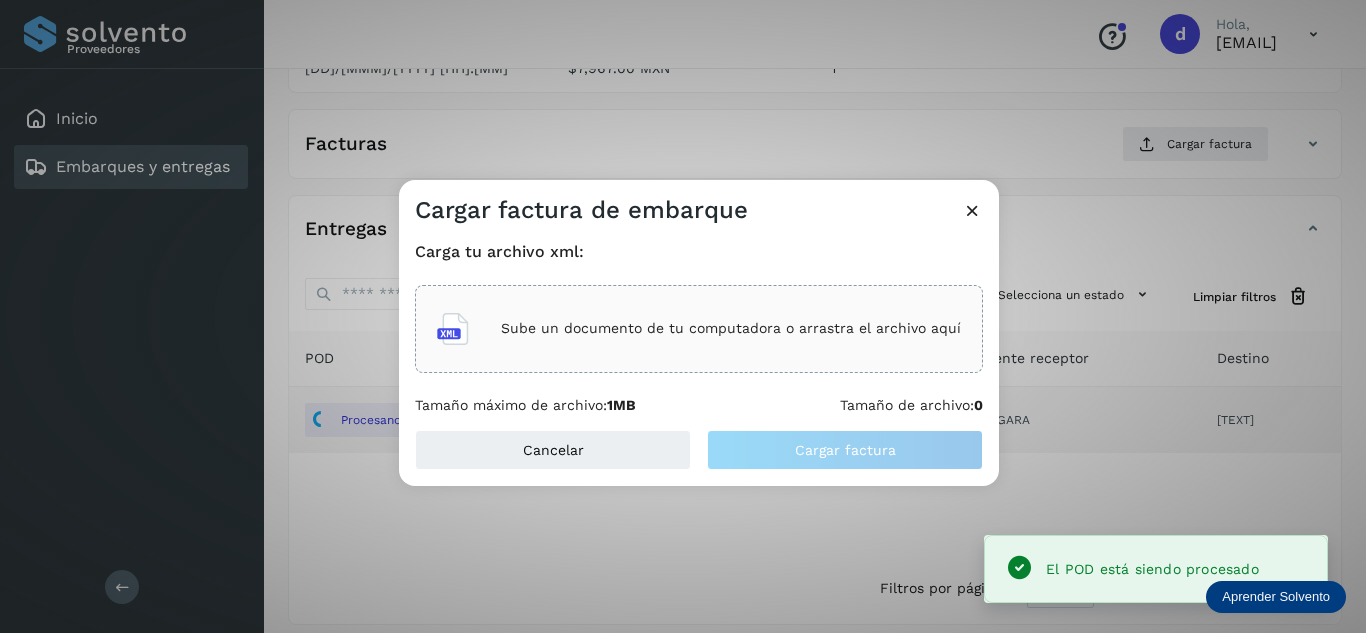 click on "Sube un documento de tu computadora o arrastra el archivo aquí" at bounding box center (731, 328) 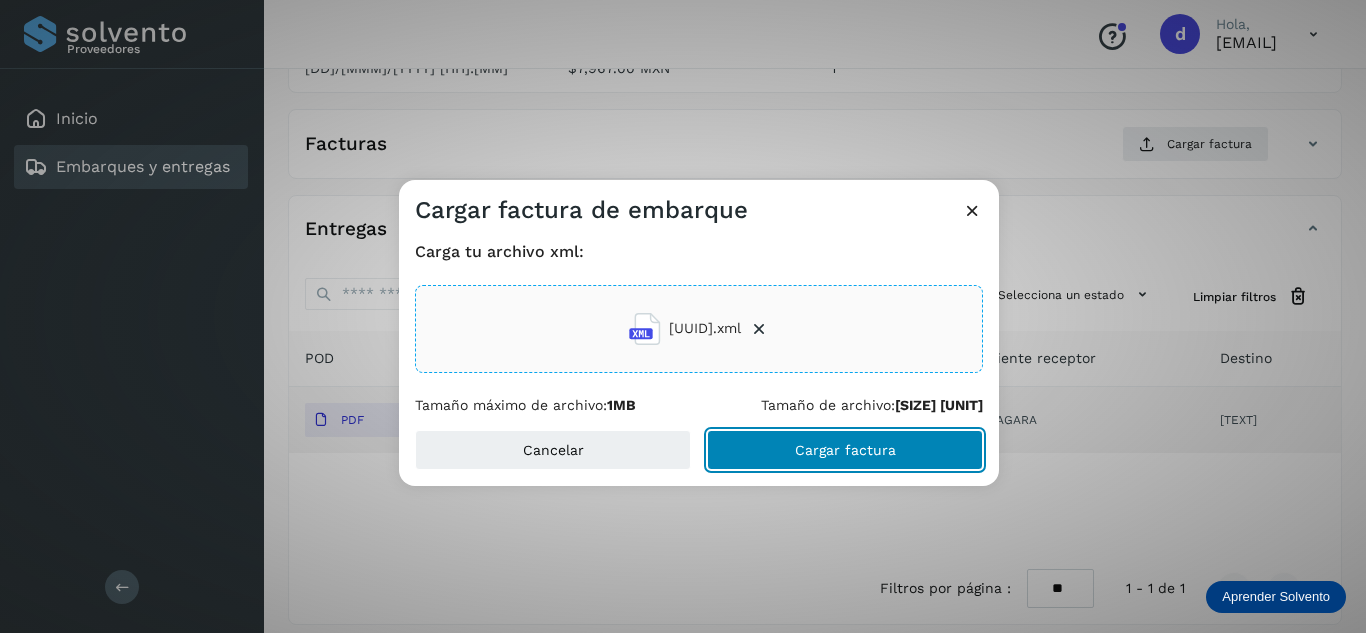click on "Cargar factura" 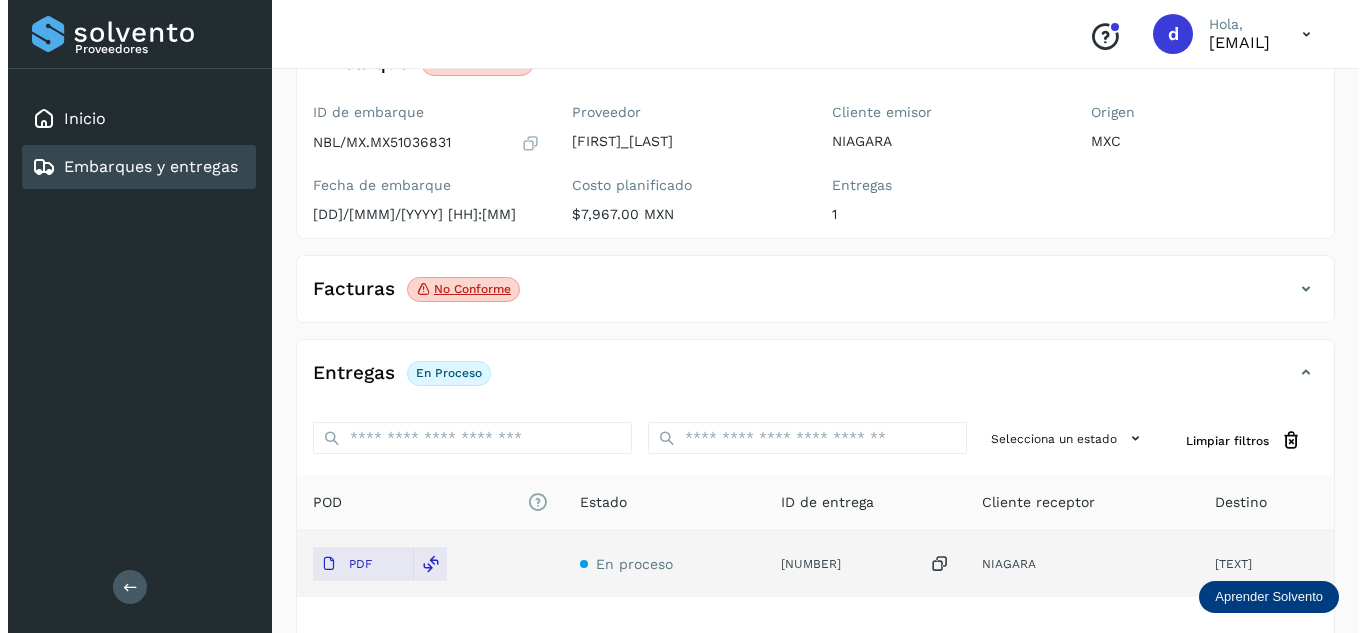 scroll, scrollTop: 0, scrollLeft: 0, axis: both 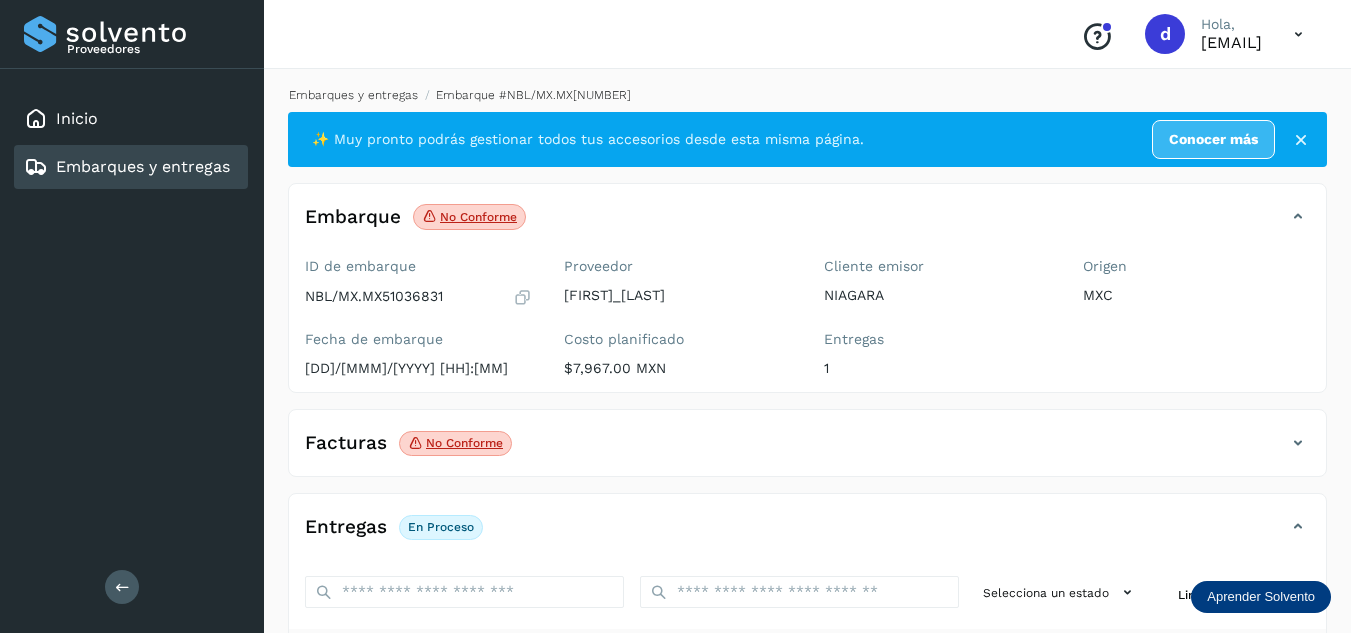 click on "Embarques y entregas" at bounding box center [353, 95] 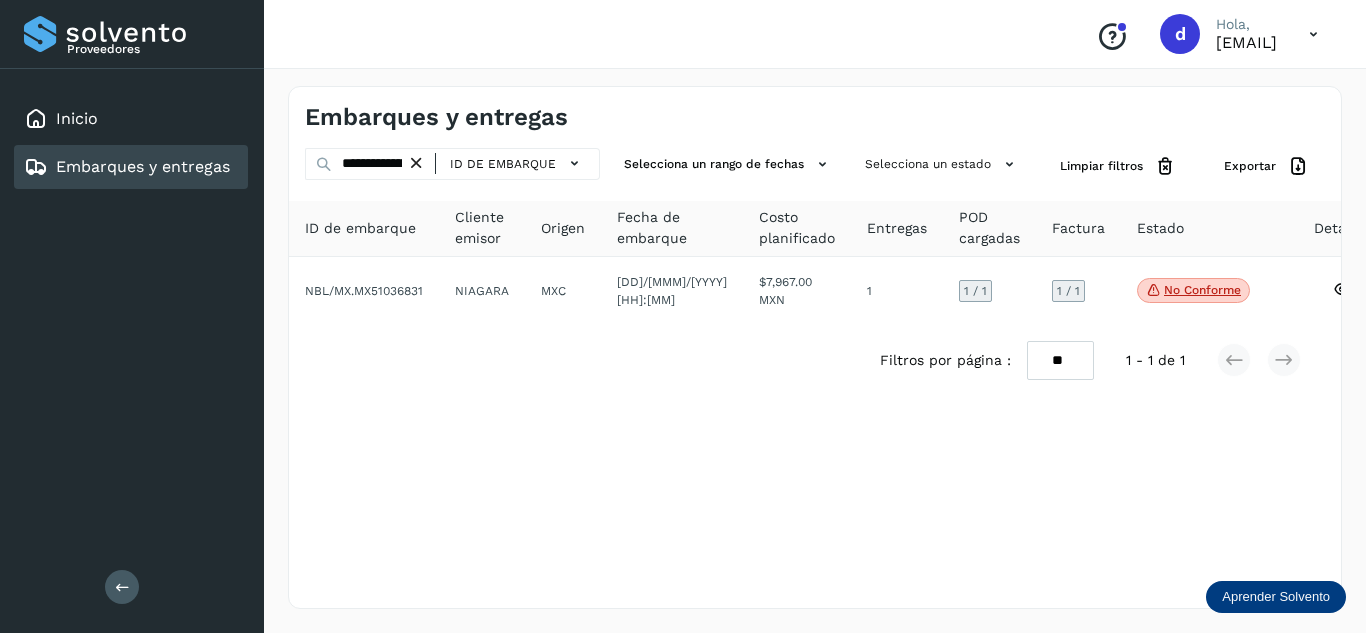 click at bounding box center [416, 163] 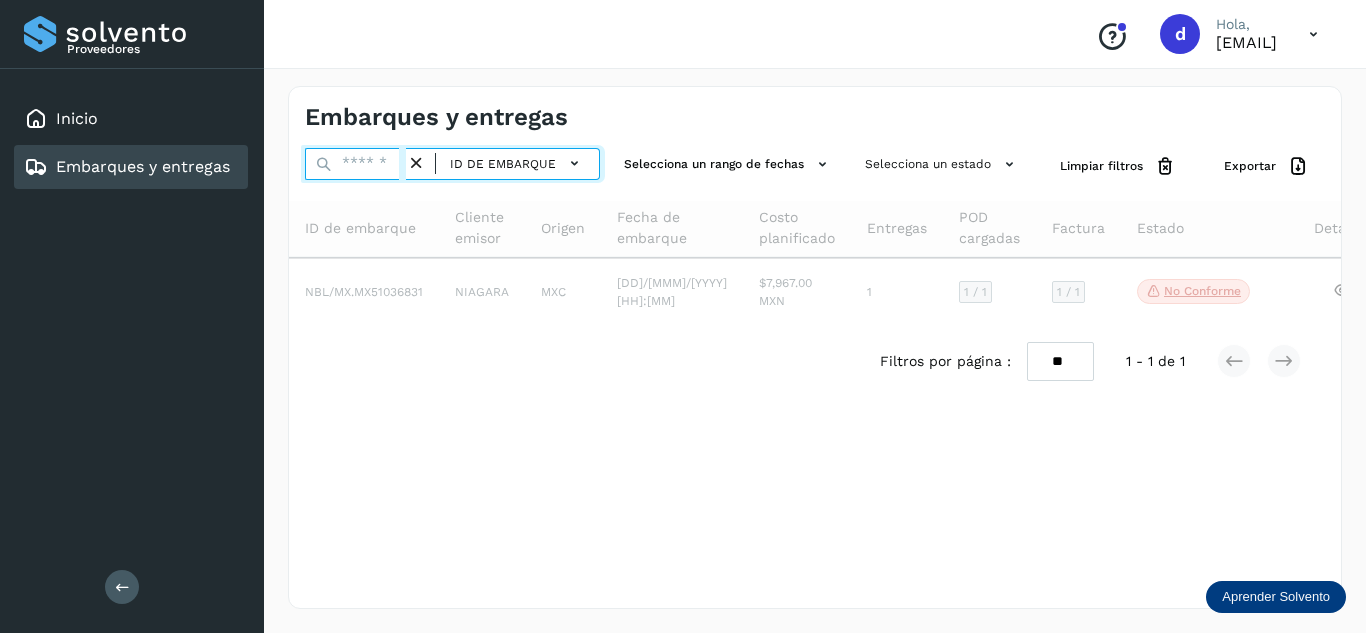 click at bounding box center [355, 164] 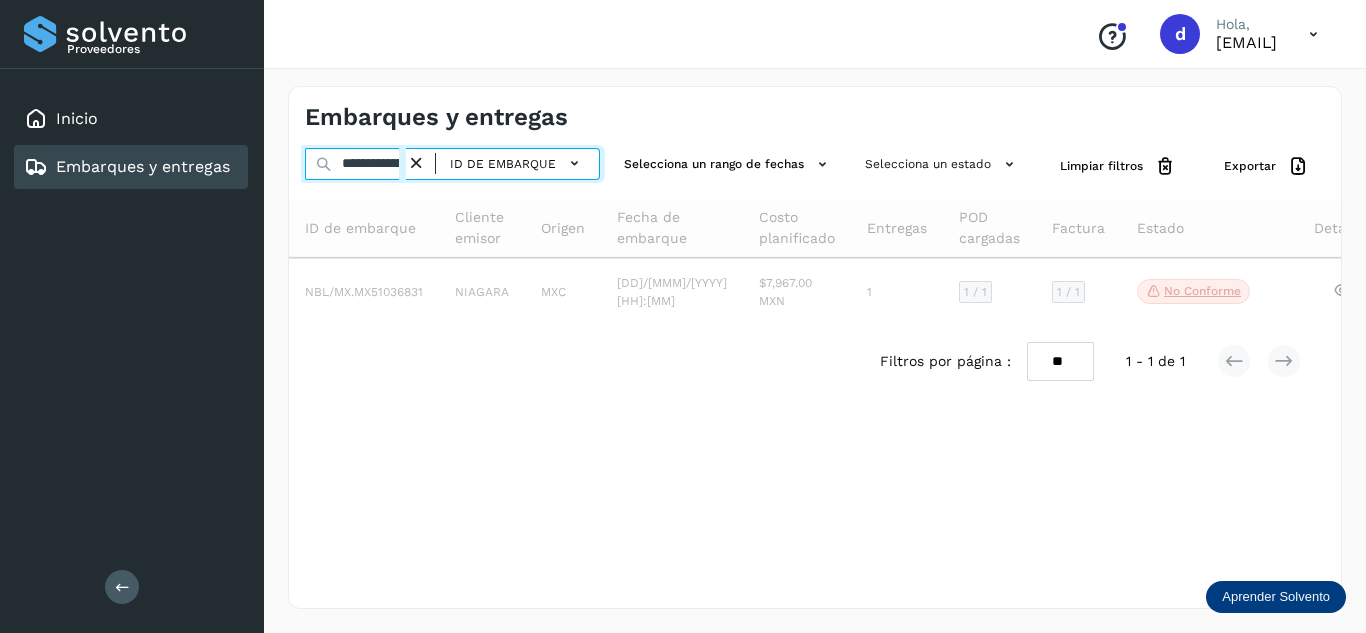 scroll, scrollTop: 0, scrollLeft: 75, axis: horizontal 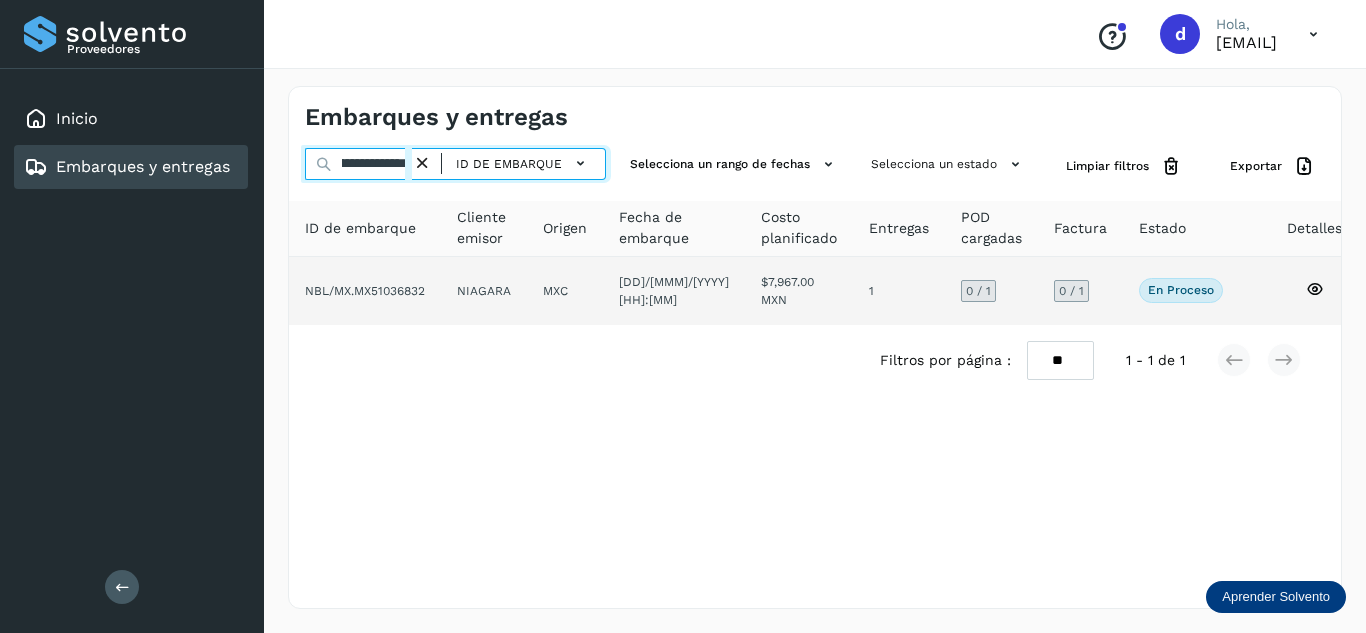 type on "**********" 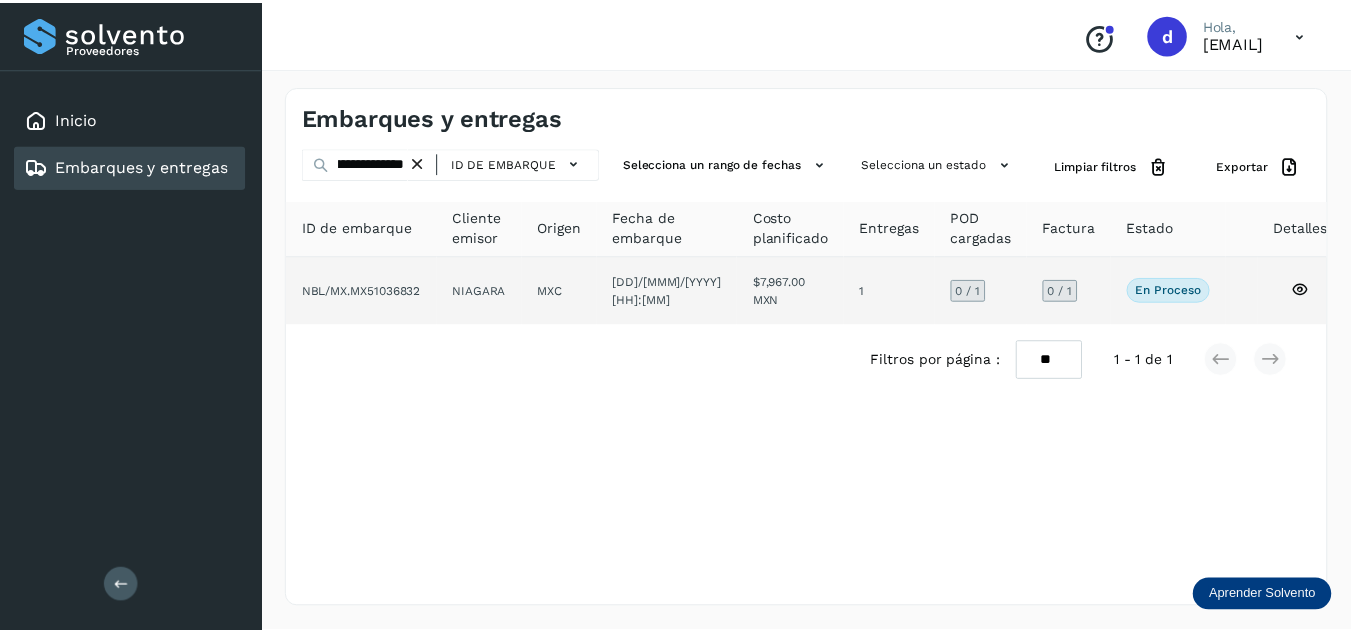scroll, scrollTop: 0, scrollLeft: 0, axis: both 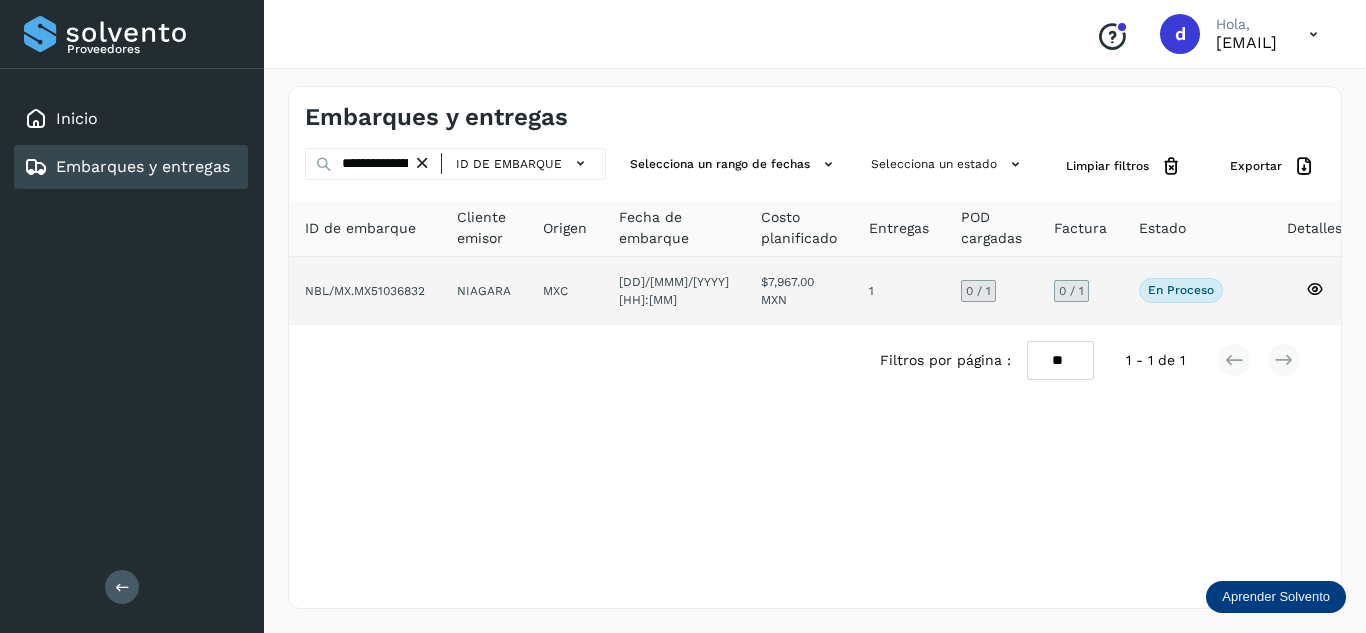 click 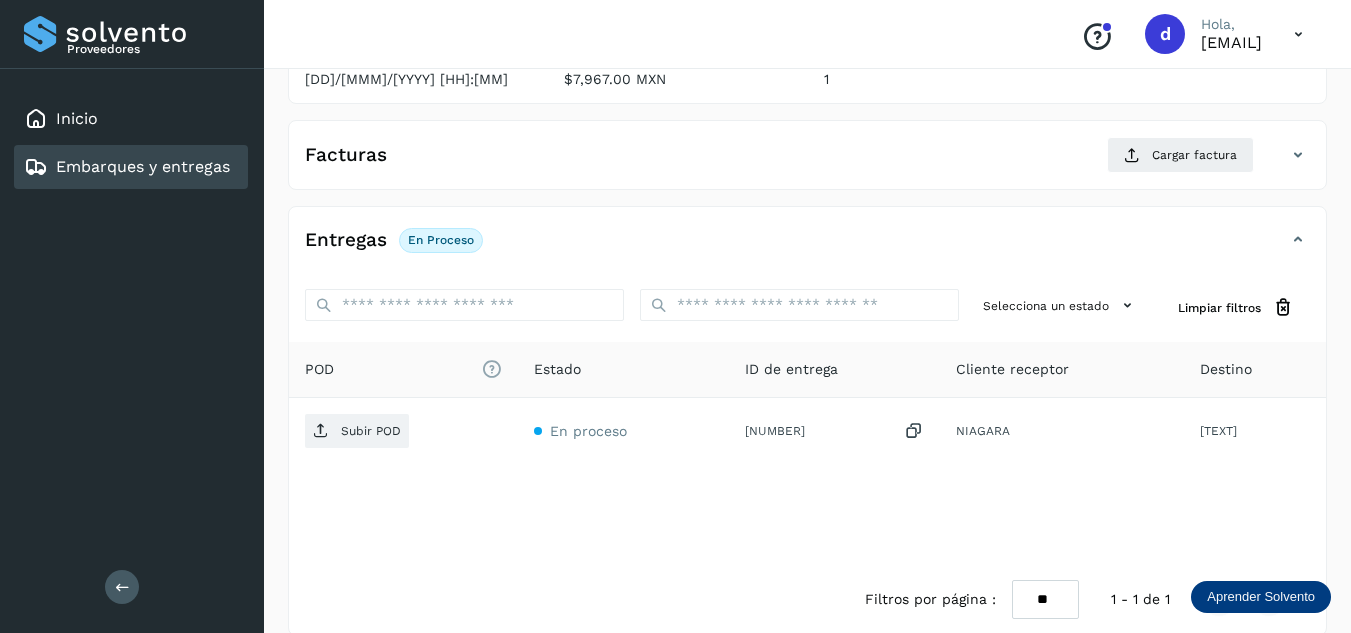 scroll, scrollTop: 300, scrollLeft: 0, axis: vertical 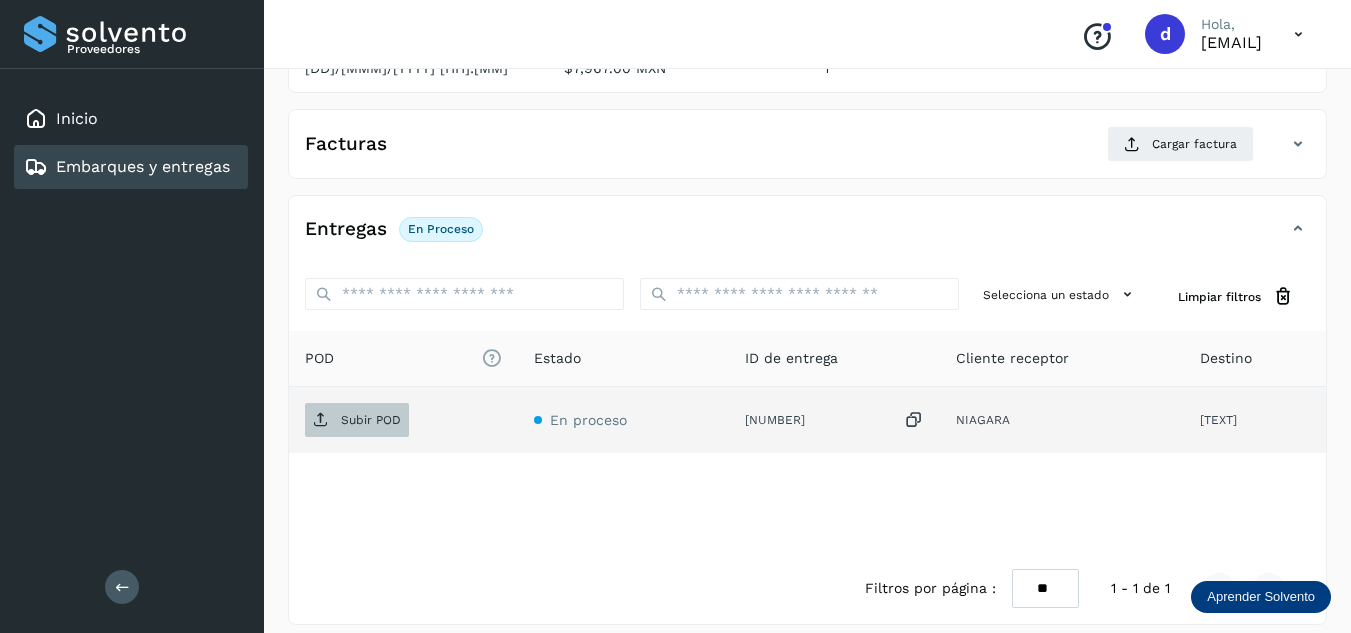 click on "Subir POD" at bounding box center (371, 420) 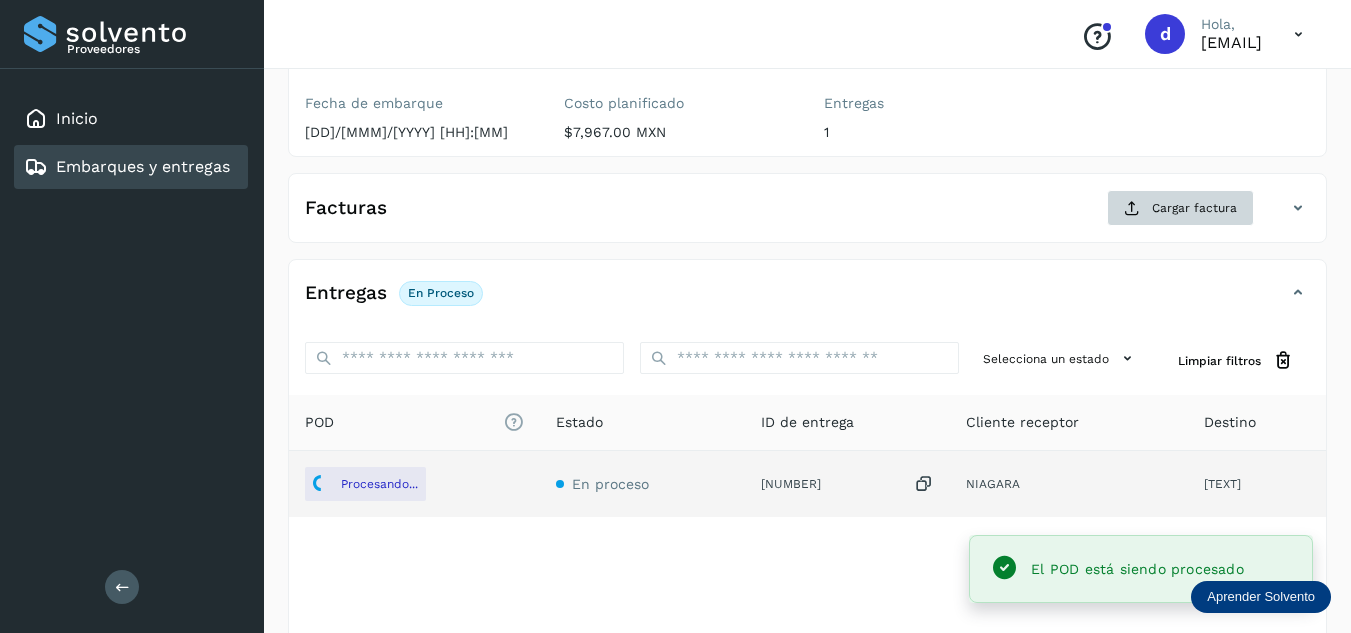 scroll, scrollTop: 200, scrollLeft: 0, axis: vertical 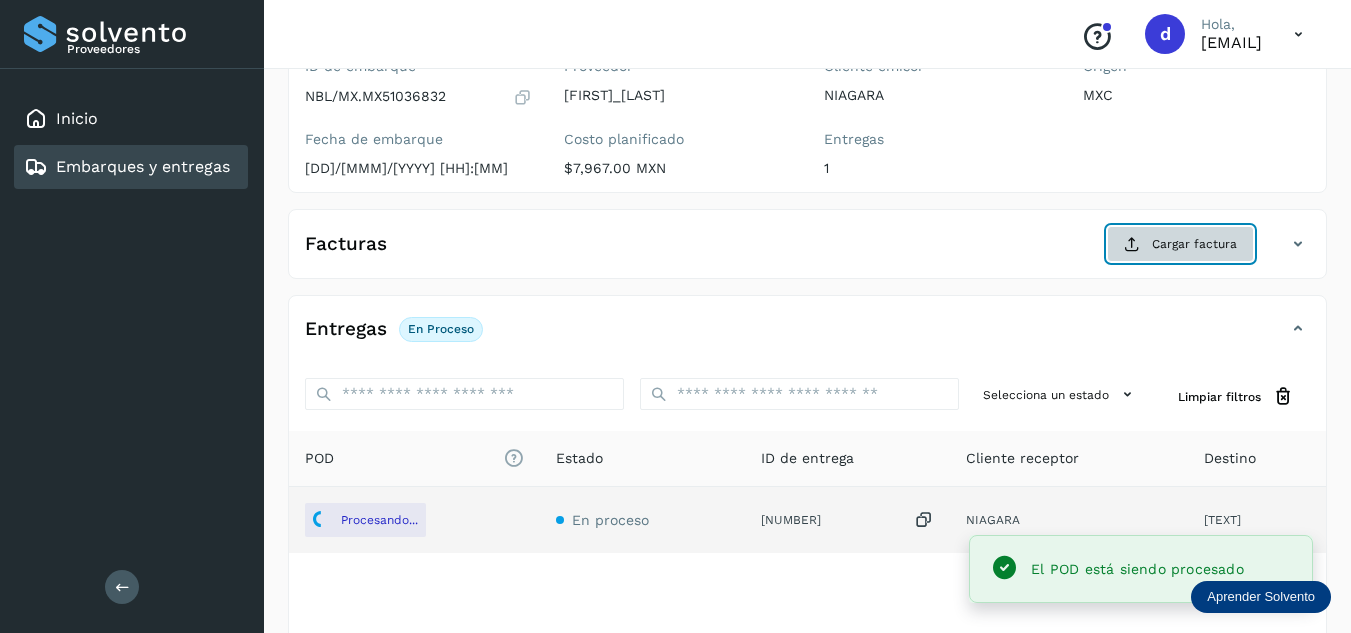 click on "Cargar factura" 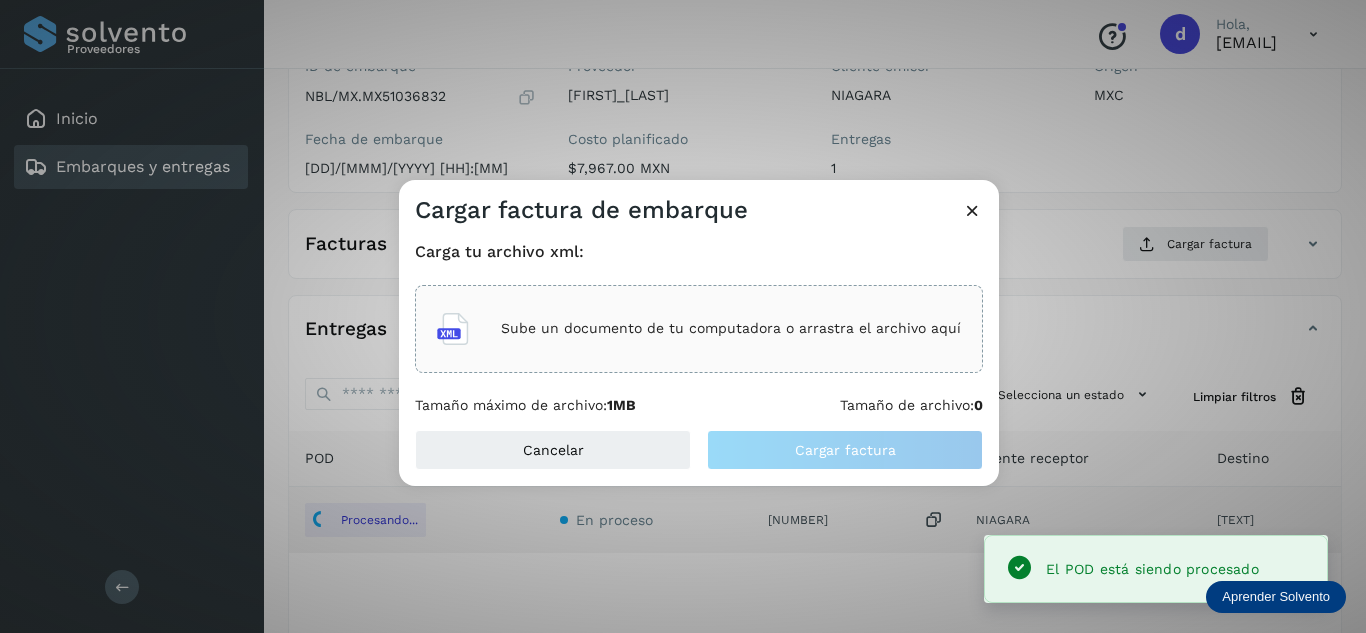 click on "Sube un documento de tu computadora o arrastra el archivo aquí" 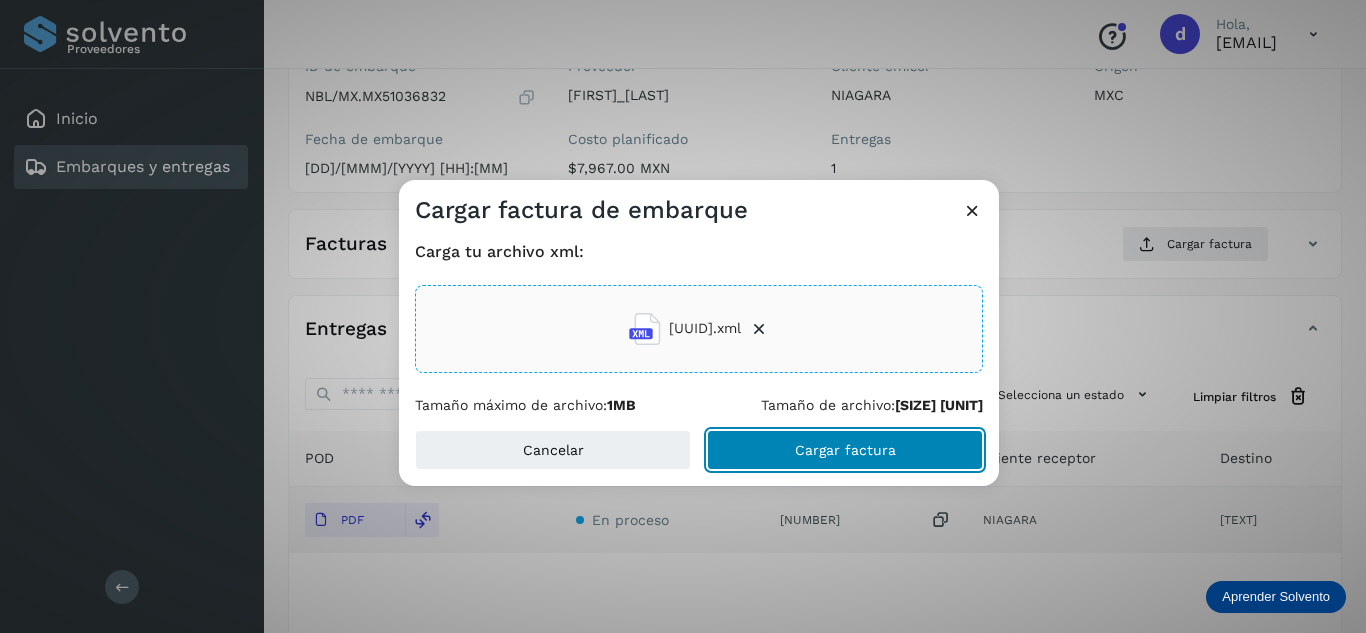 click on "Cargar factura" 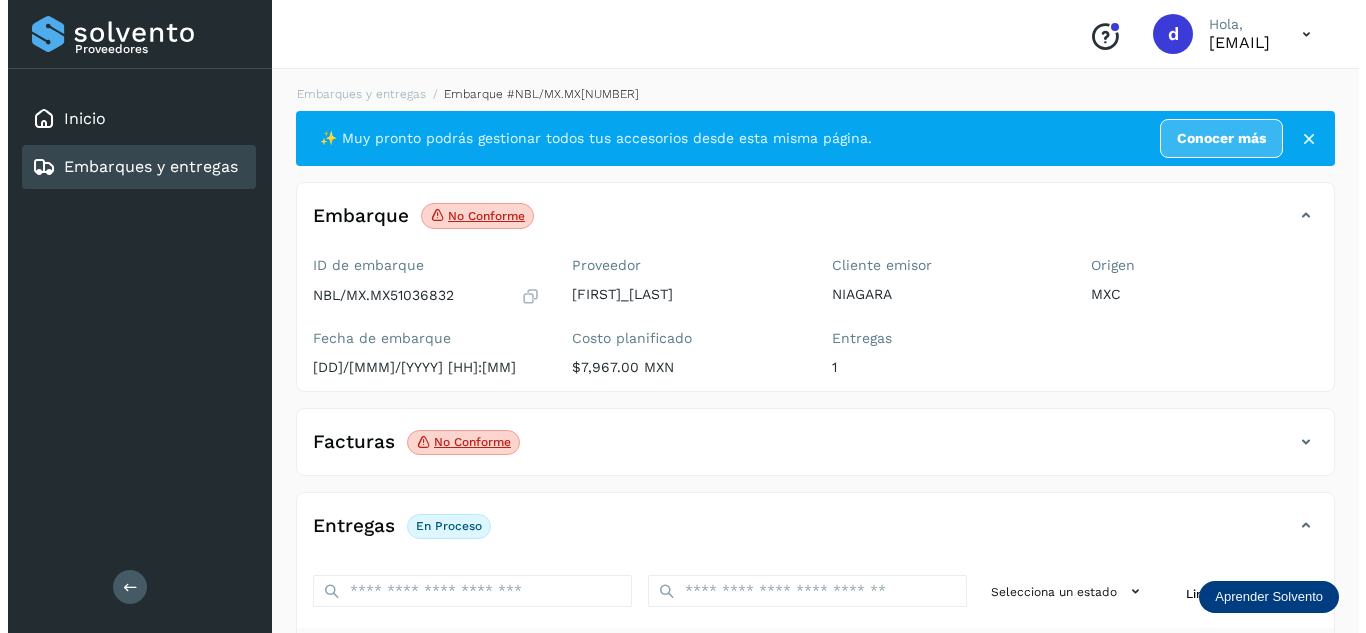 scroll, scrollTop: 0, scrollLeft: 0, axis: both 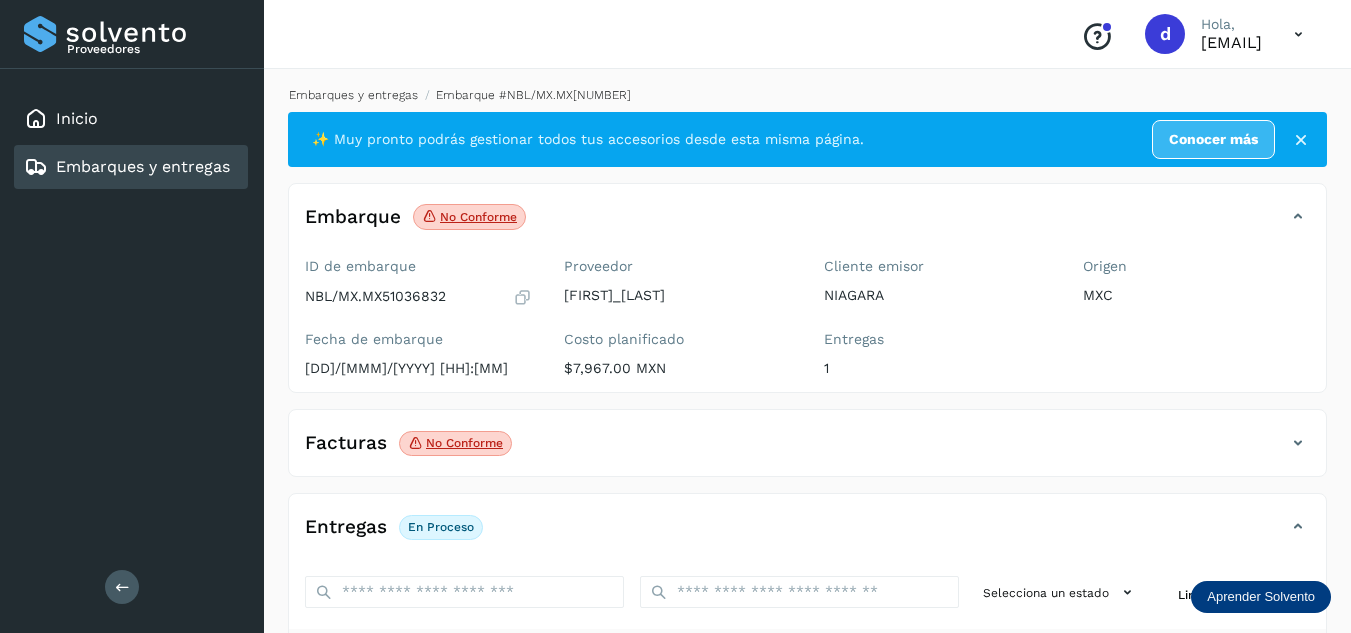 click on "Embarques y entregas" at bounding box center (353, 95) 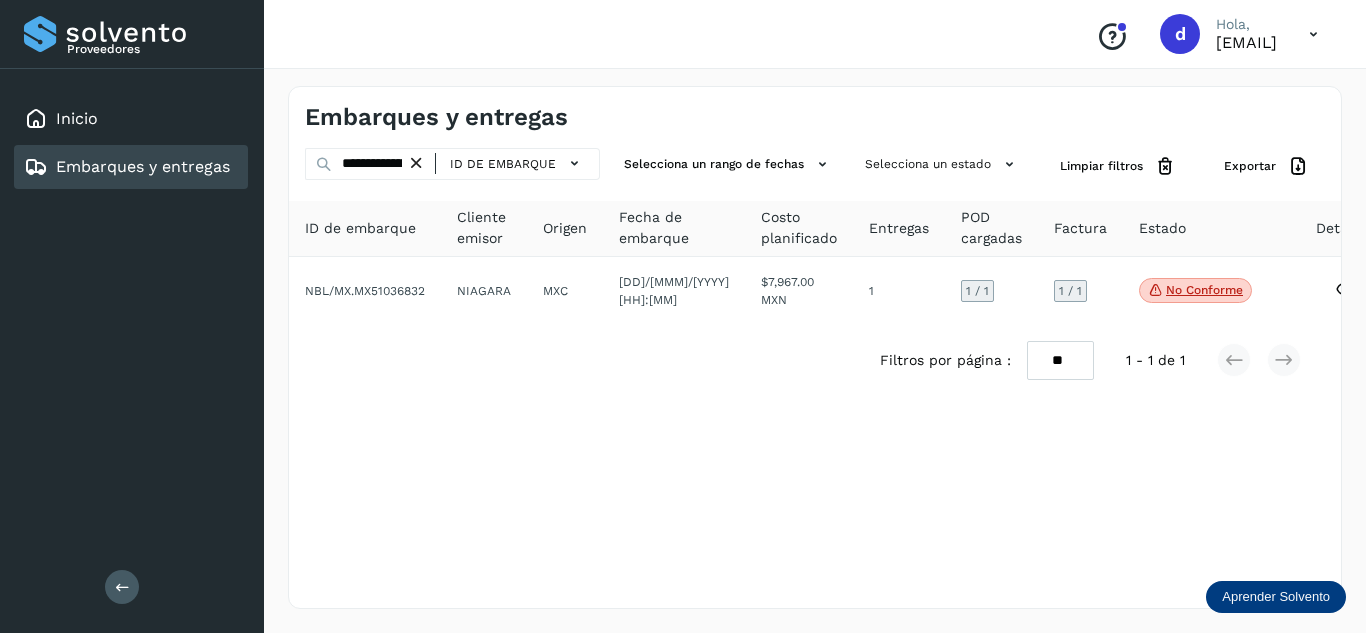 click at bounding box center [416, 163] 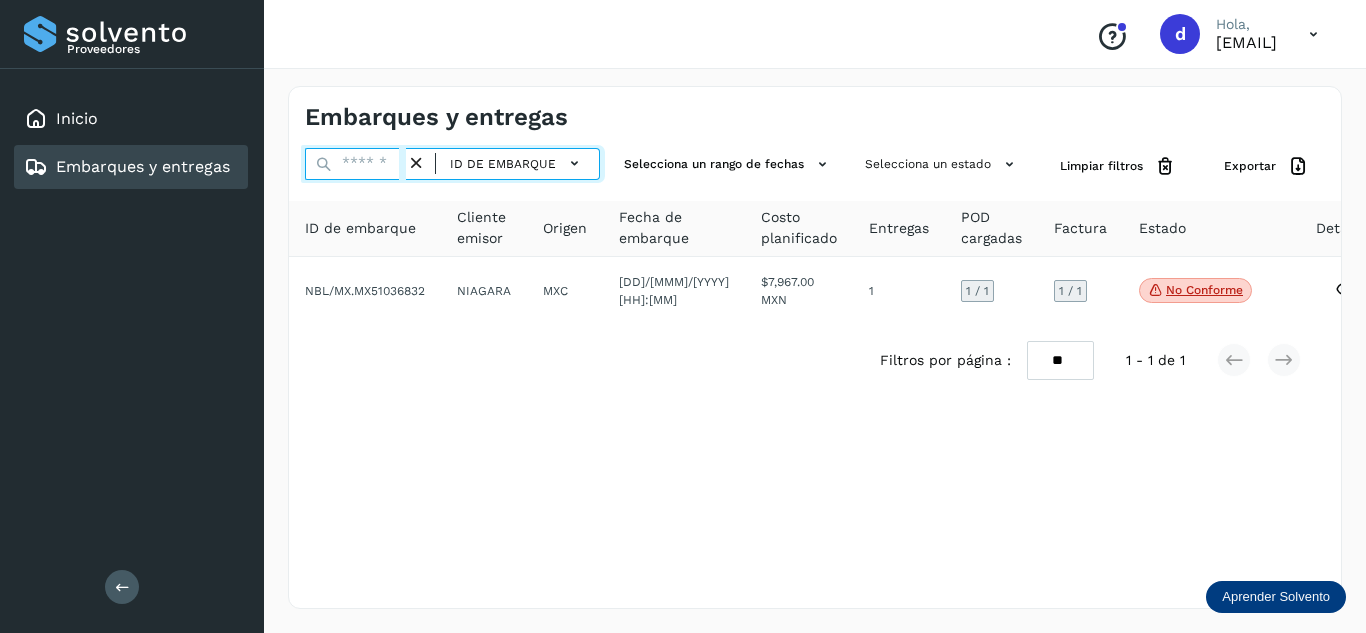 click at bounding box center [355, 164] 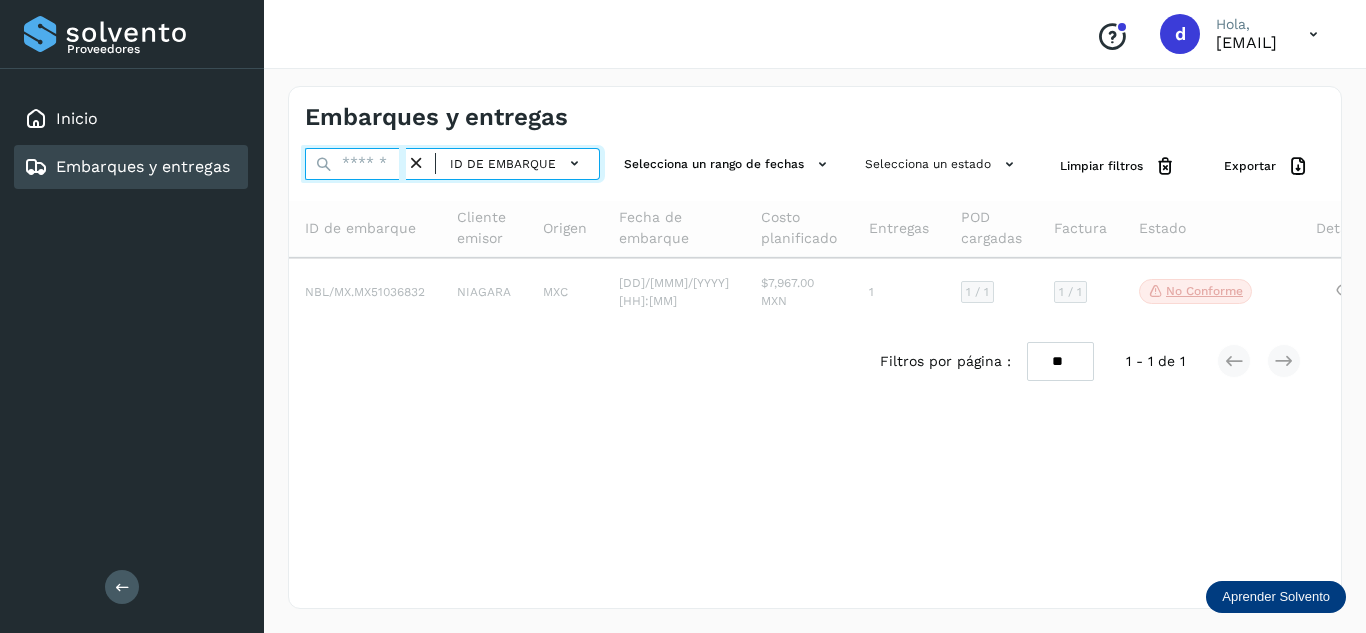 paste on "**********" 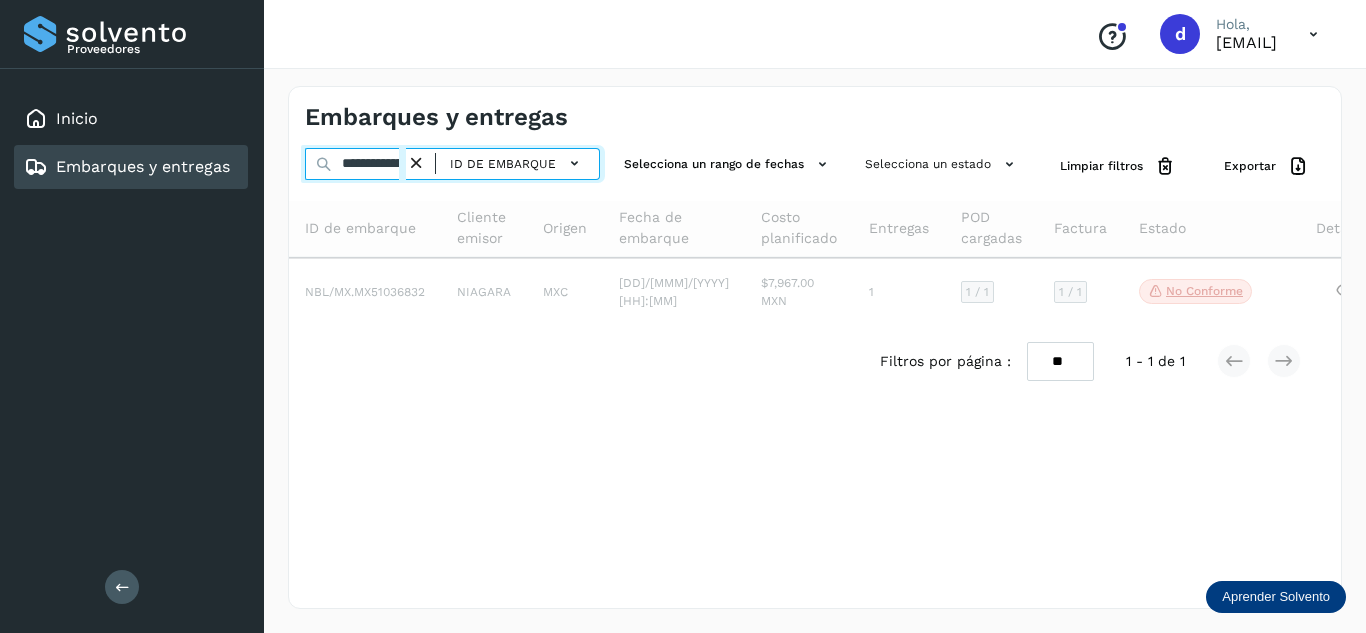 scroll, scrollTop: 0, scrollLeft: 76, axis: horizontal 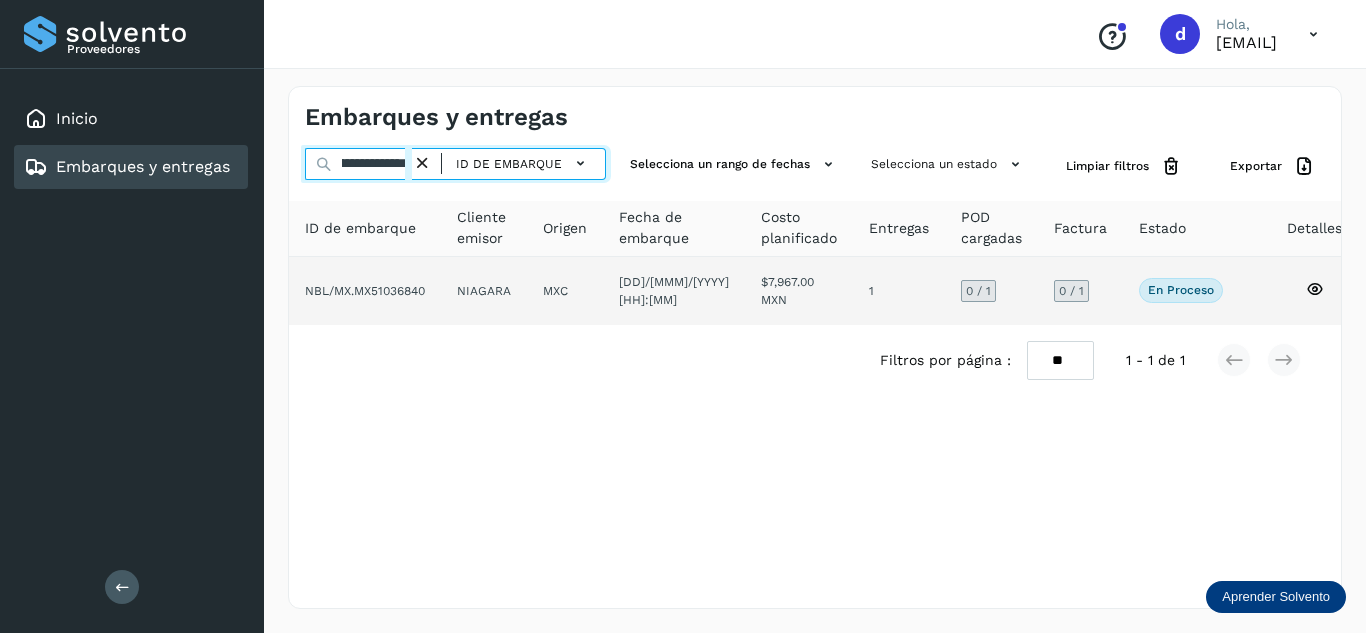 type on "**********" 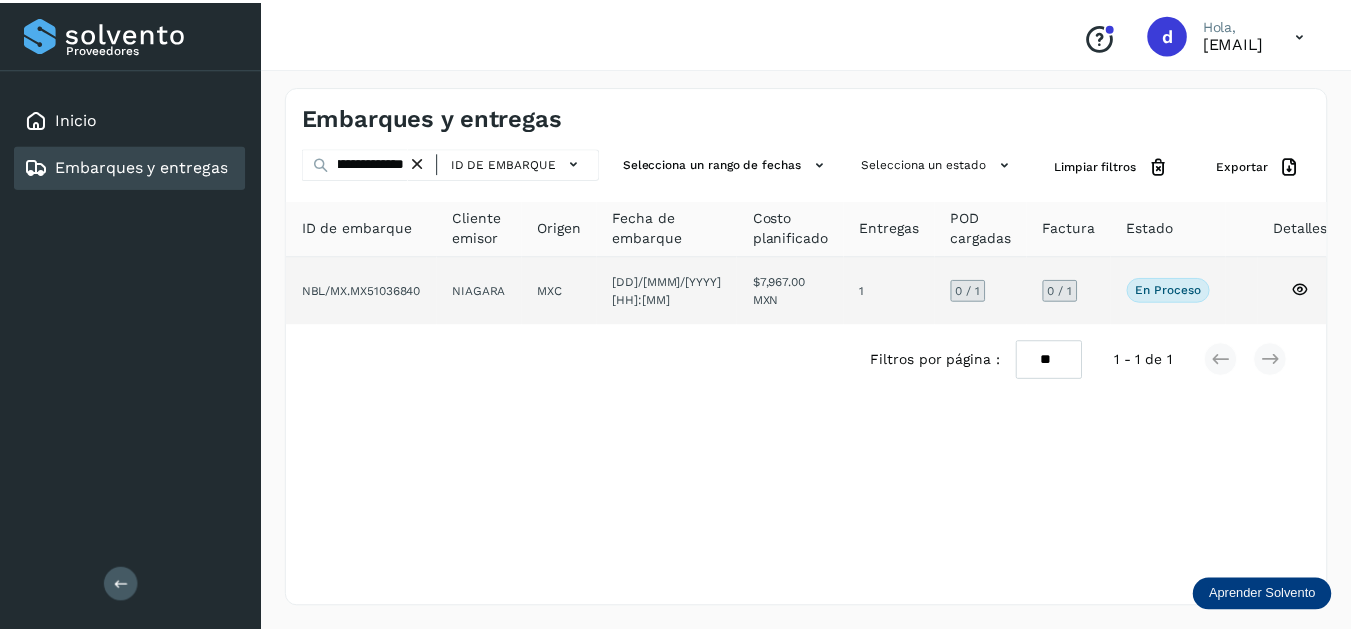 scroll, scrollTop: 0, scrollLeft: 0, axis: both 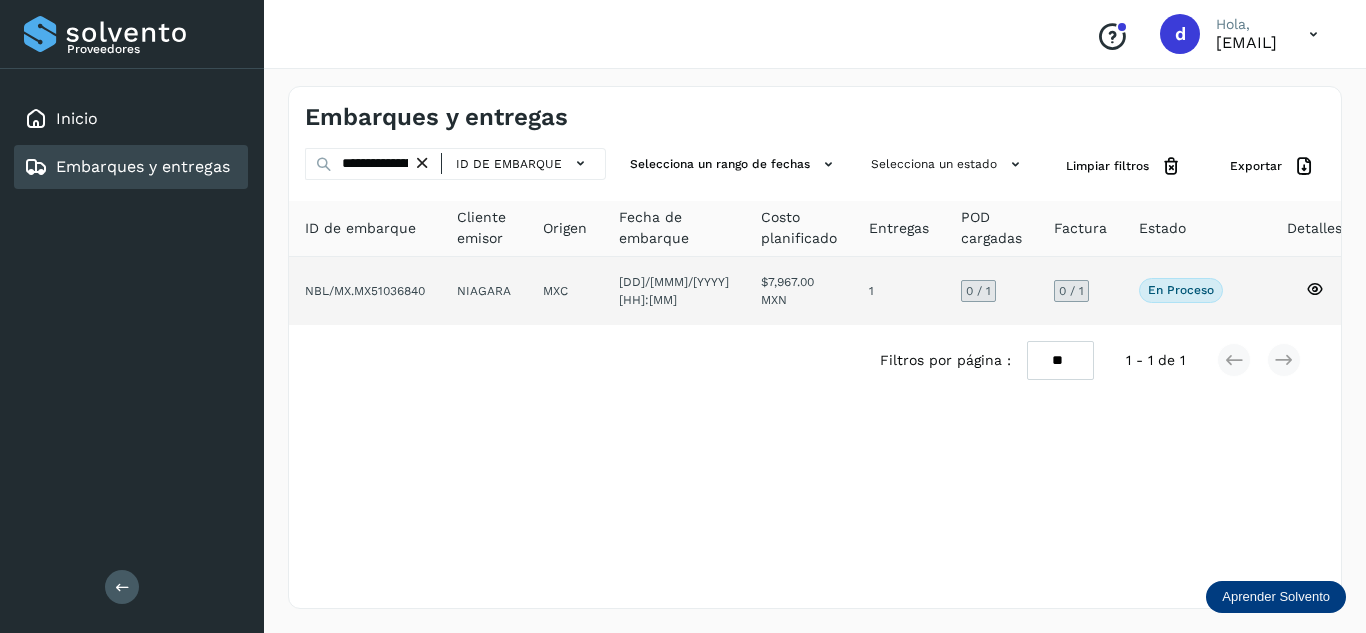 click 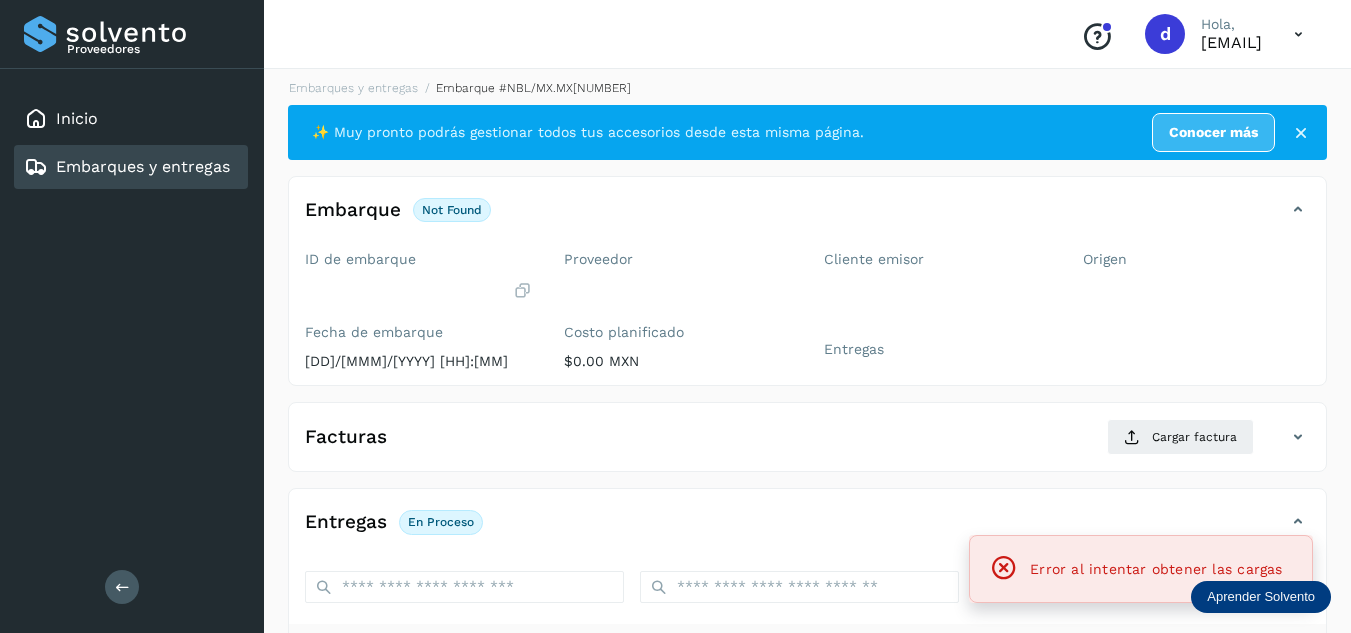 scroll, scrollTop: 0, scrollLeft: 0, axis: both 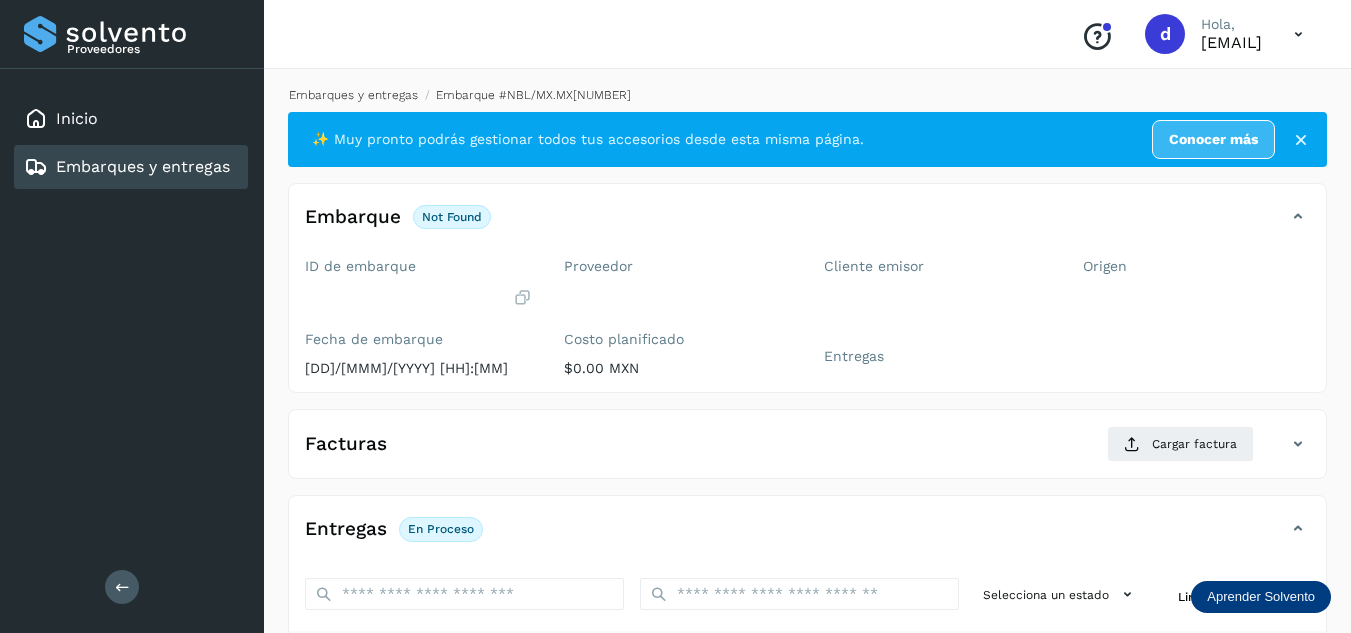 click on "Embarques y entregas" at bounding box center (353, 95) 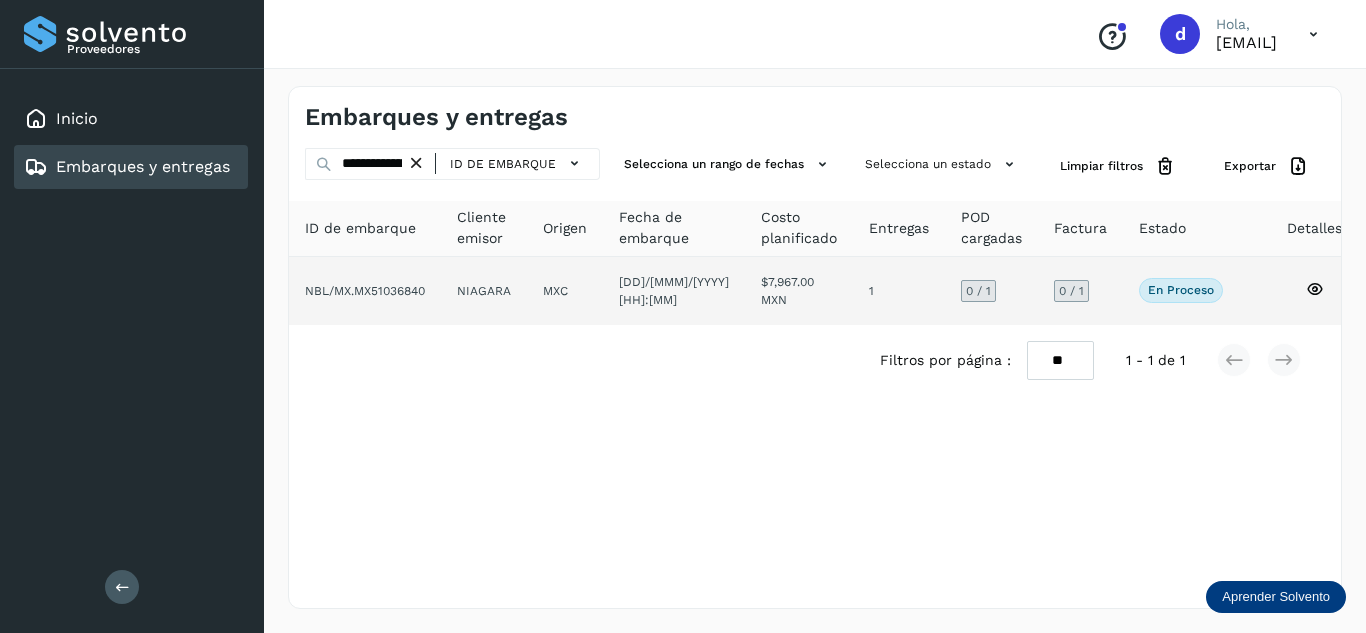 click 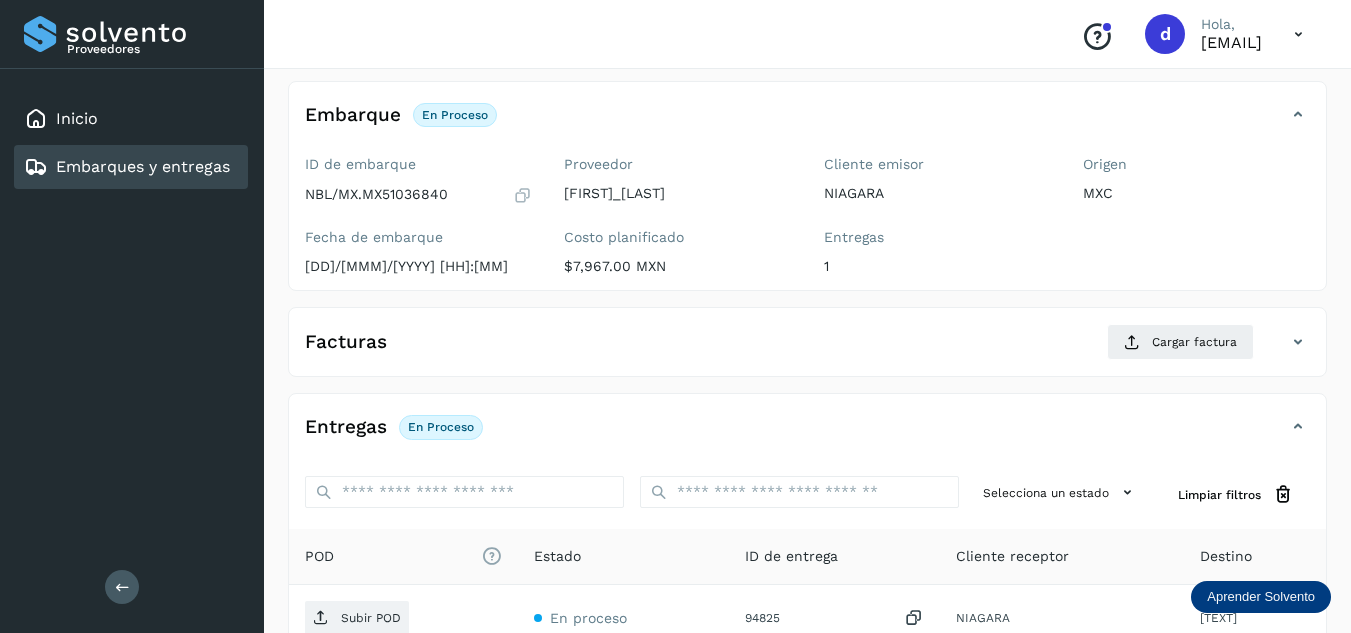 scroll, scrollTop: 200, scrollLeft: 0, axis: vertical 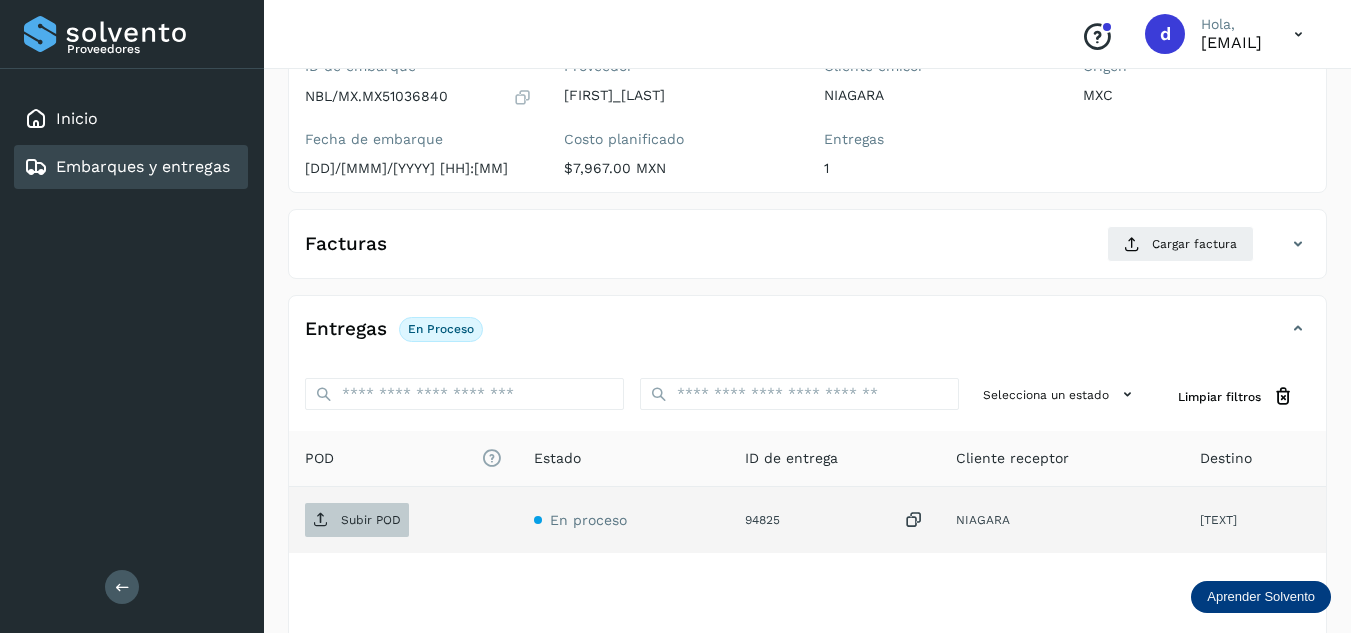 click on "Subir POD" at bounding box center [357, 520] 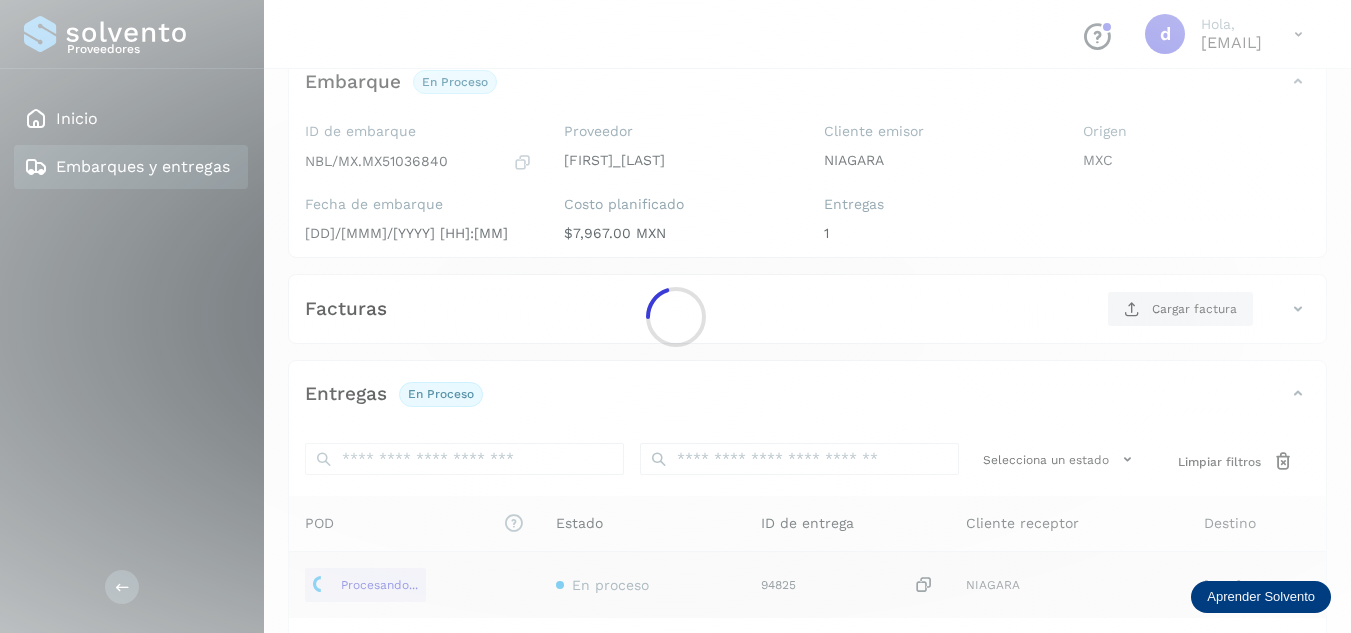 scroll, scrollTop: 100, scrollLeft: 0, axis: vertical 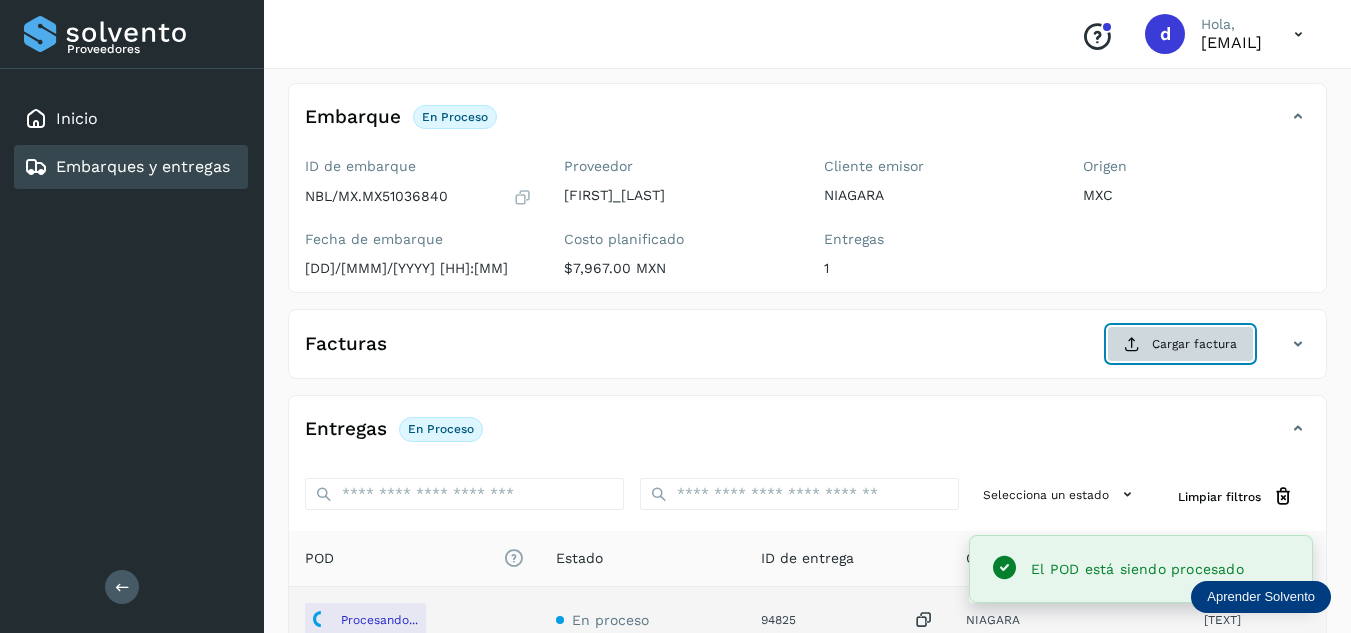click on "Cargar factura" 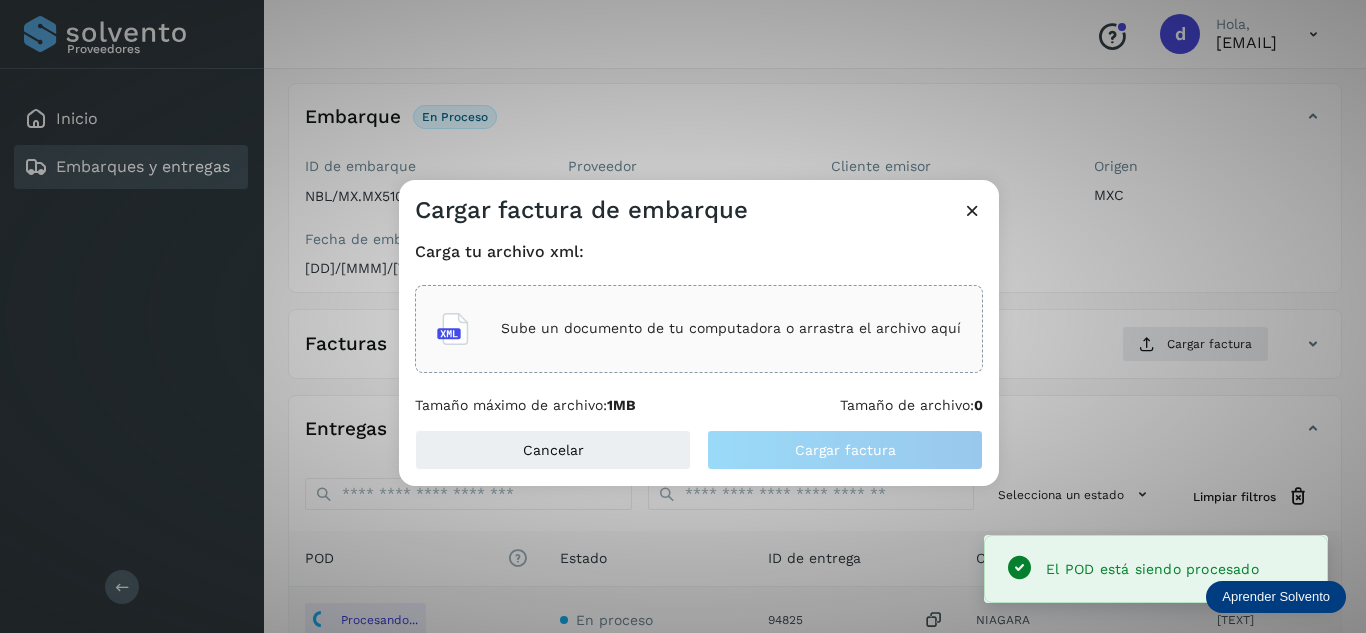 click on "Sube un documento de tu computadora o arrastra el archivo aquí" 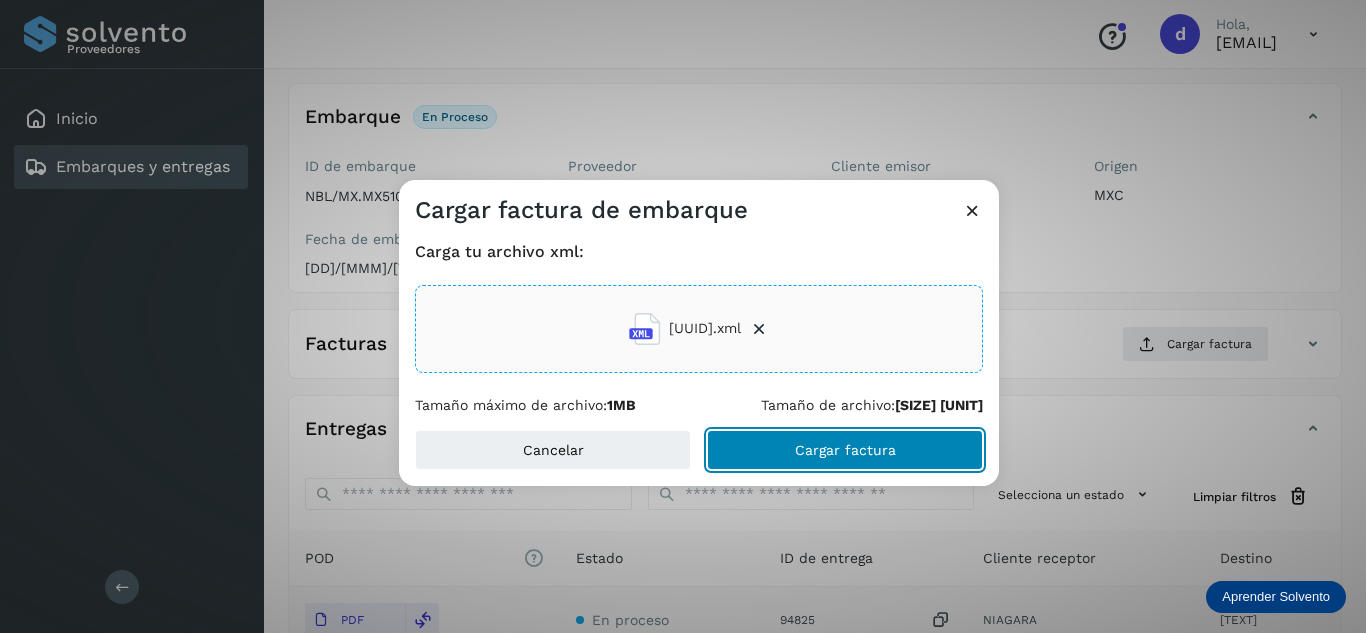 click on "Cargar factura" 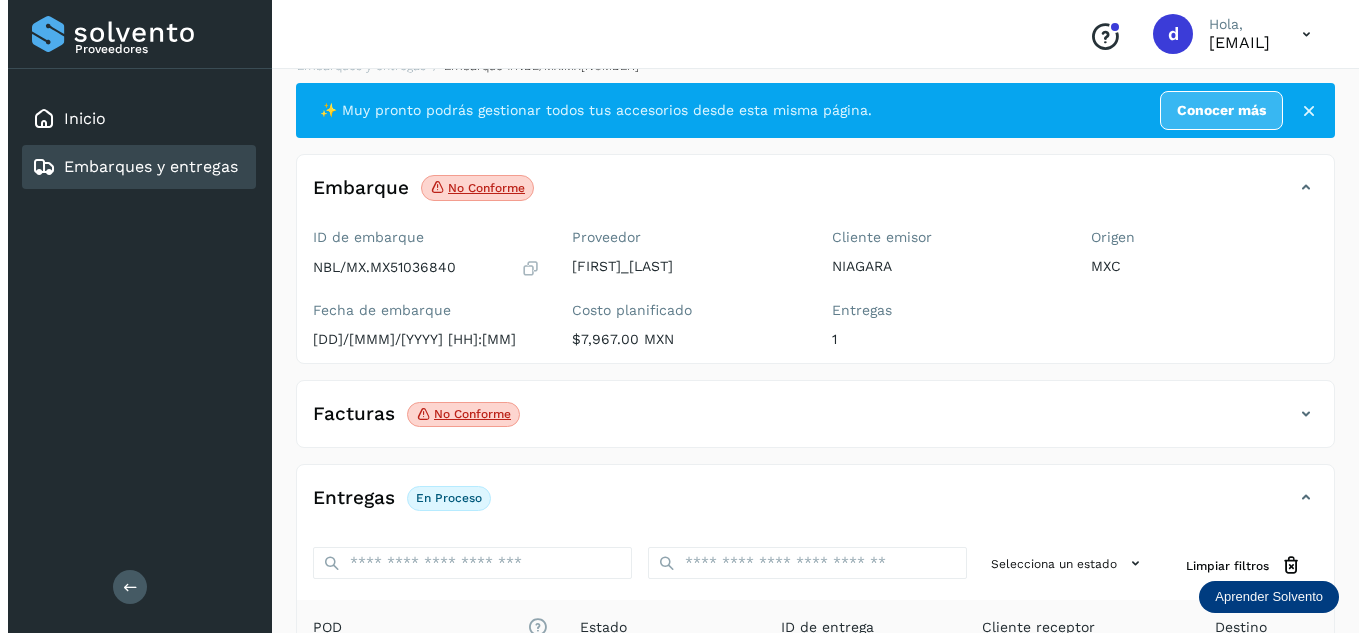 scroll, scrollTop: 0, scrollLeft: 0, axis: both 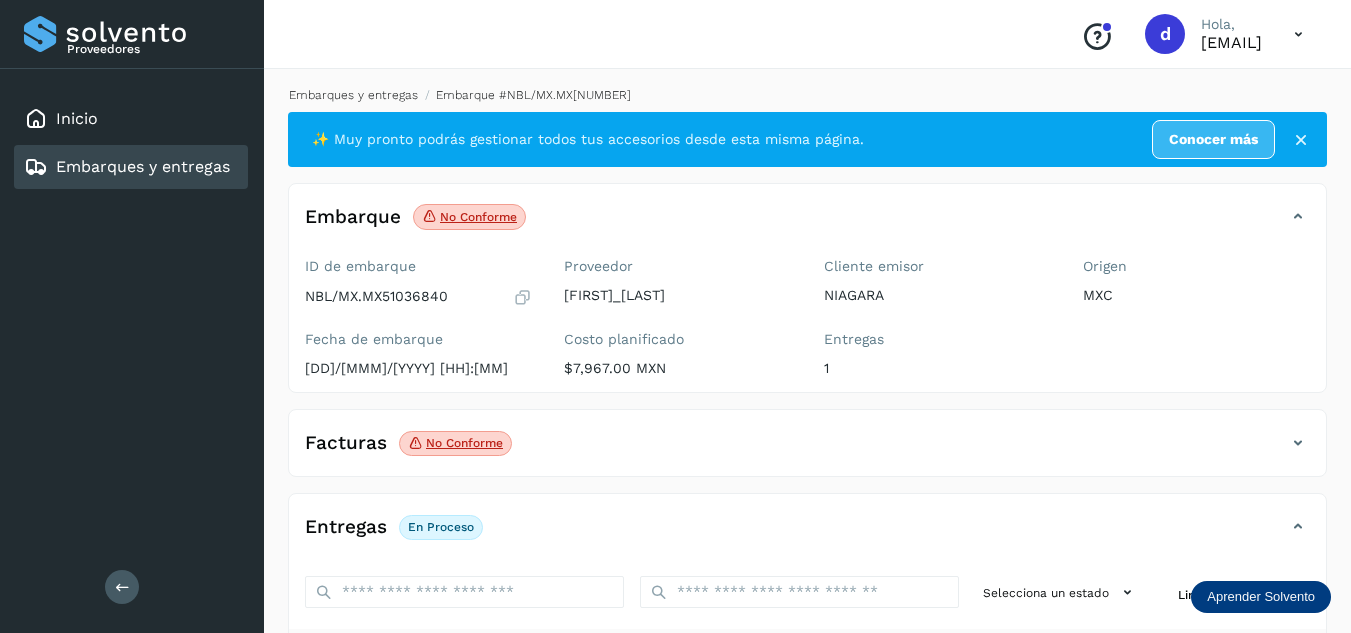 click on "Embarques y entregas" at bounding box center [353, 95] 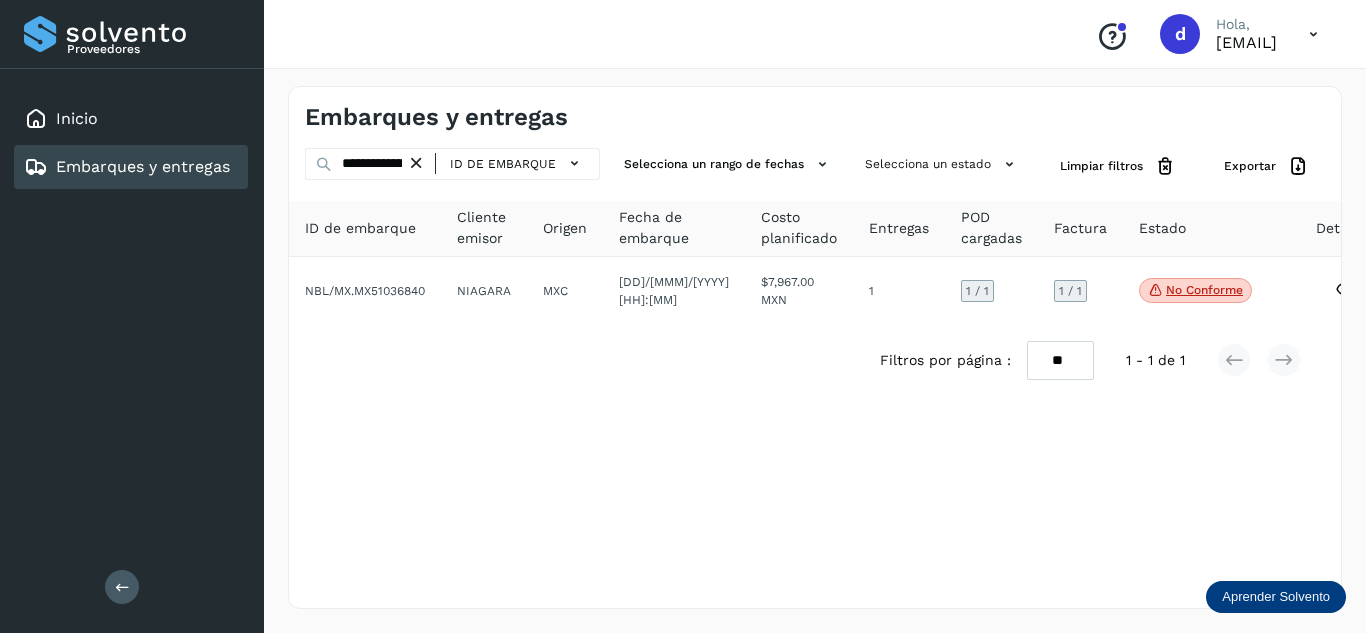 click at bounding box center [416, 163] 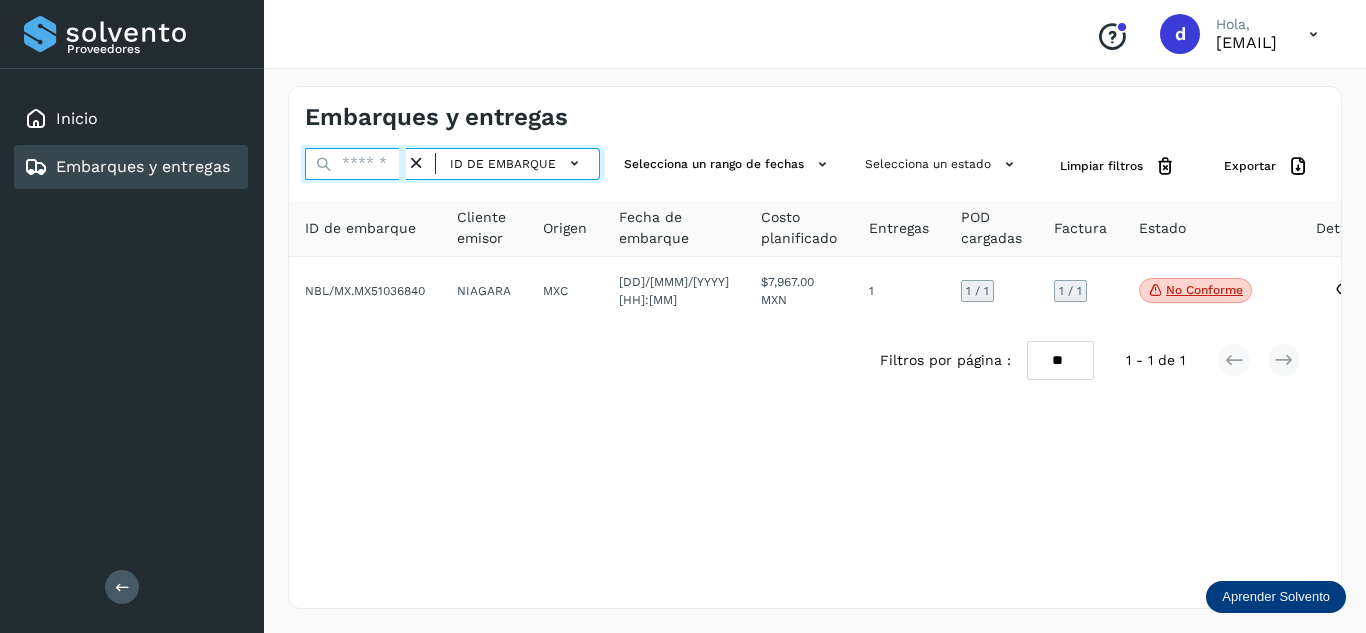 drag, startPoint x: 400, startPoint y: 165, endPoint x: 395, endPoint y: 175, distance: 11.18034 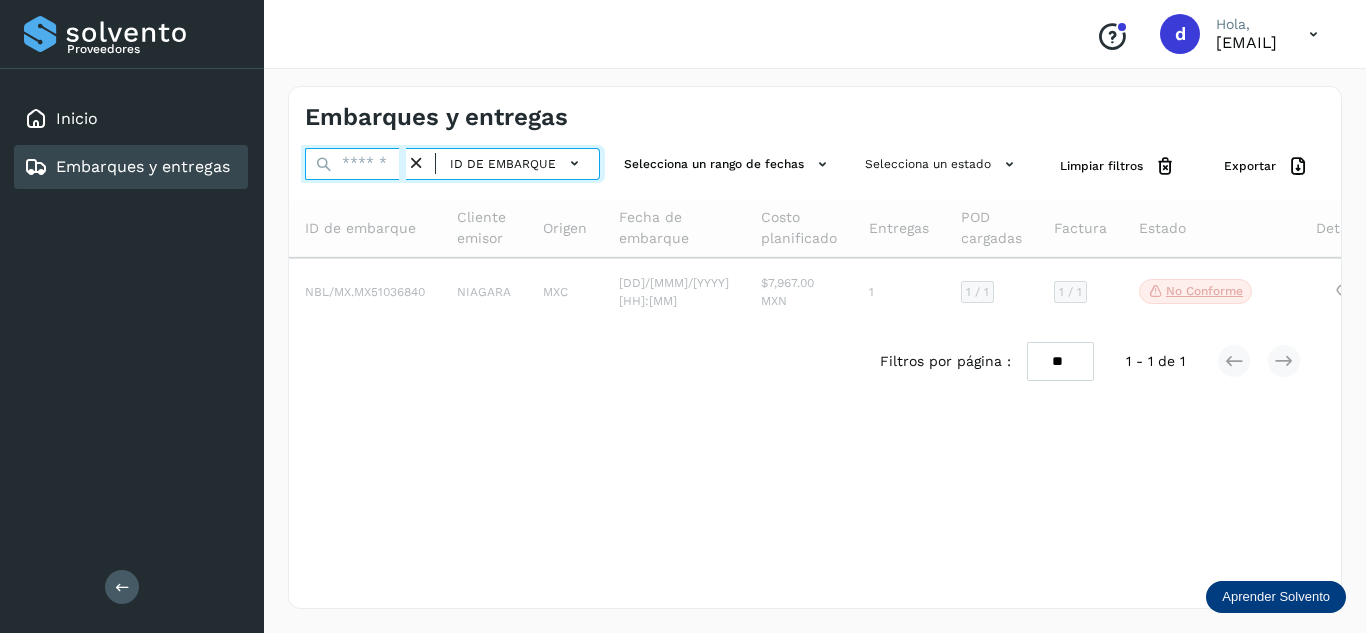 paste on "**********" 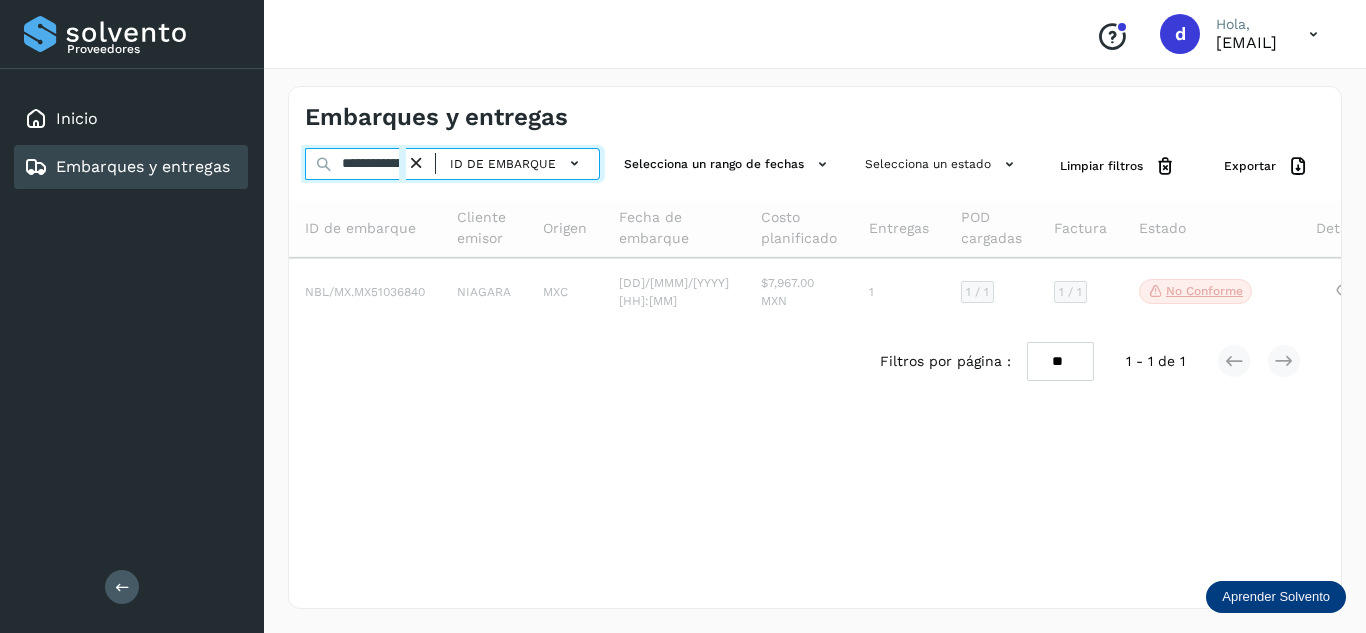 scroll, scrollTop: 0, scrollLeft: 76, axis: horizontal 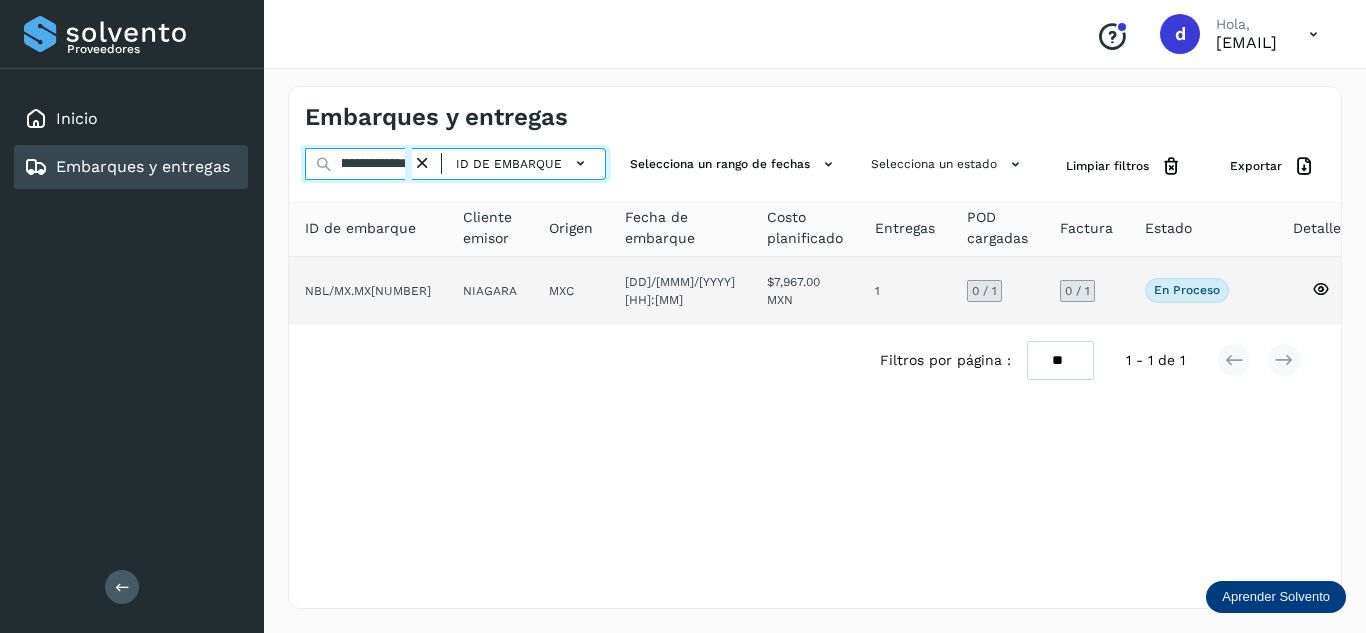 type on "**********" 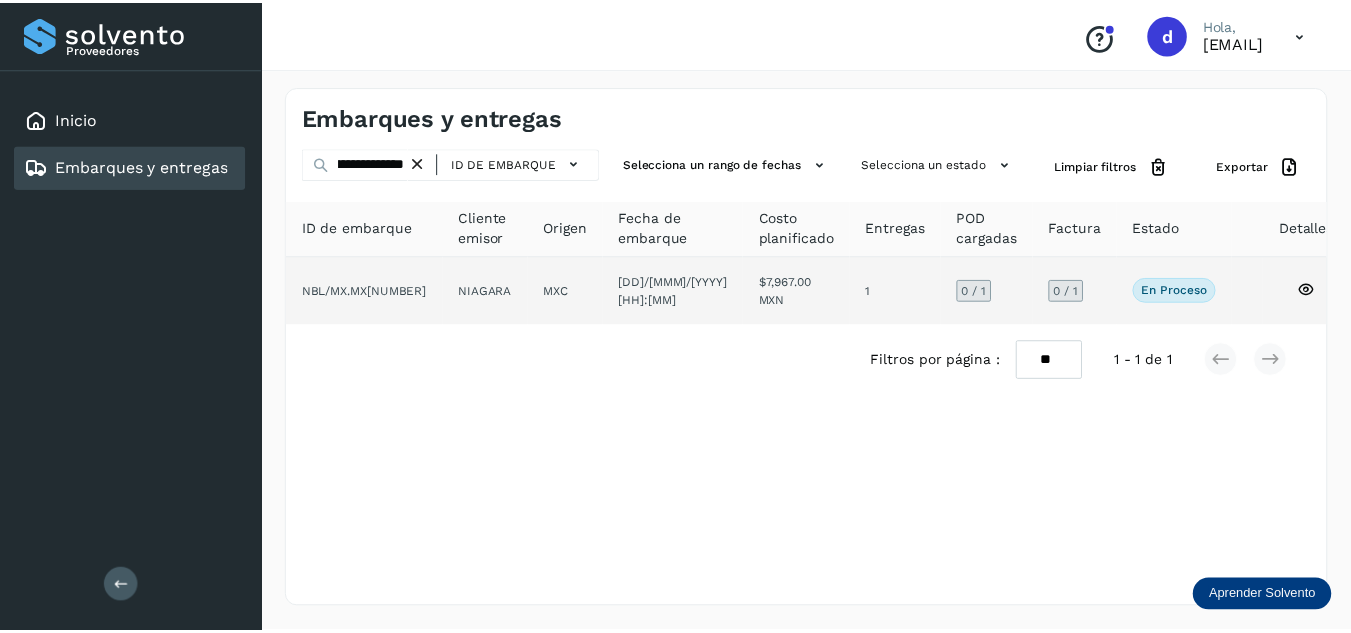 scroll, scrollTop: 0, scrollLeft: 0, axis: both 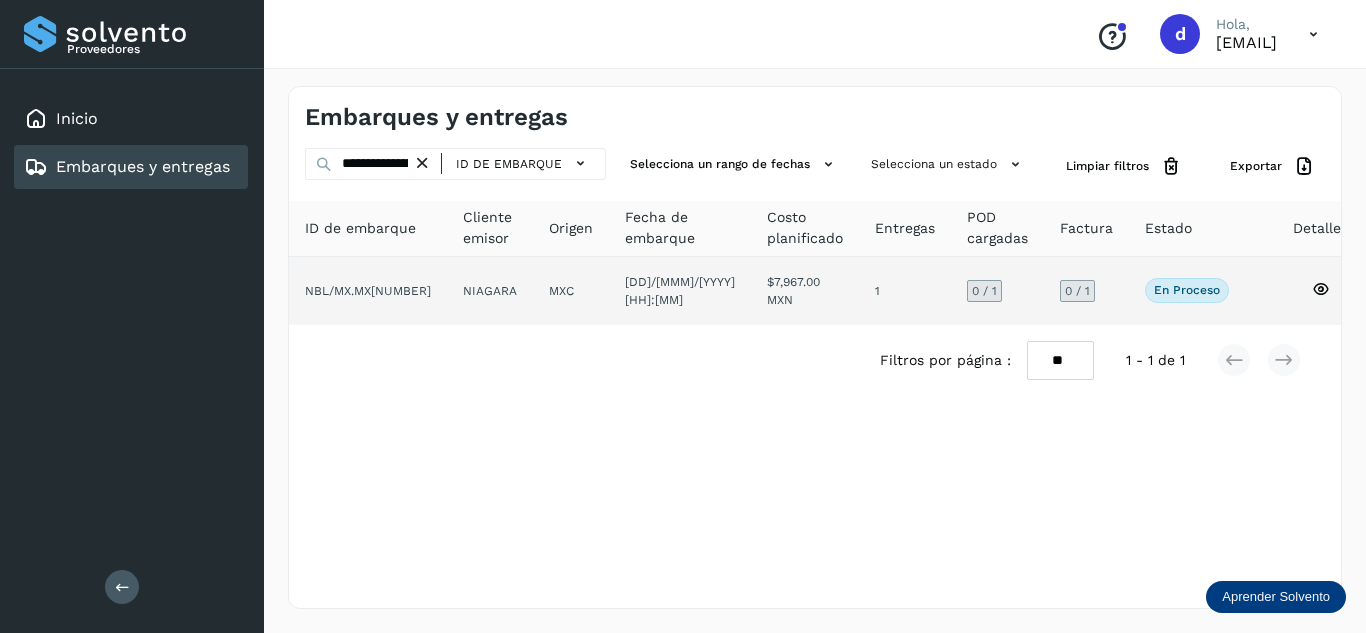 click 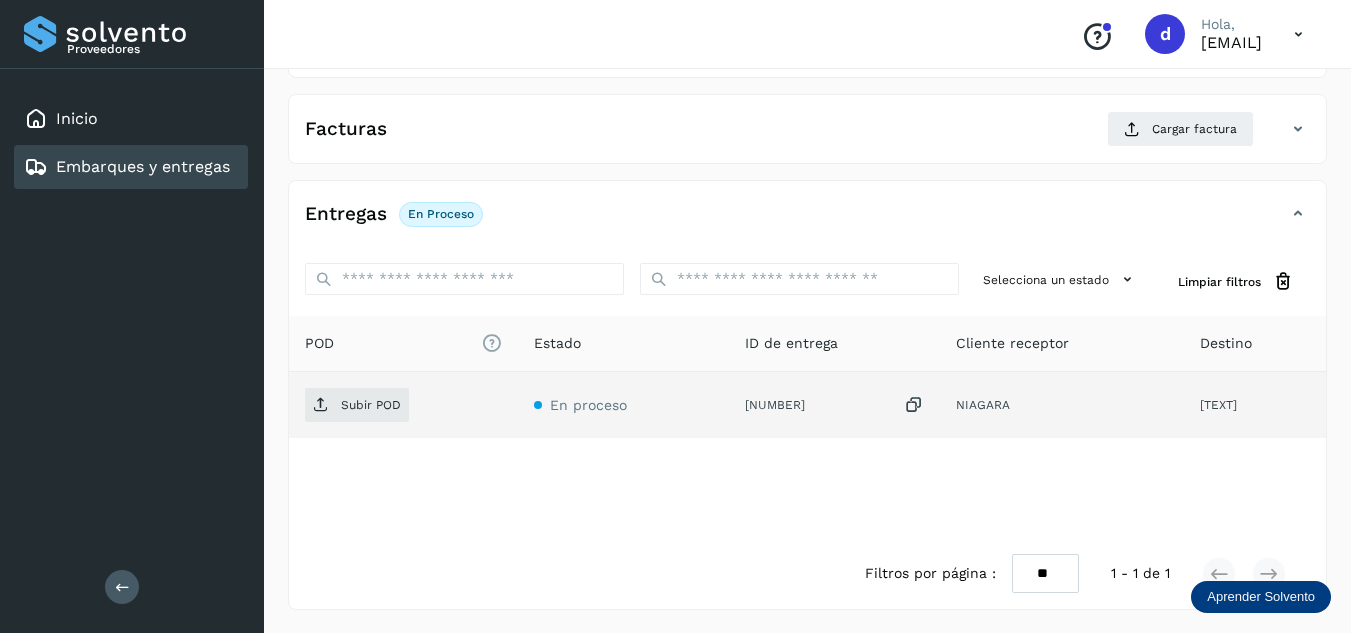 scroll, scrollTop: 316, scrollLeft: 0, axis: vertical 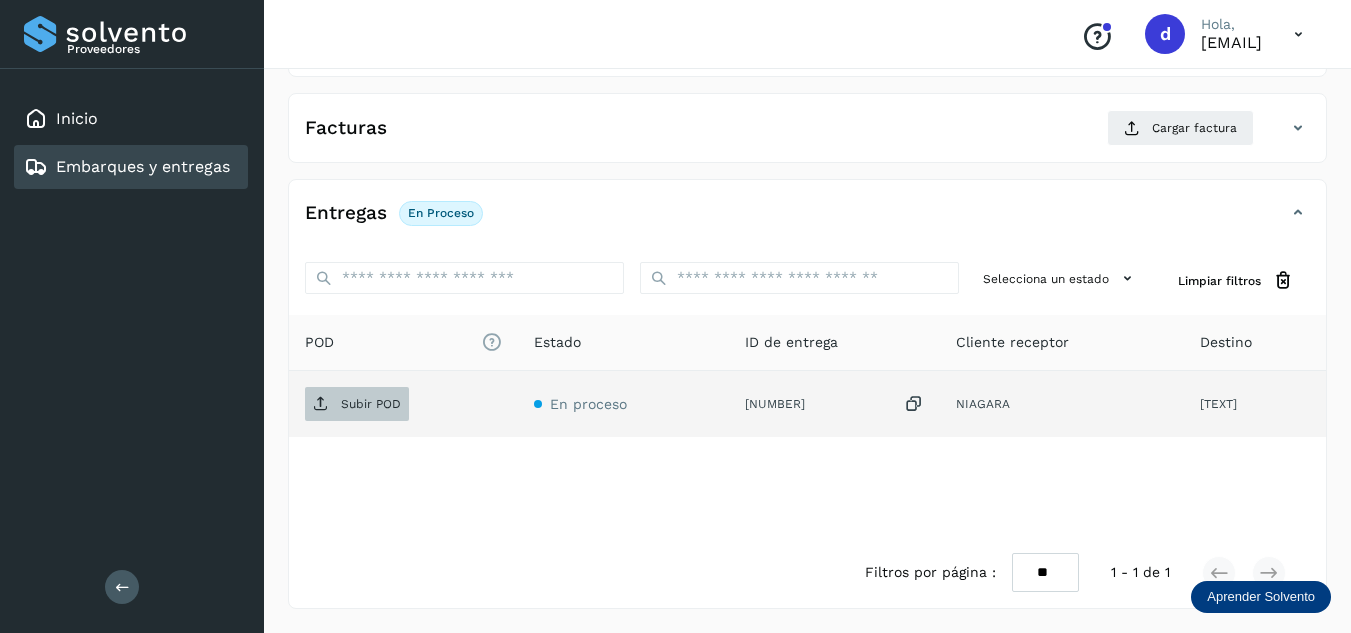 click on "Subir POD" at bounding box center (371, 404) 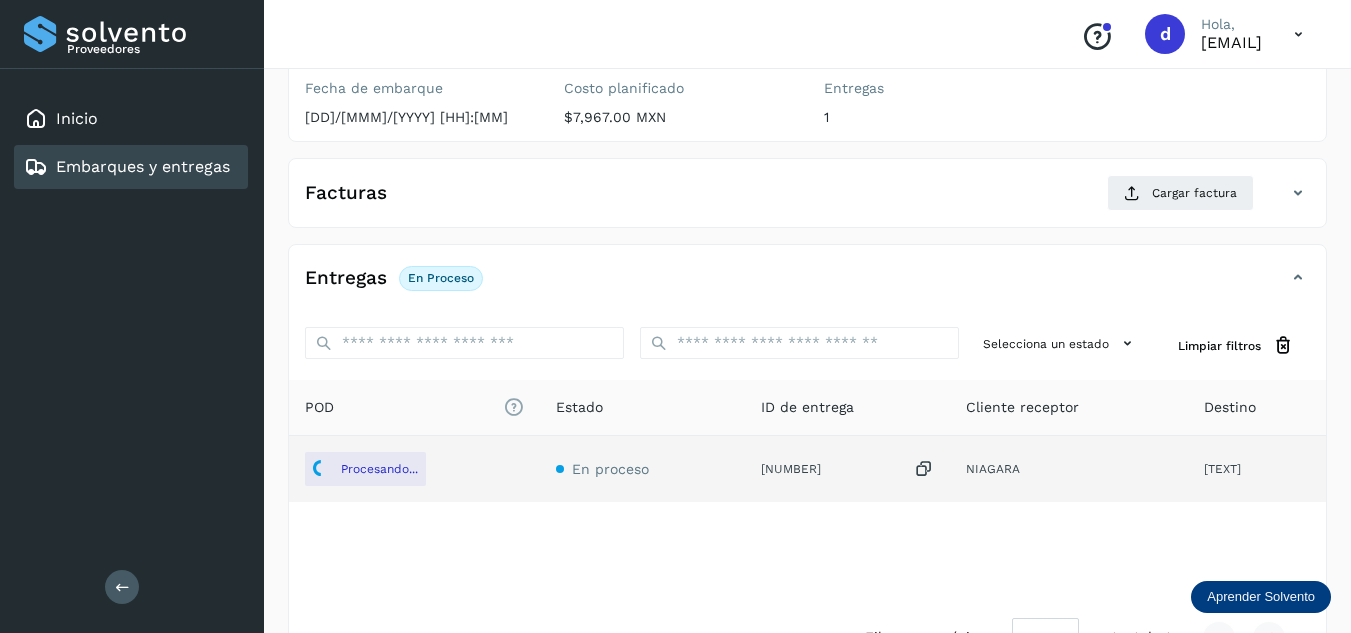 scroll, scrollTop: 216, scrollLeft: 0, axis: vertical 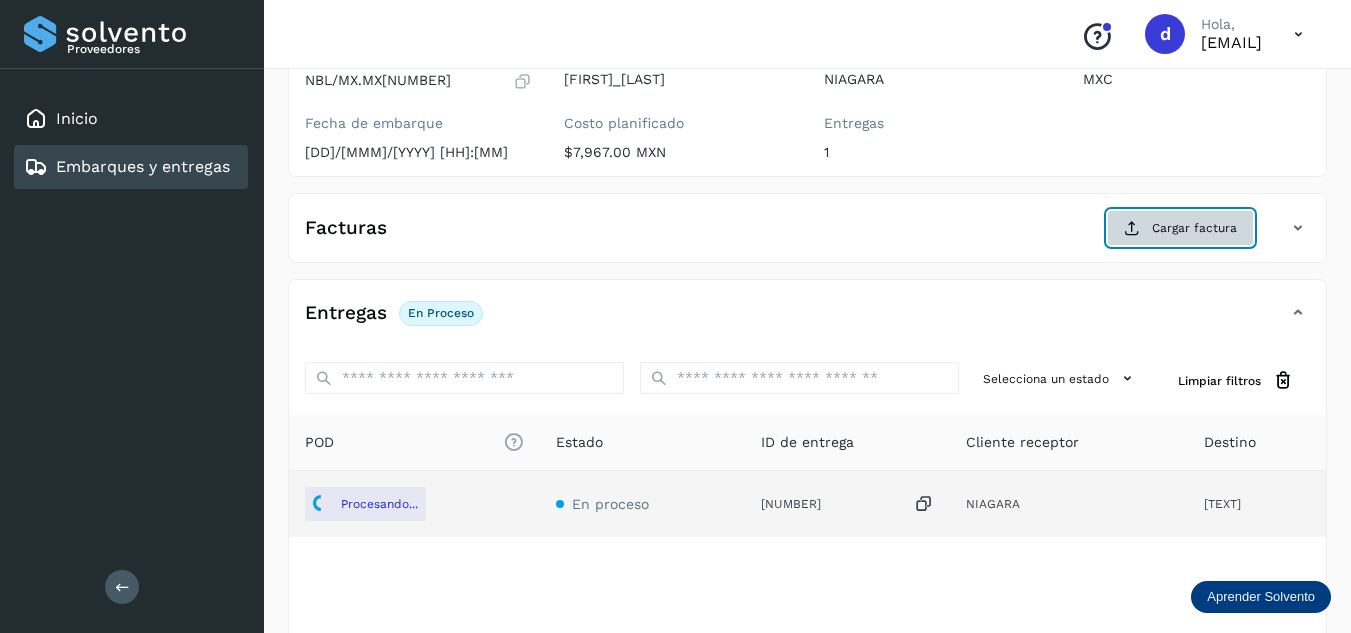 click on "Cargar factura" at bounding box center (1180, 228) 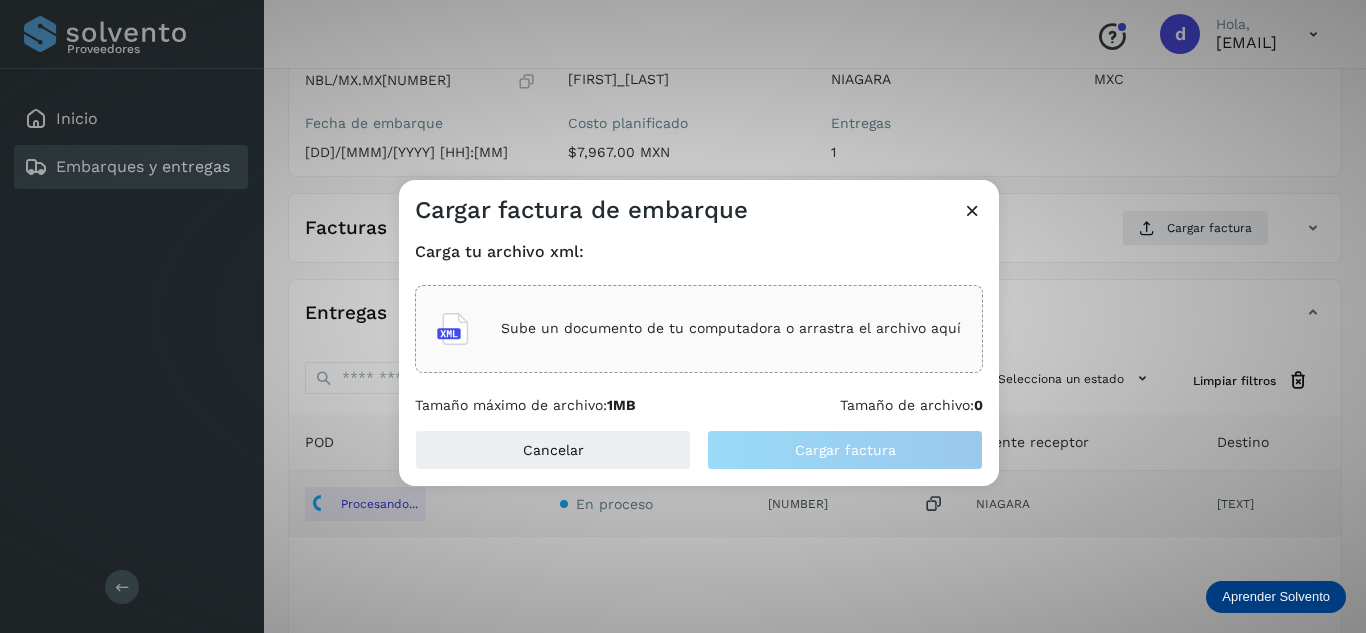 click on "Sube un documento de tu computadora o arrastra el archivo aquí" 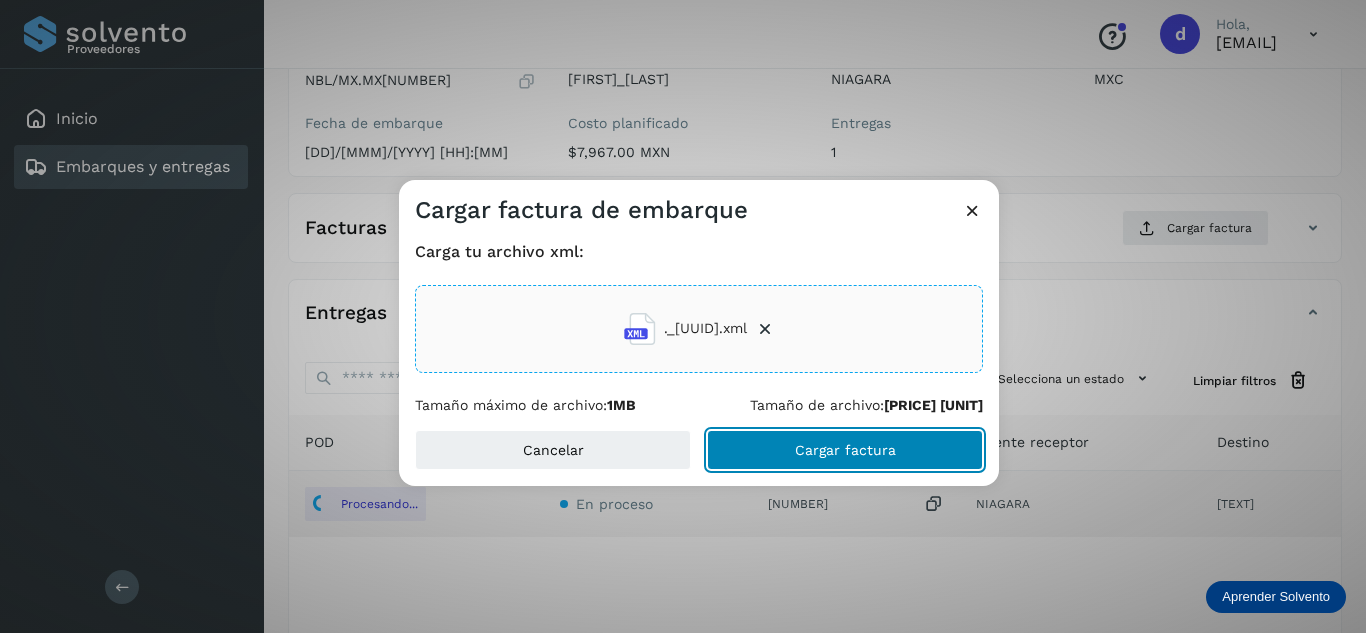 click on "Cargar factura" 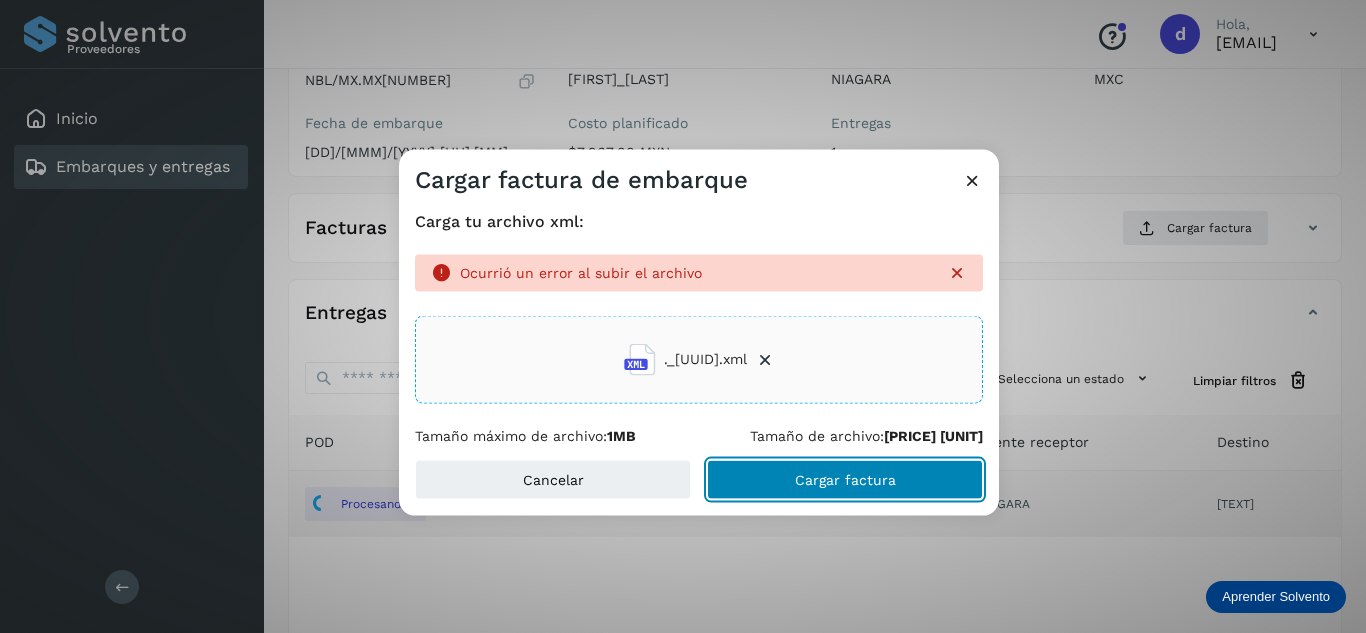 click on "Cargar factura" 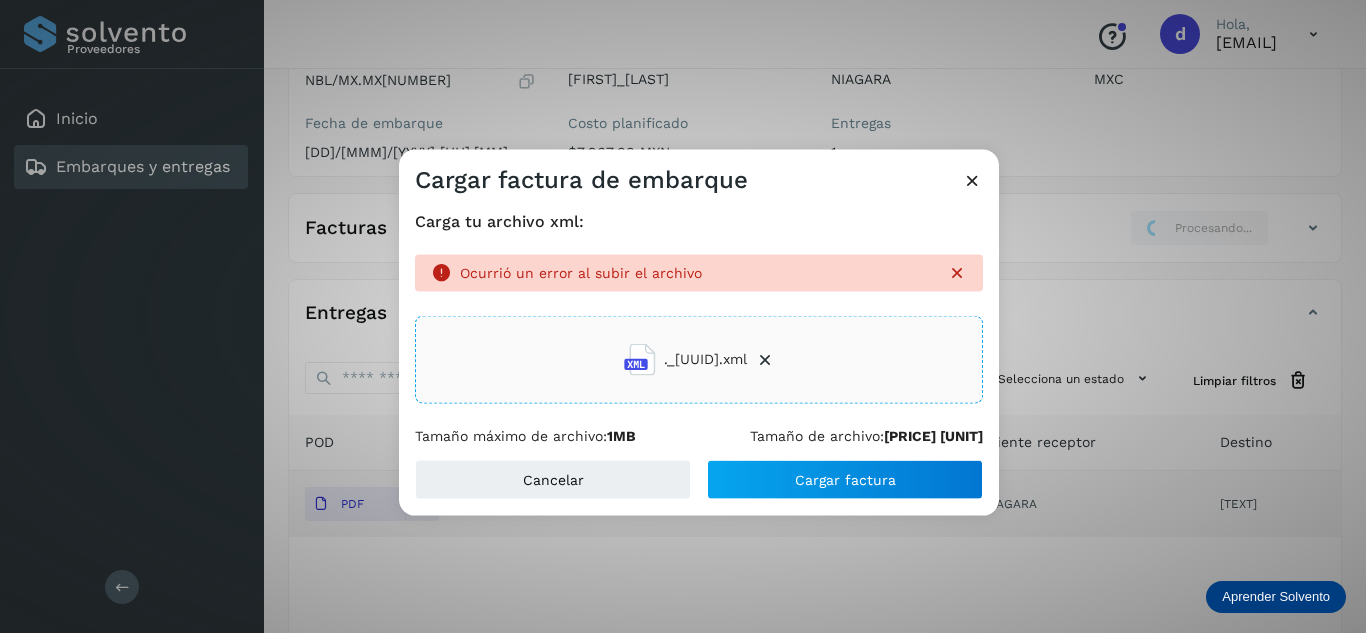 click at bounding box center (972, 179) 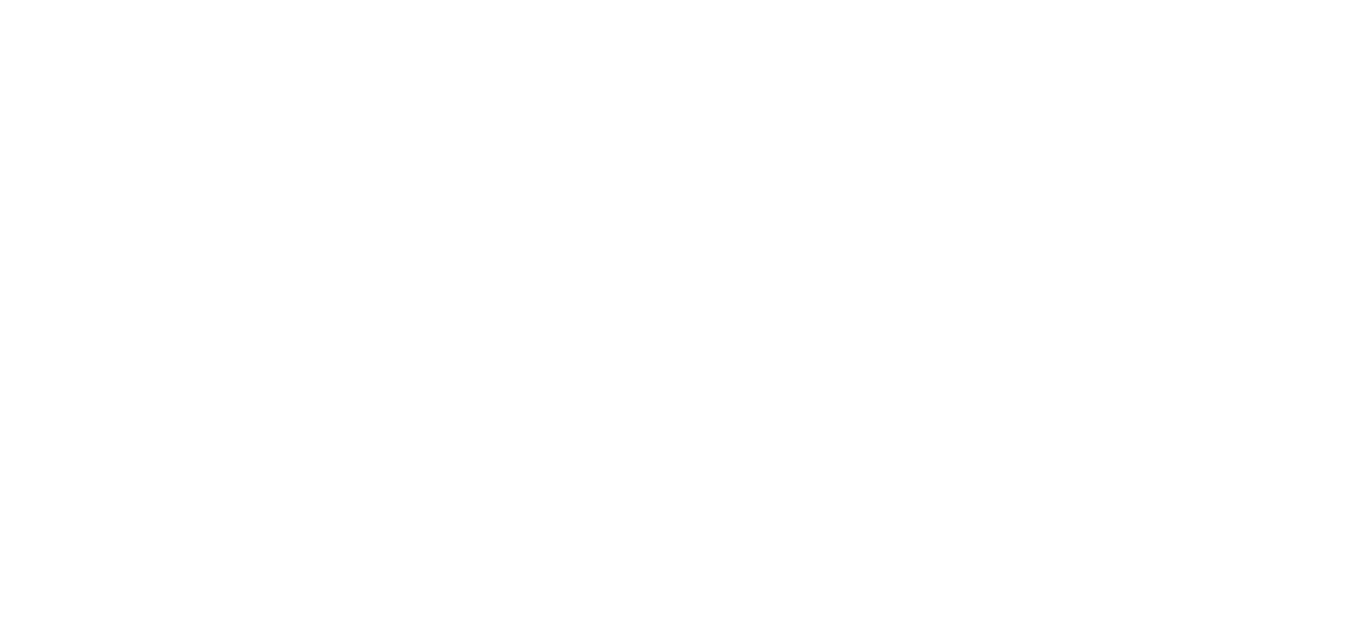 scroll, scrollTop: 0, scrollLeft: 0, axis: both 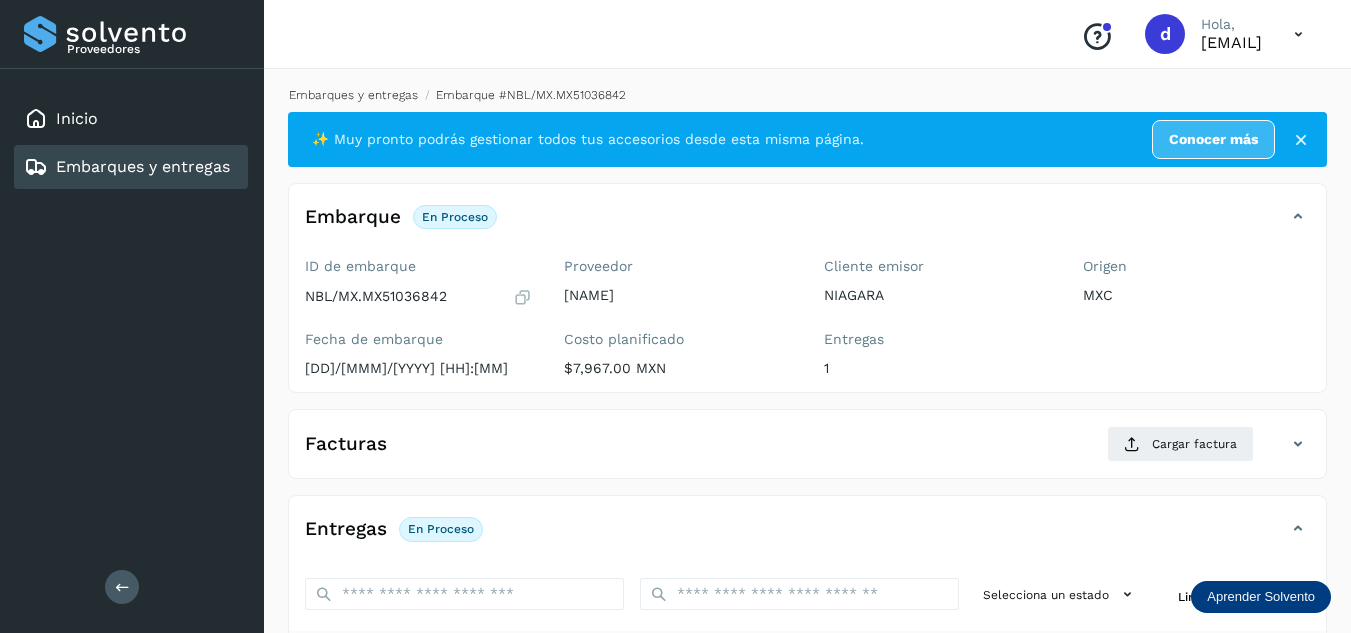 click on "Embarques y entregas" at bounding box center [353, 95] 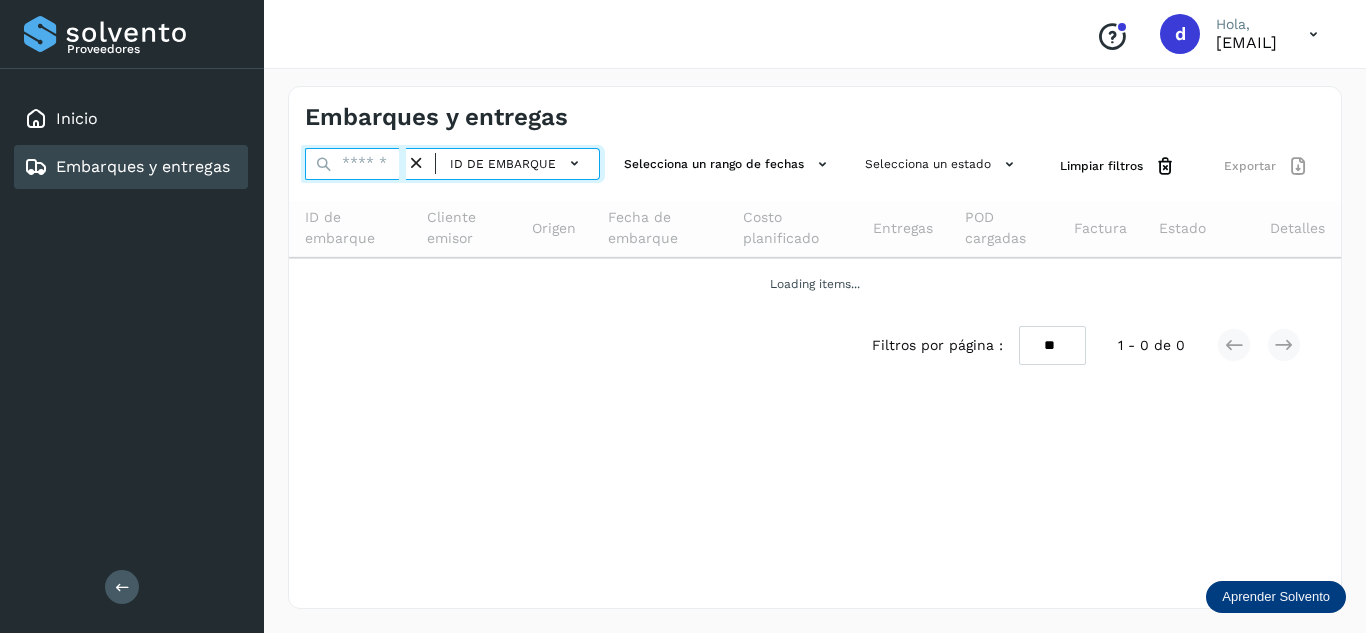 click at bounding box center [355, 164] 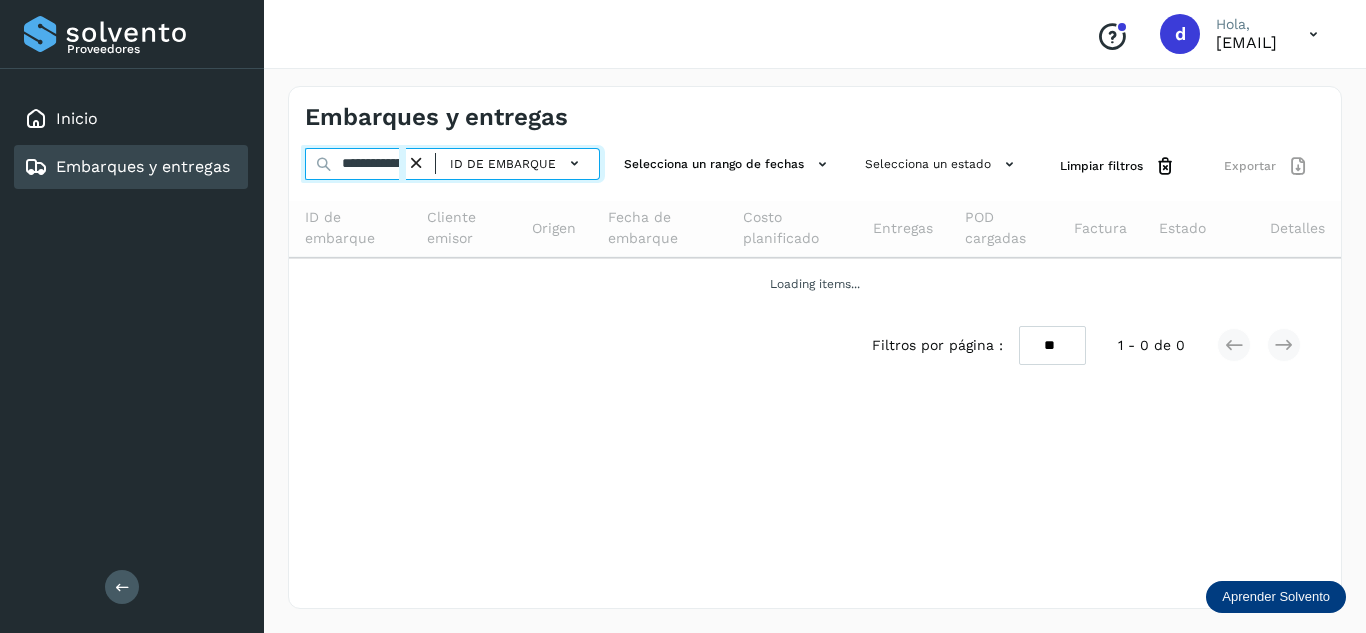 scroll, scrollTop: 0, scrollLeft: 76, axis: horizontal 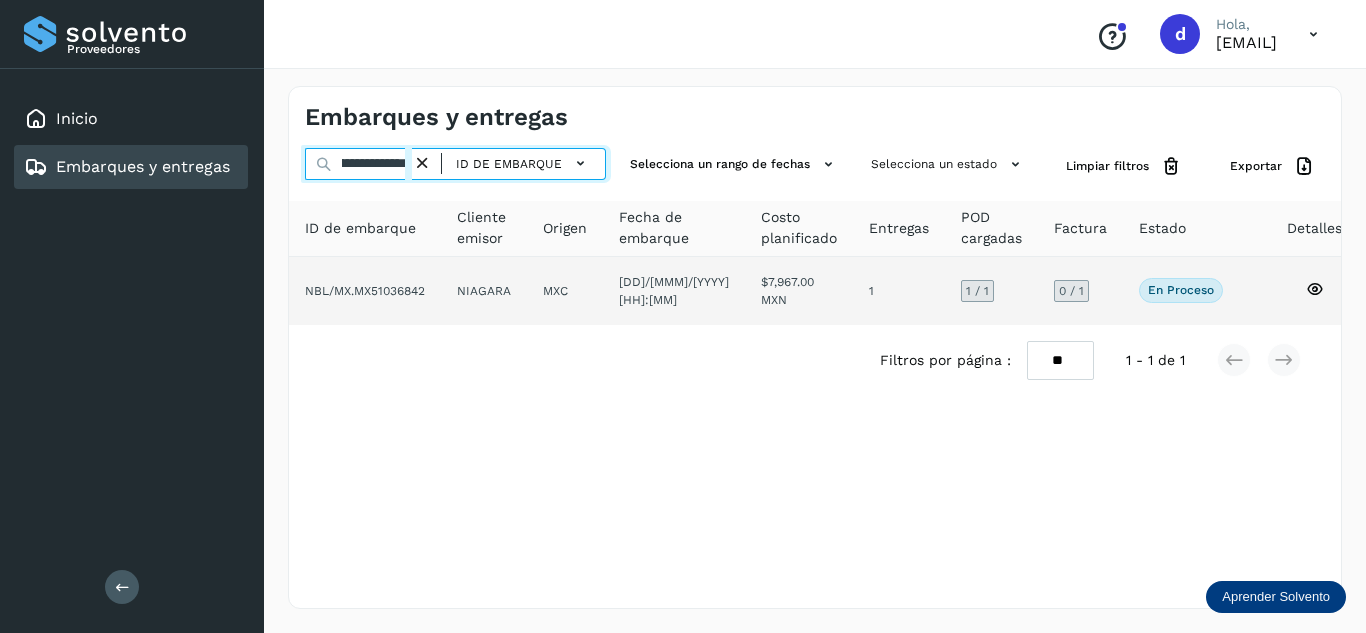 type on "**********" 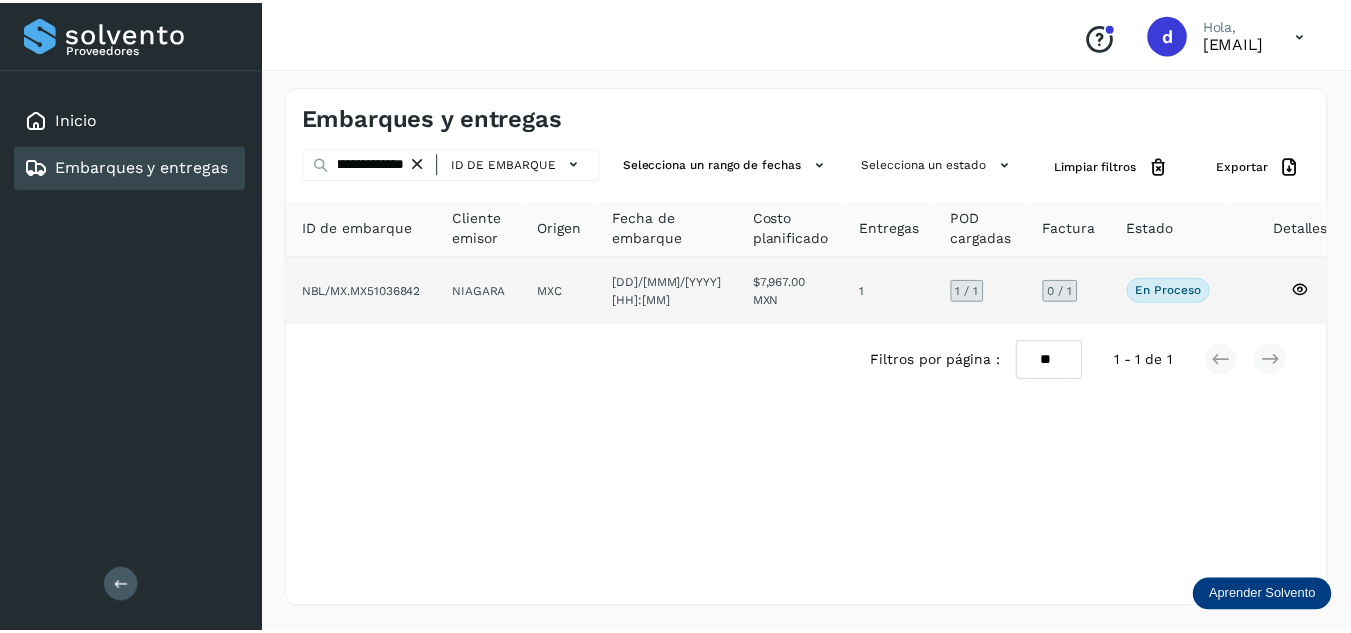 scroll, scrollTop: 0, scrollLeft: 0, axis: both 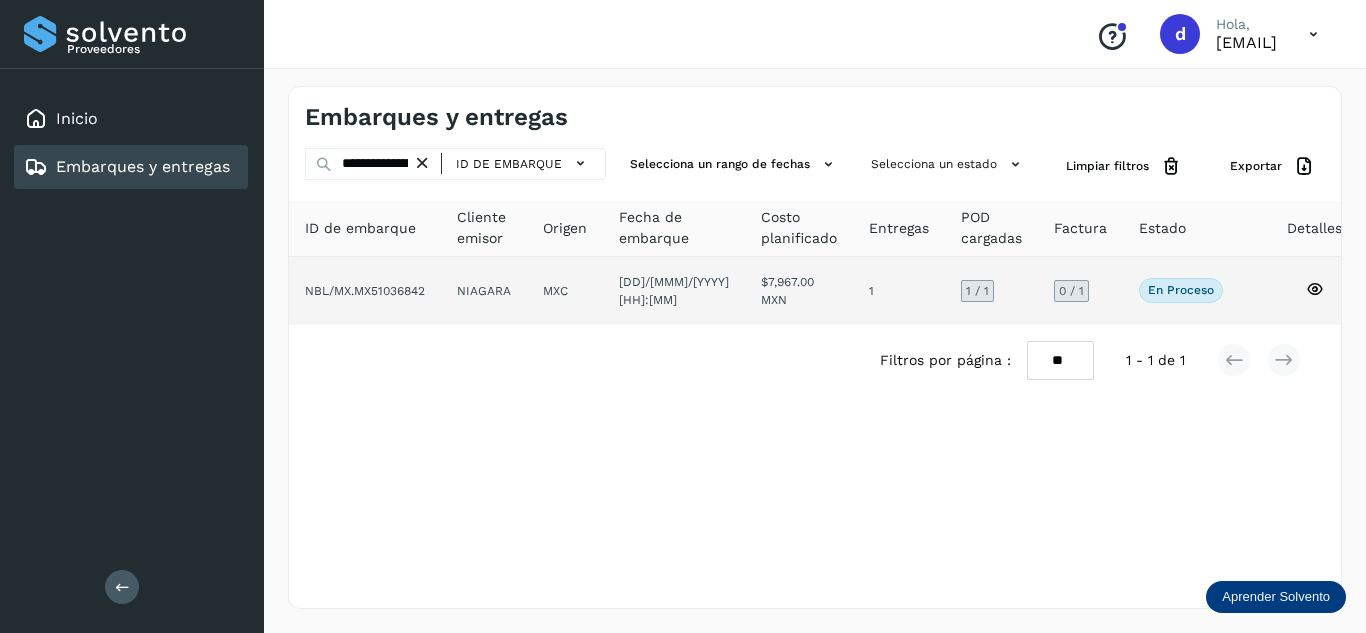 click 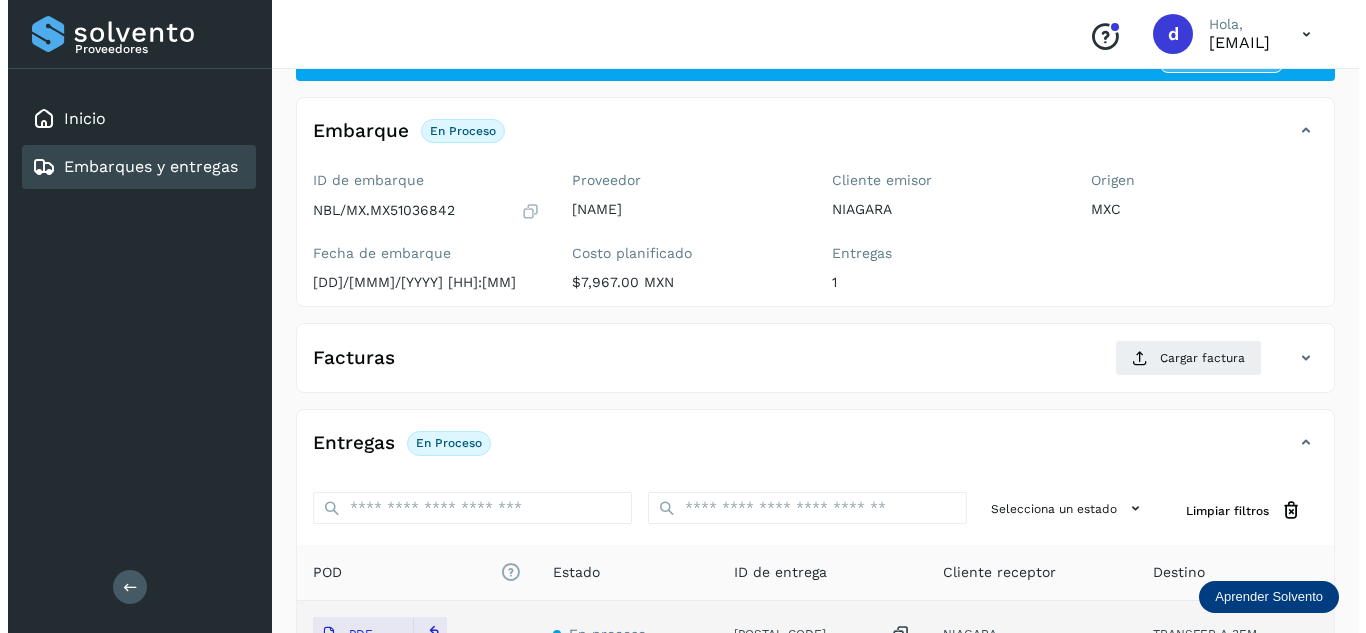 scroll, scrollTop: 300, scrollLeft: 0, axis: vertical 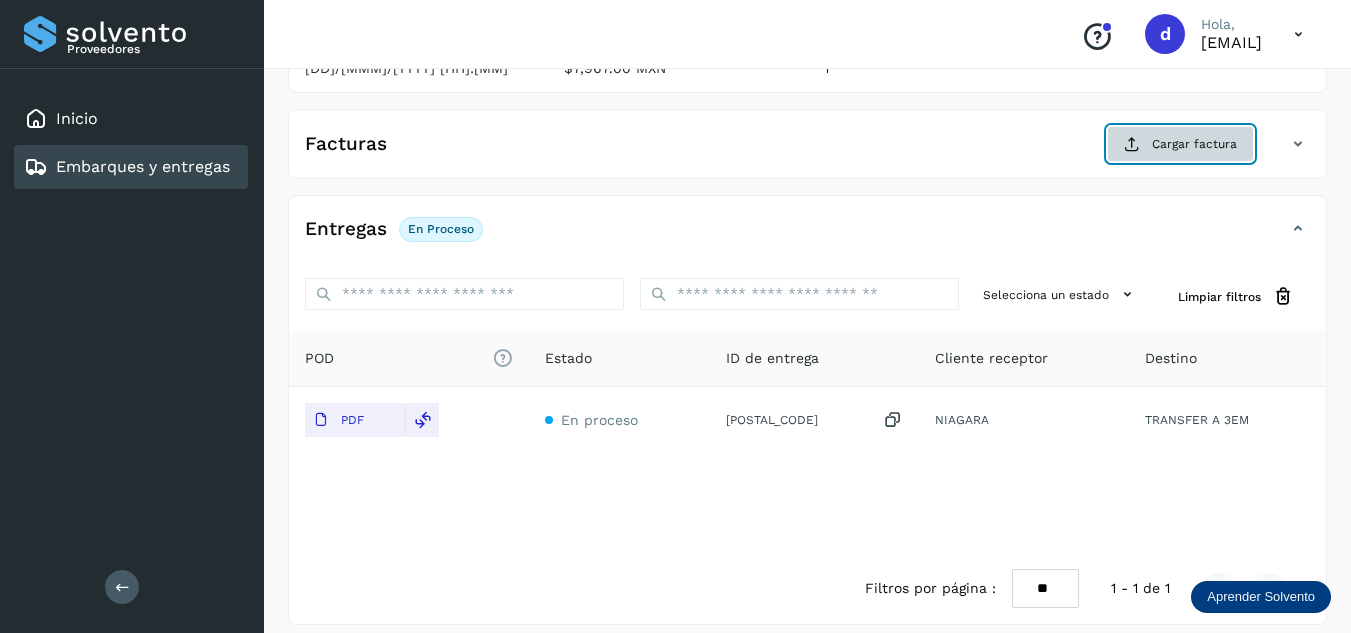 click on "Cargar factura" 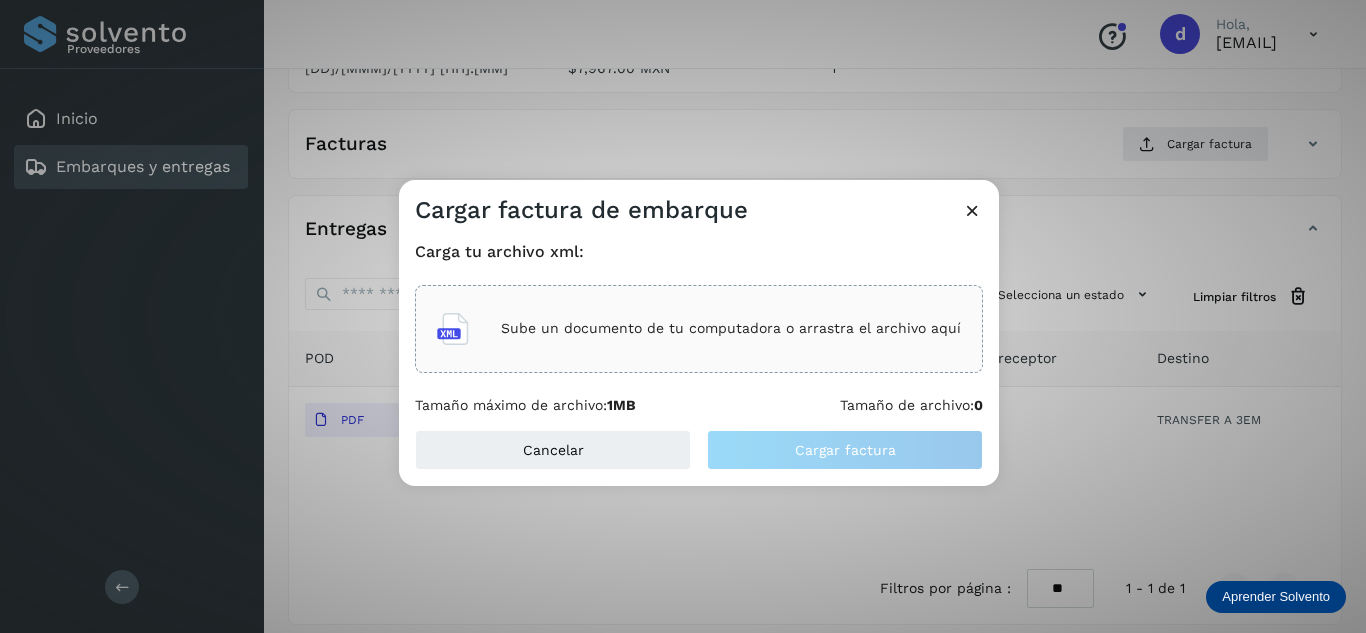 click on "Sube un documento de tu computadora o arrastra el archivo aquí" at bounding box center [731, 328] 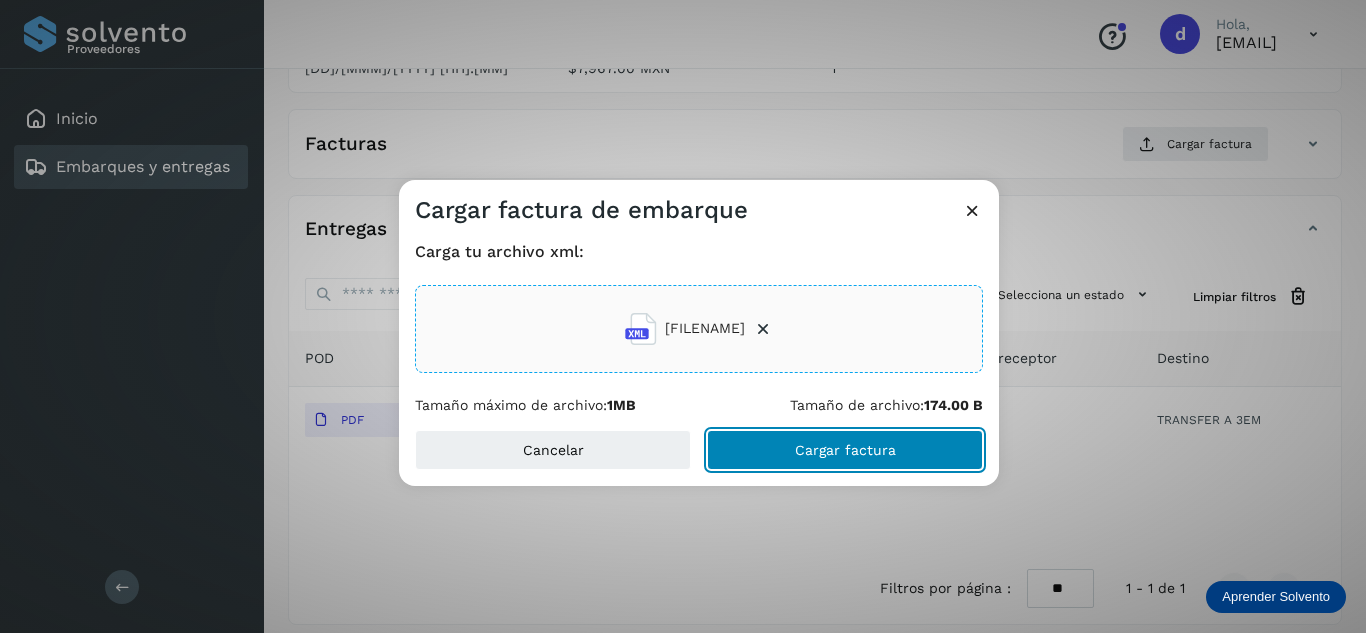 click on "Cargar factura" 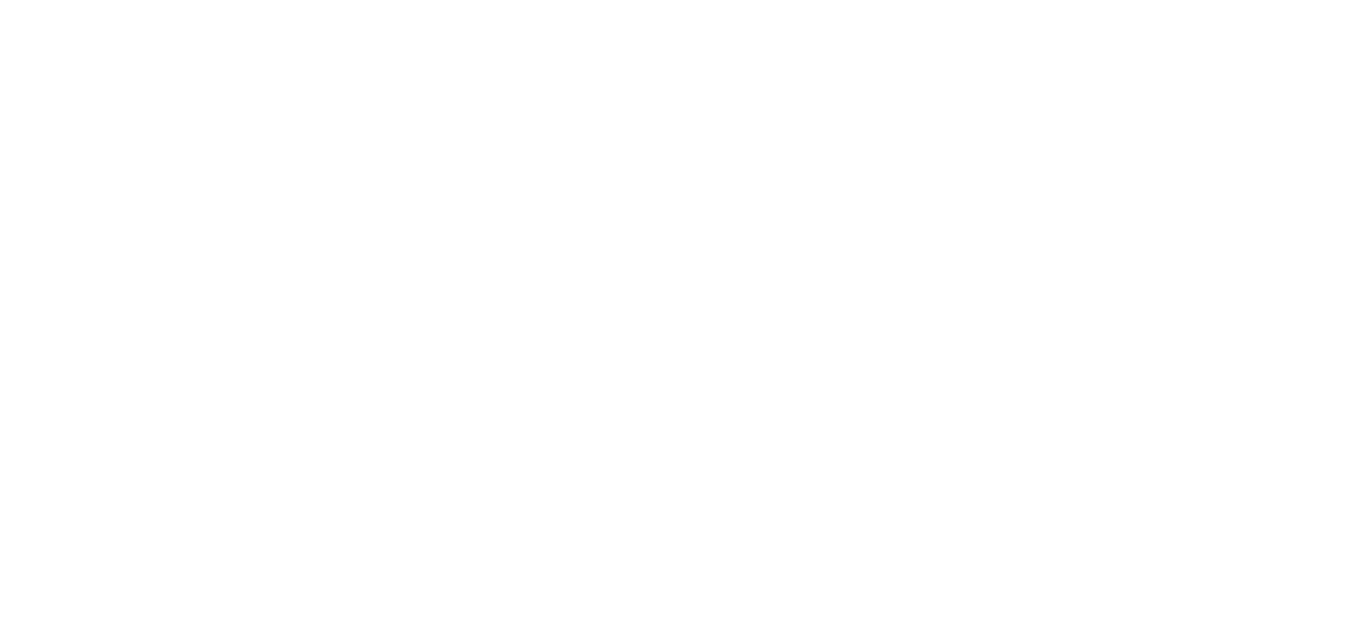 scroll, scrollTop: 0, scrollLeft: 0, axis: both 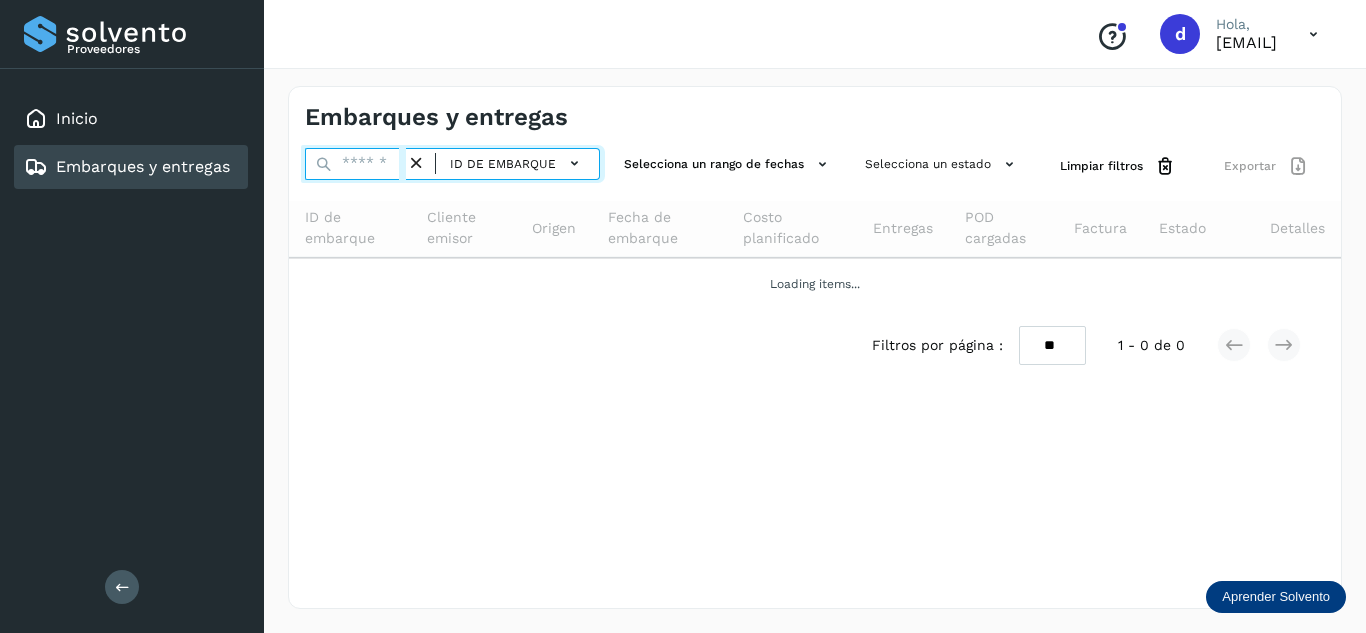 click at bounding box center [355, 164] 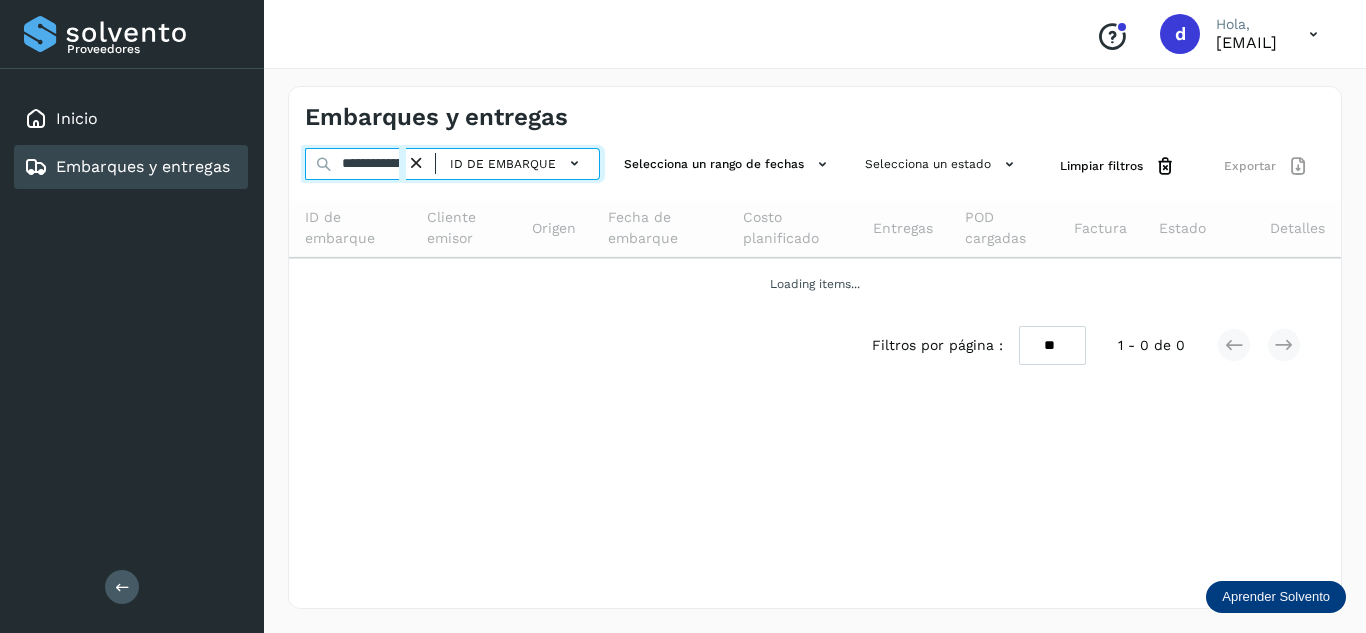 scroll, scrollTop: 0, scrollLeft: 76, axis: horizontal 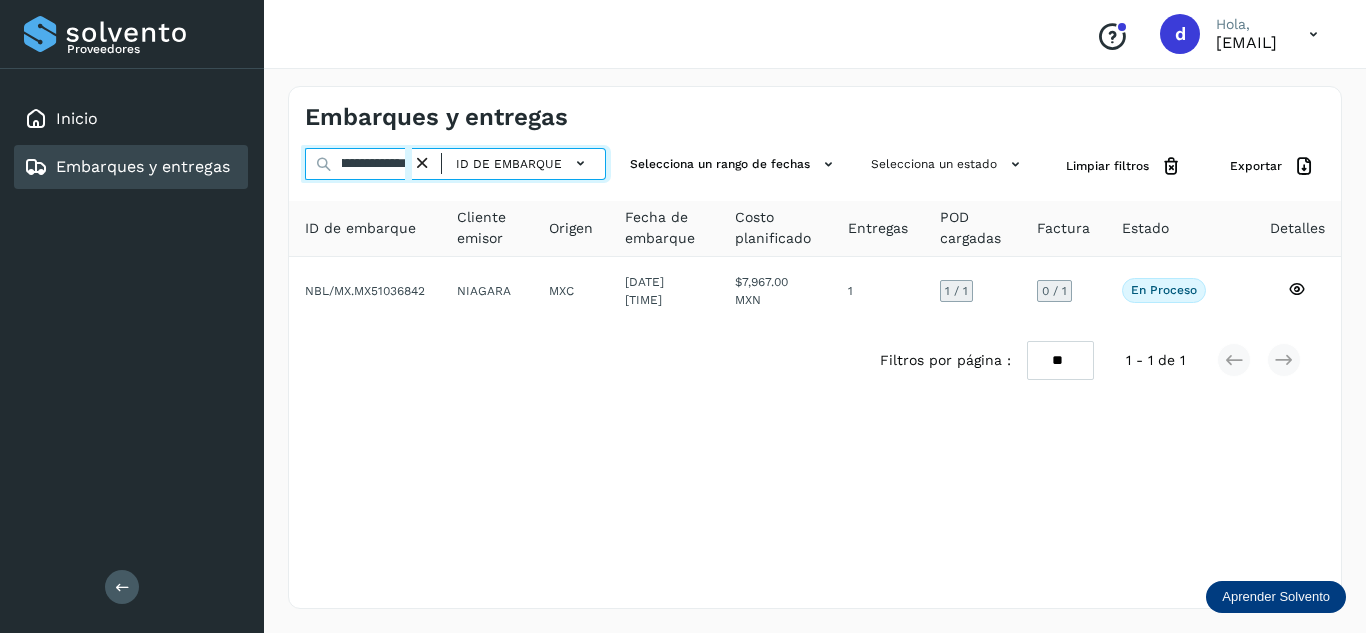 type on "**********" 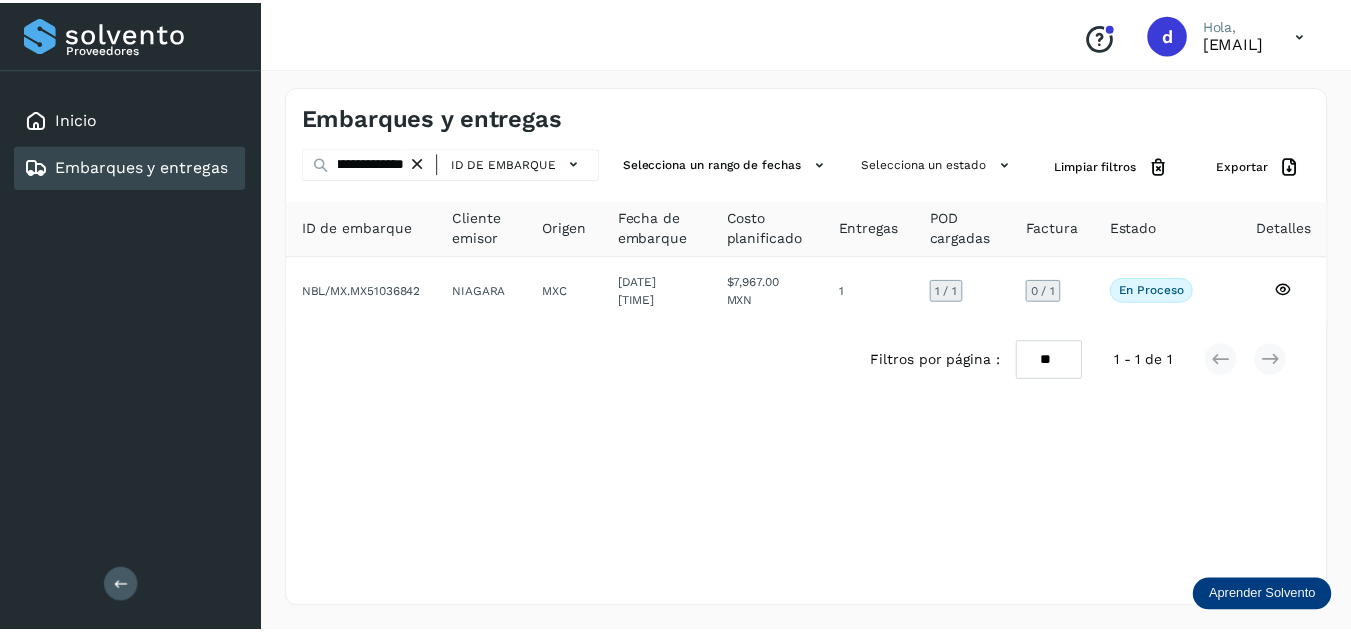 scroll, scrollTop: 0, scrollLeft: 0, axis: both 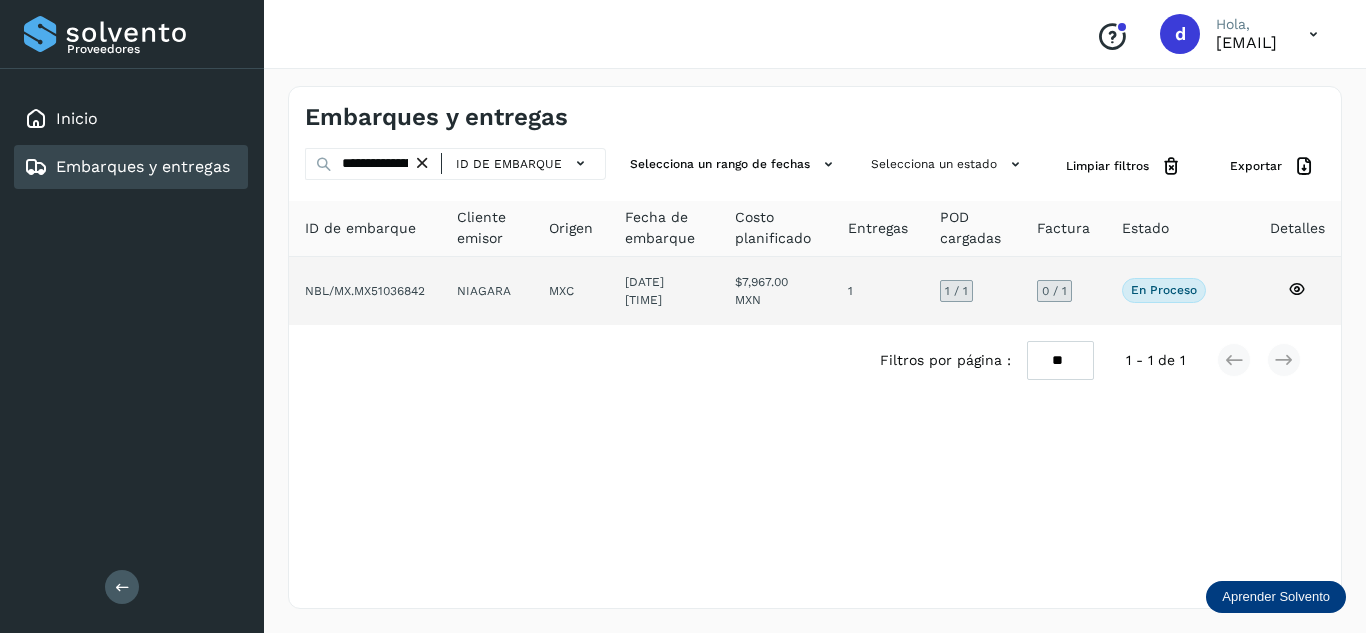 drag, startPoint x: 1211, startPoint y: 392, endPoint x: 1296, endPoint y: 297, distance: 127.47549 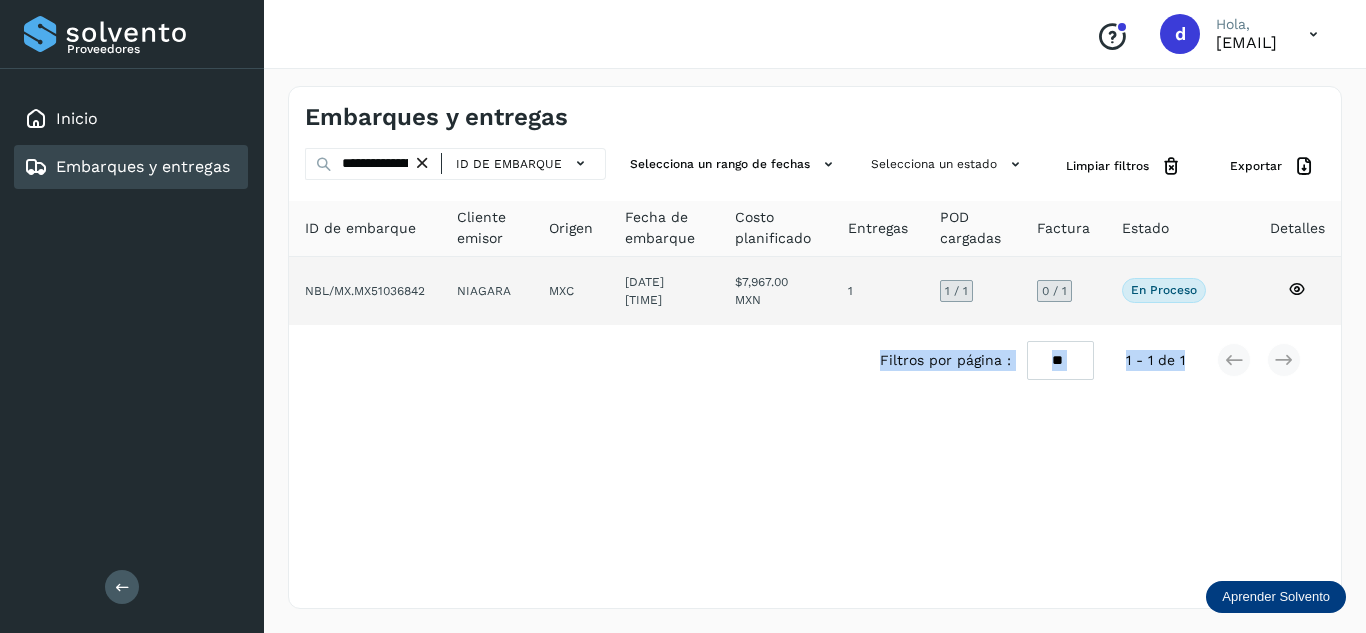 click 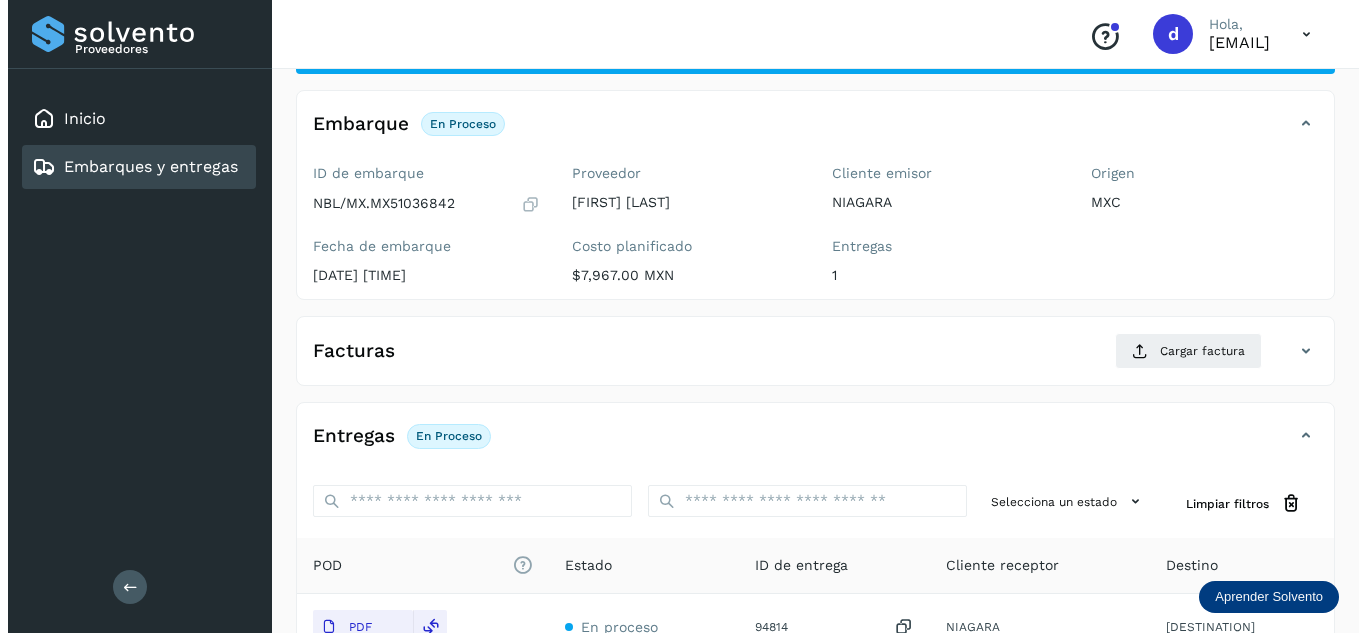 scroll, scrollTop: 300, scrollLeft: 0, axis: vertical 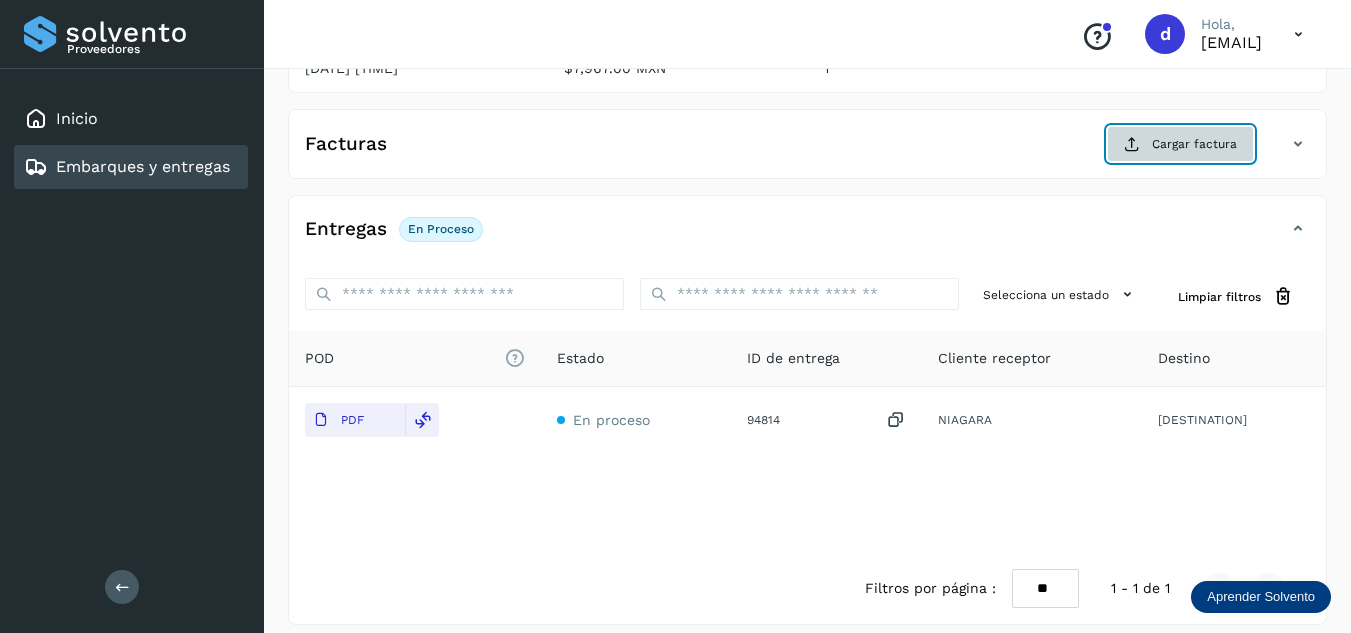 click at bounding box center (1132, 144) 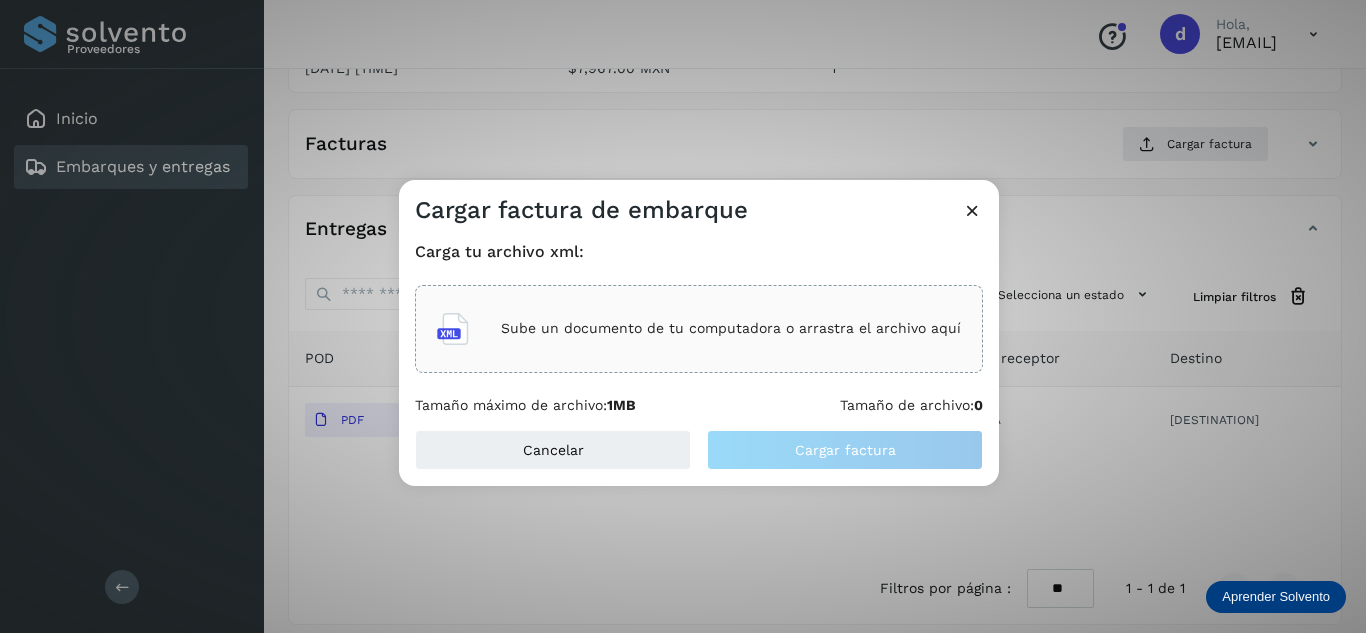 click on "Sube un documento de tu computadora o arrastra el archivo aquí" at bounding box center [731, 328] 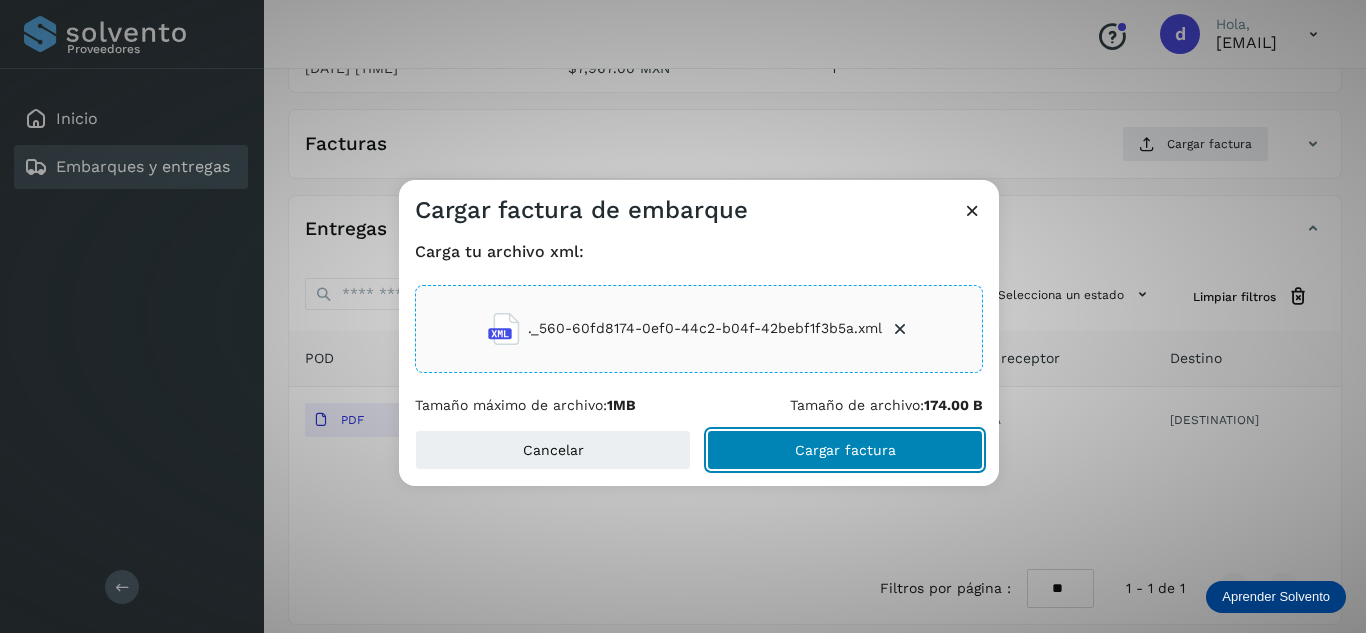 click on "Cargar factura" 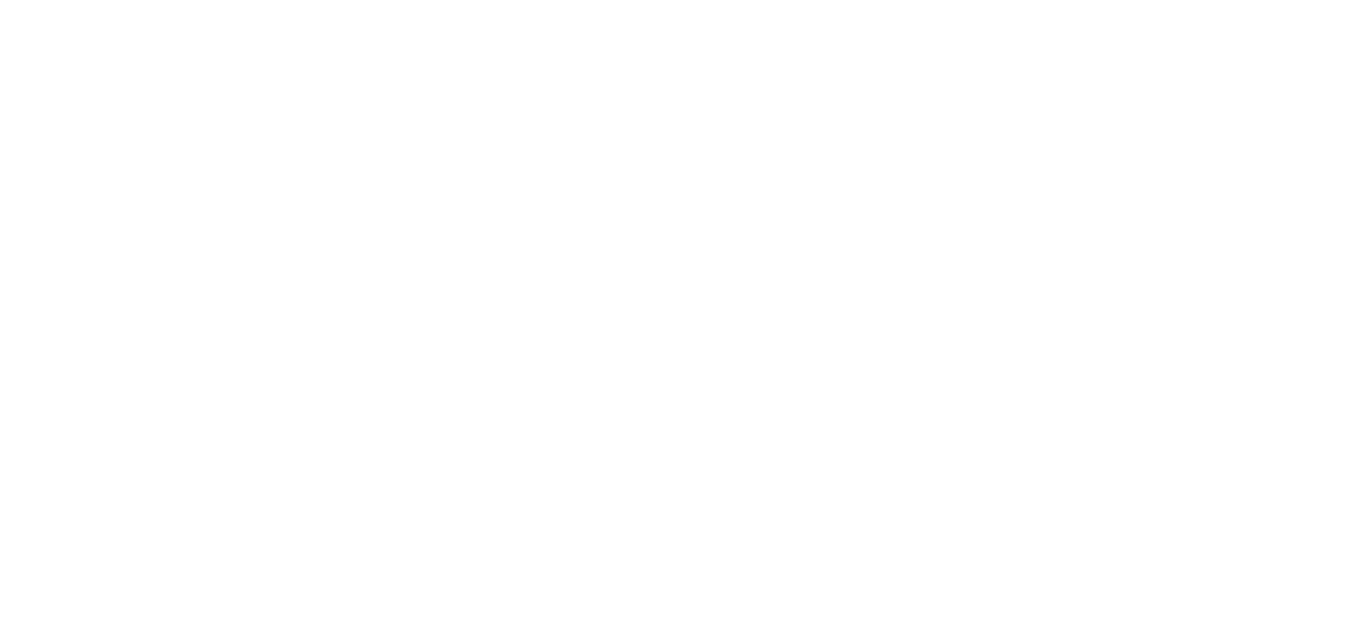scroll, scrollTop: 0, scrollLeft: 0, axis: both 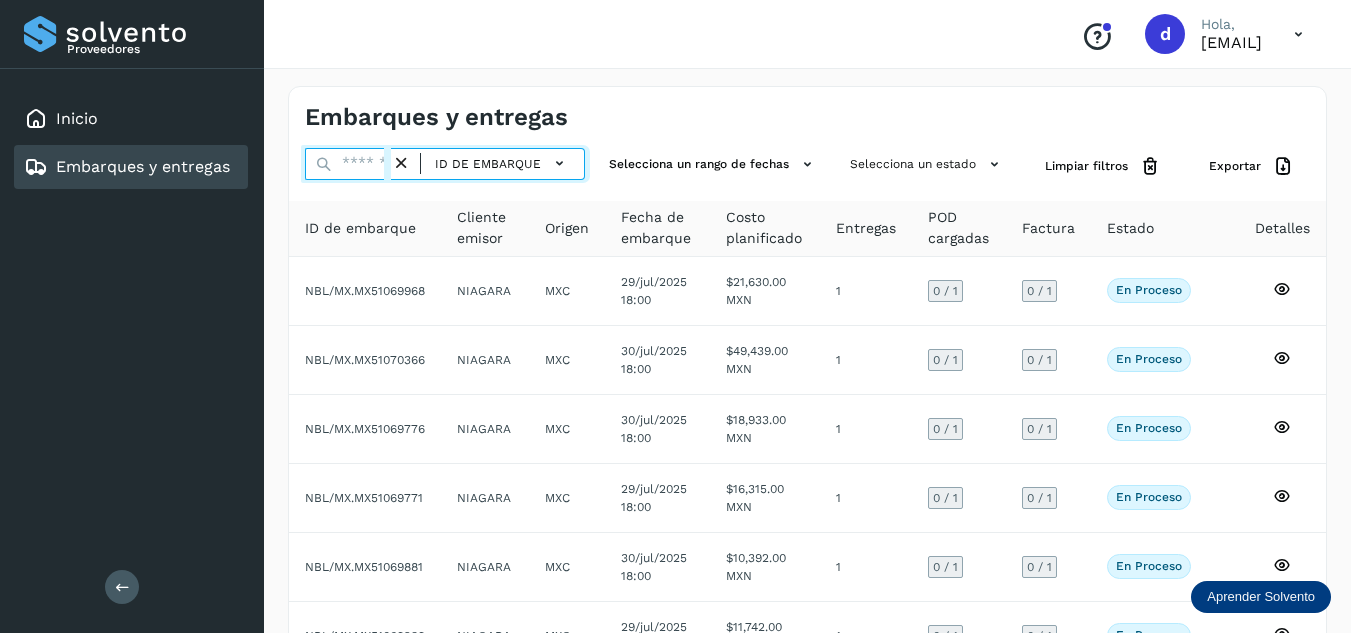 click at bounding box center (348, 164) 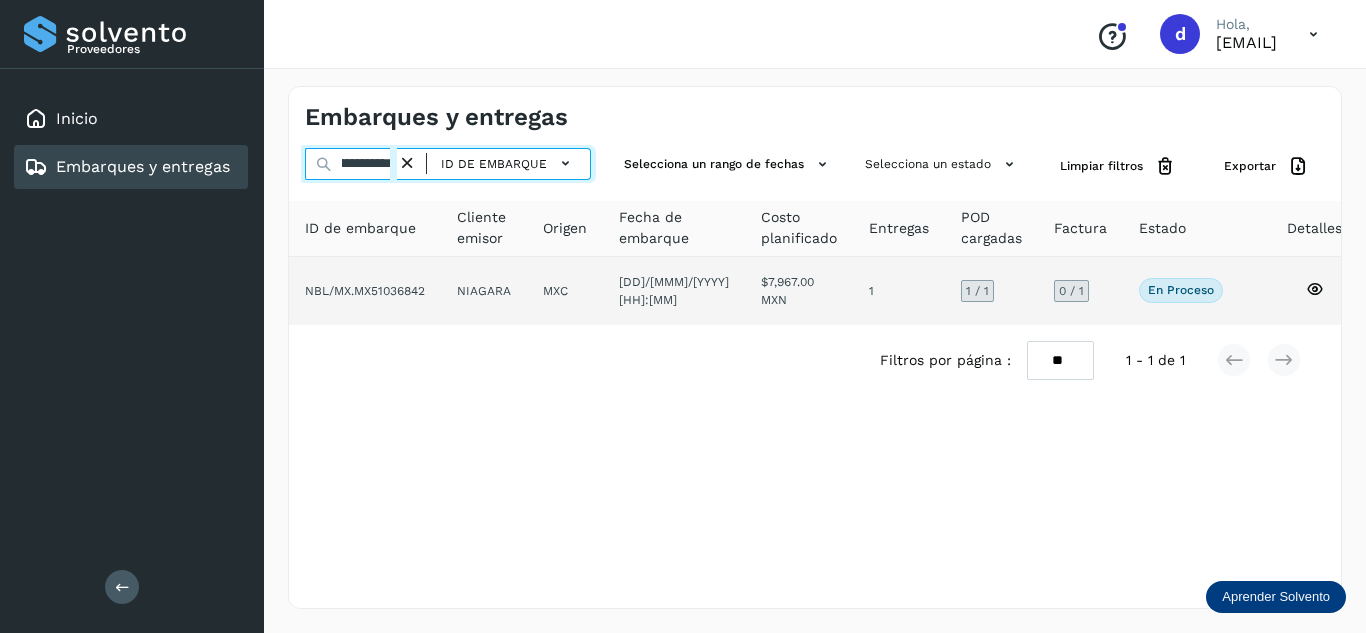 scroll, scrollTop: 0, scrollLeft: 76, axis: horizontal 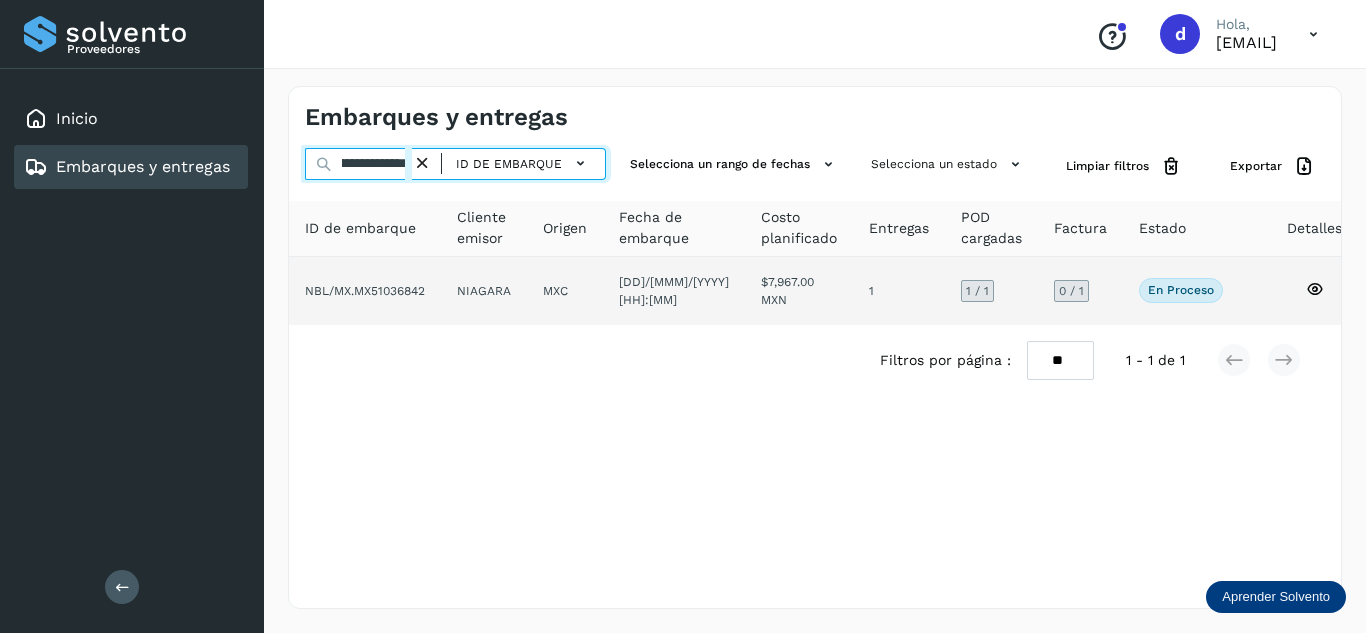 type on "**********" 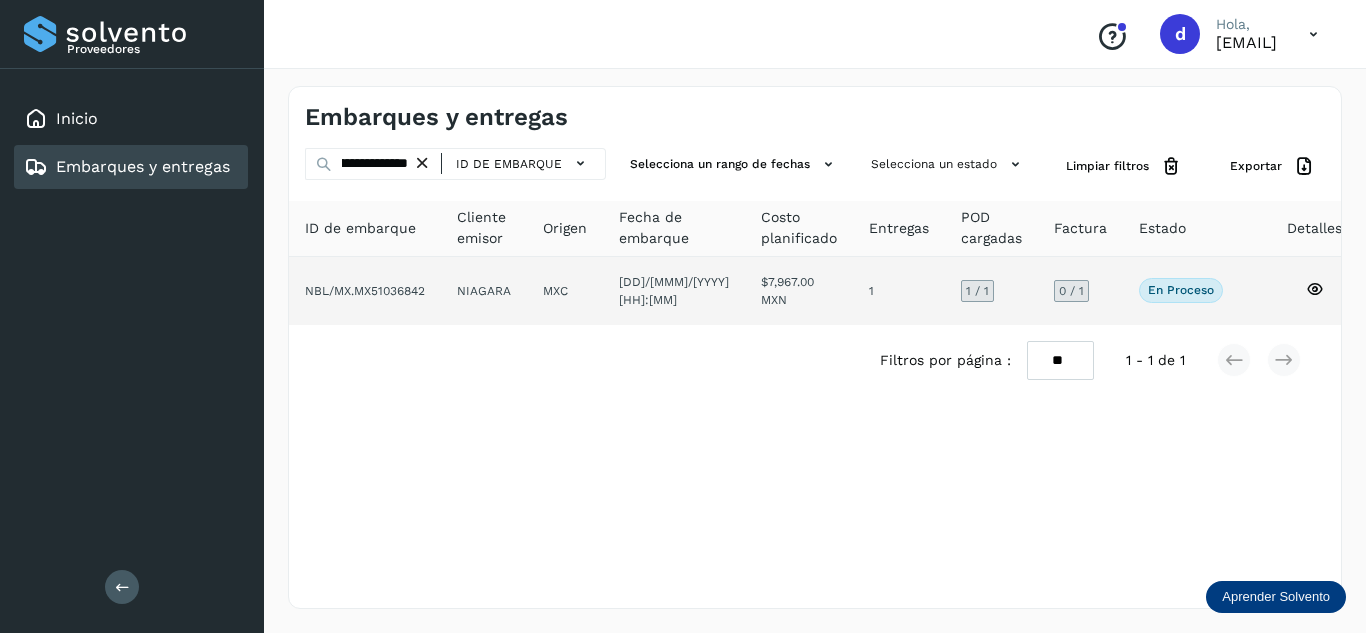 click 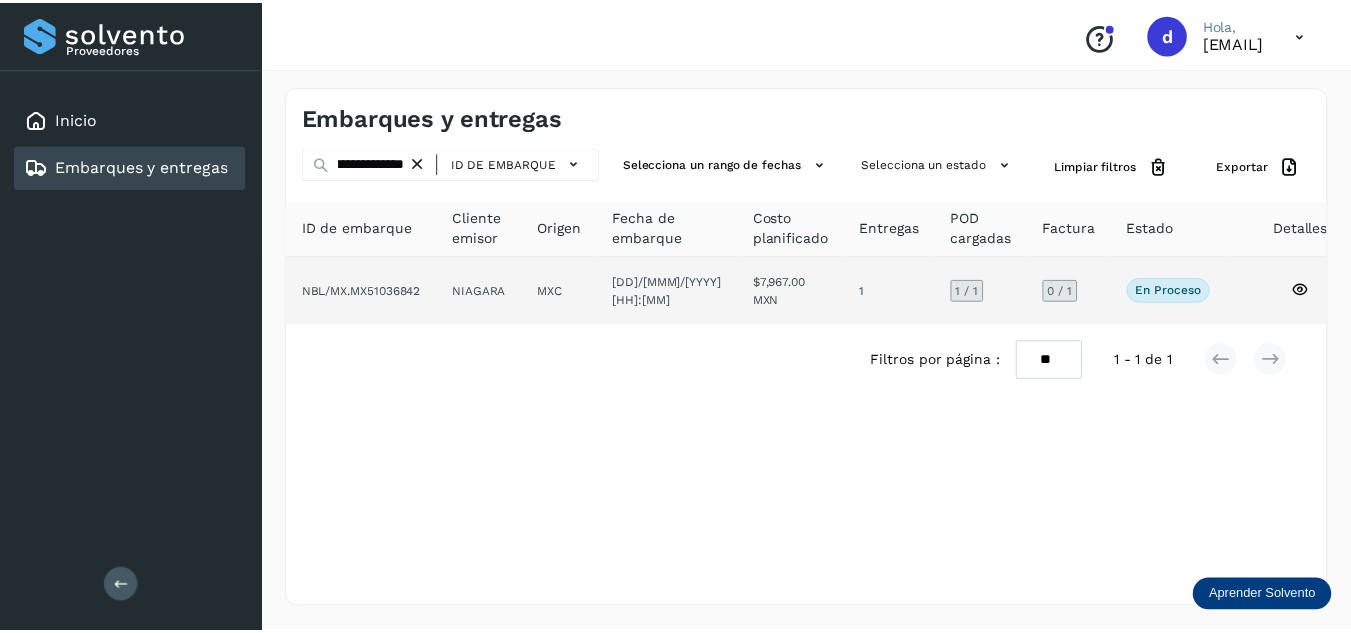 scroll, scrollTop: 0, scrollLeft: 0, axis: both 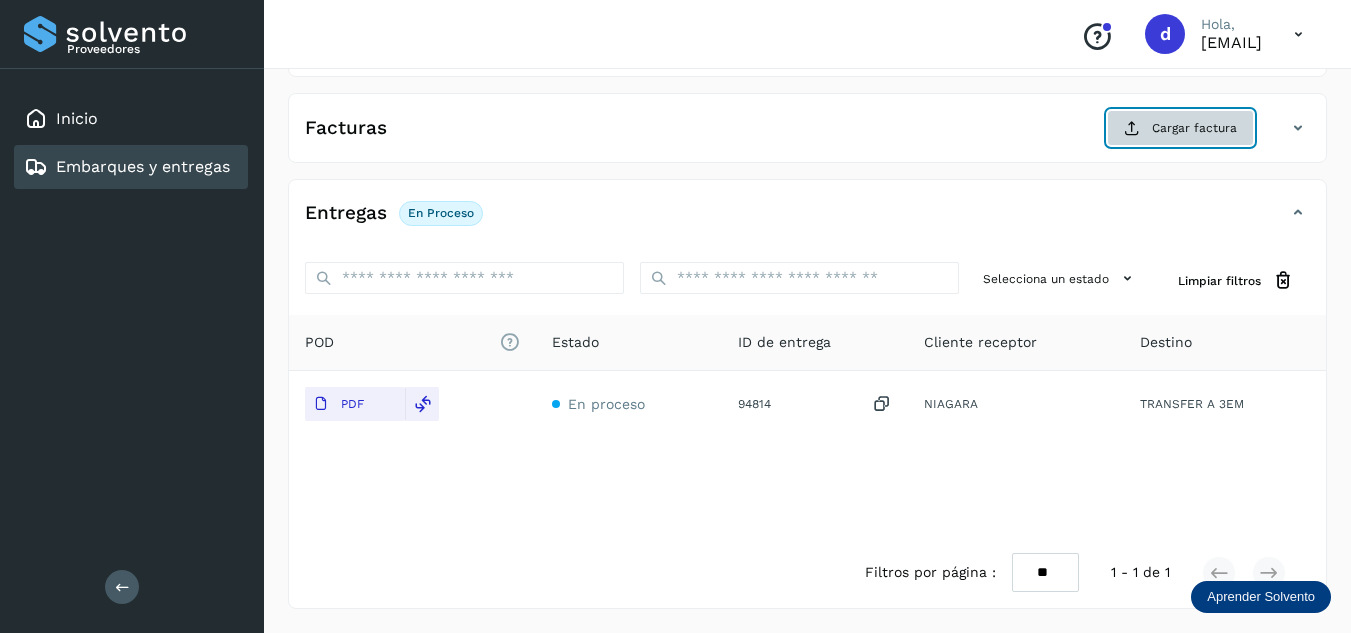 click on "Cargar factura" 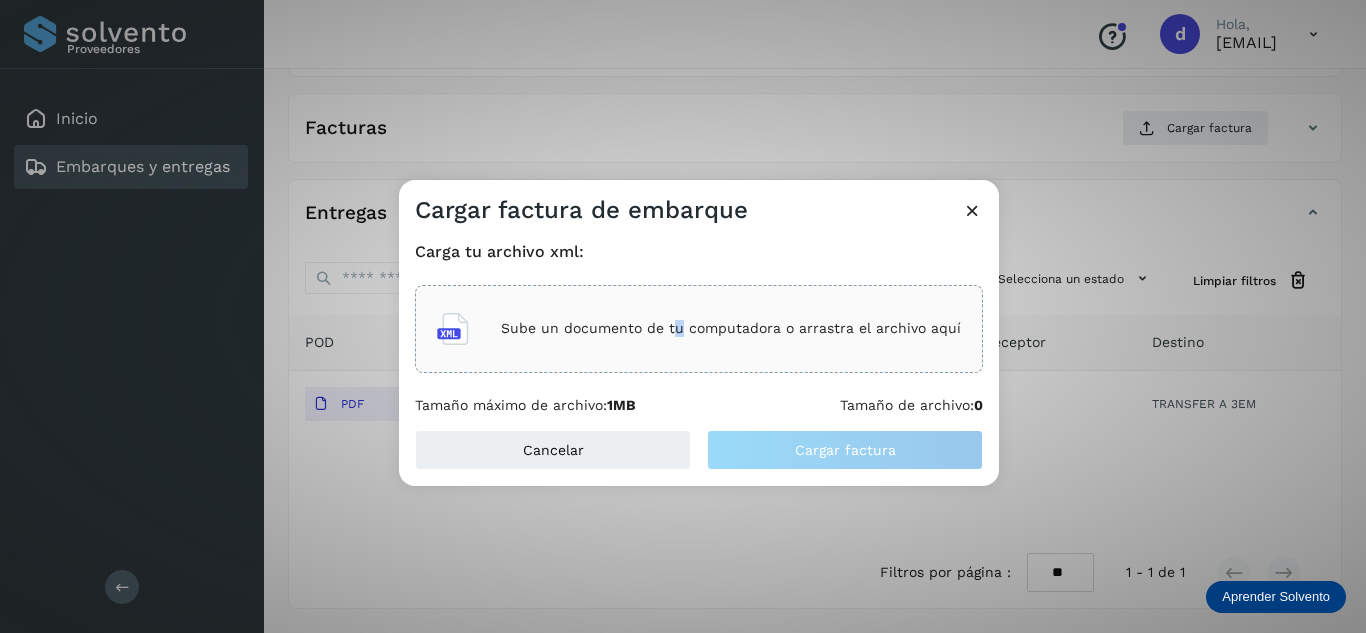 click on "Sube un documento de tu computadora o arrastra el archivo aquí" at bounding box center [731, 328] 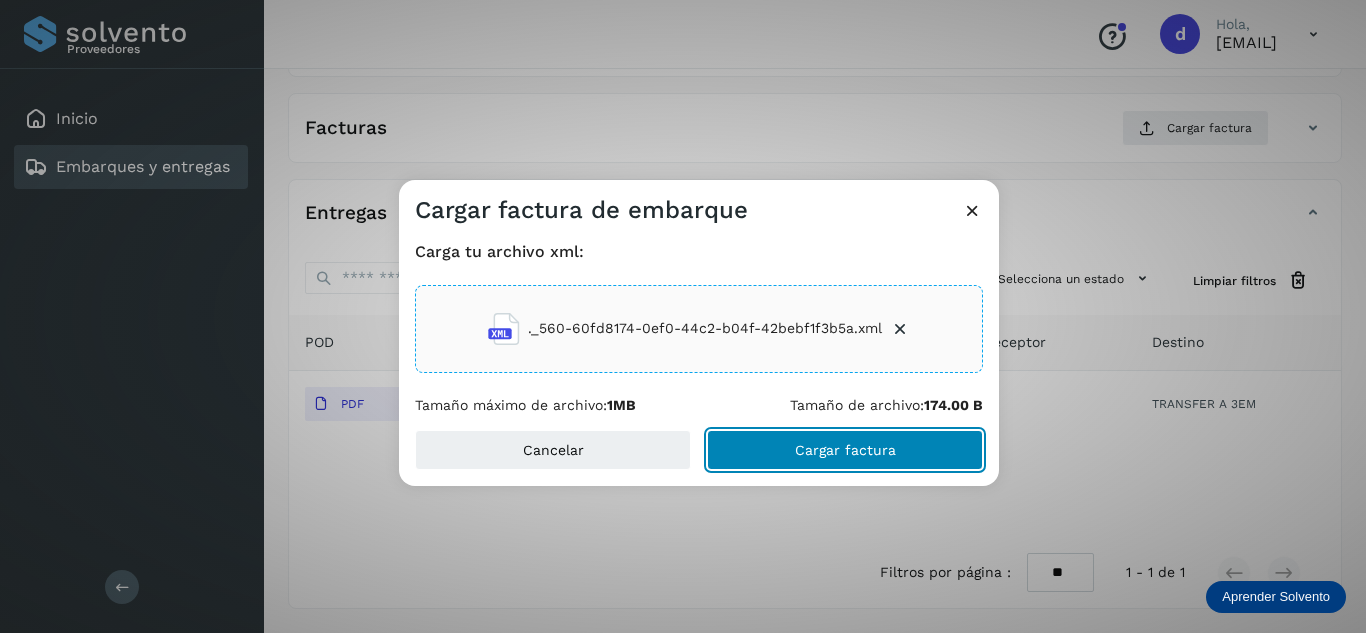 click on "Cargar factura" 